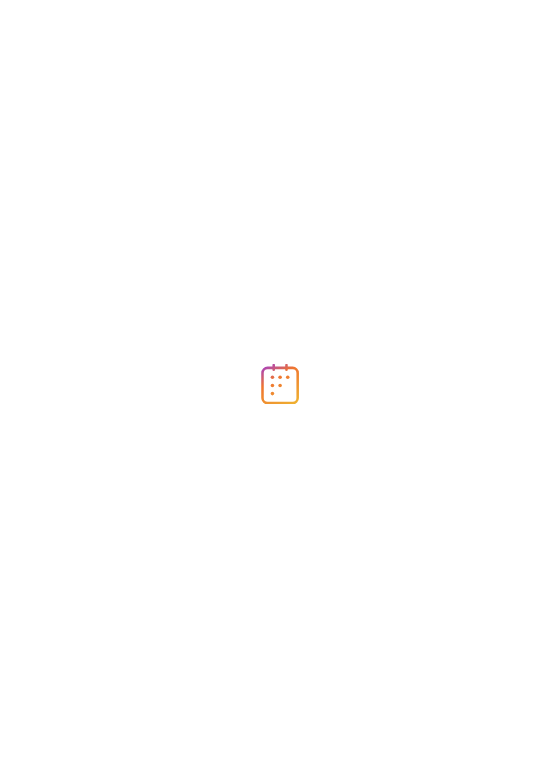 scroll, scrollTop: 0, scrollLeft: 0, axis: both 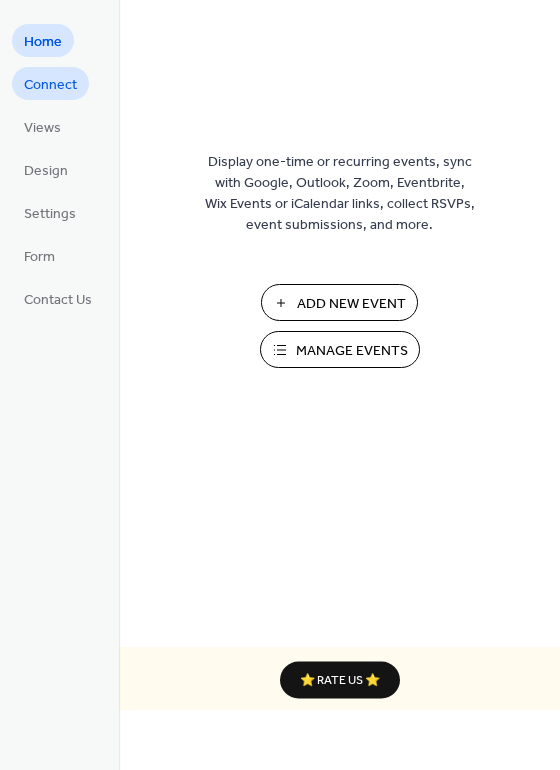 click on "Connect" at bounding box center [50, 85] 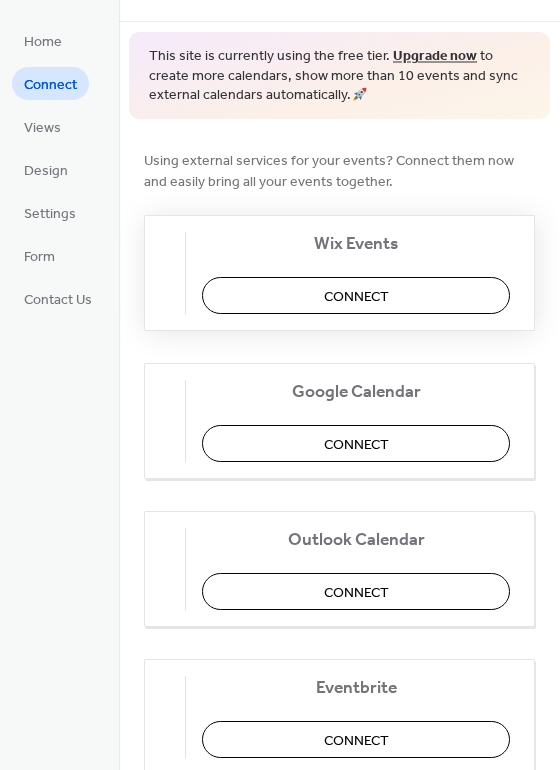 scroll, scrollTop: 0, scrollLeft: 0, axis: both 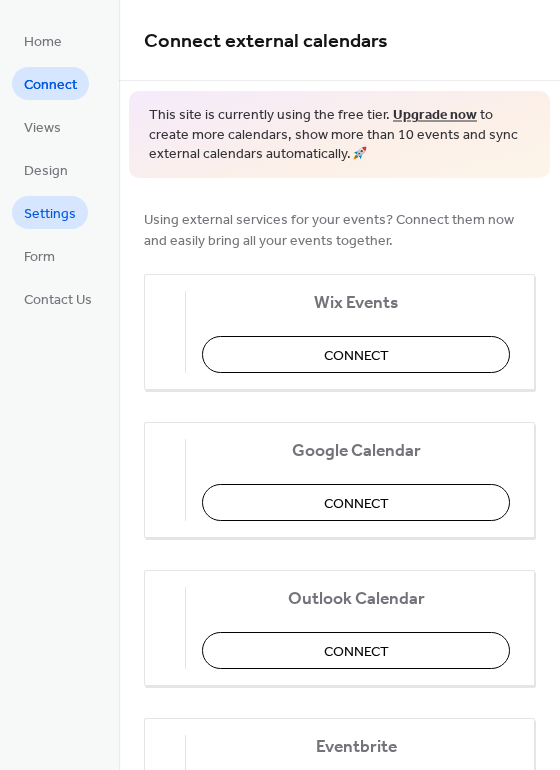 click on "Settings" at bounding box center [50, 214] 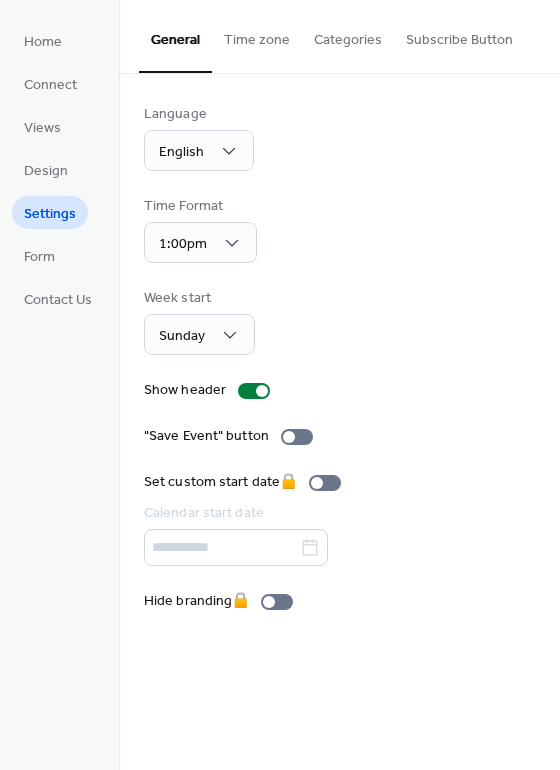 click on "Time zone" at bounding box center (257, 35) 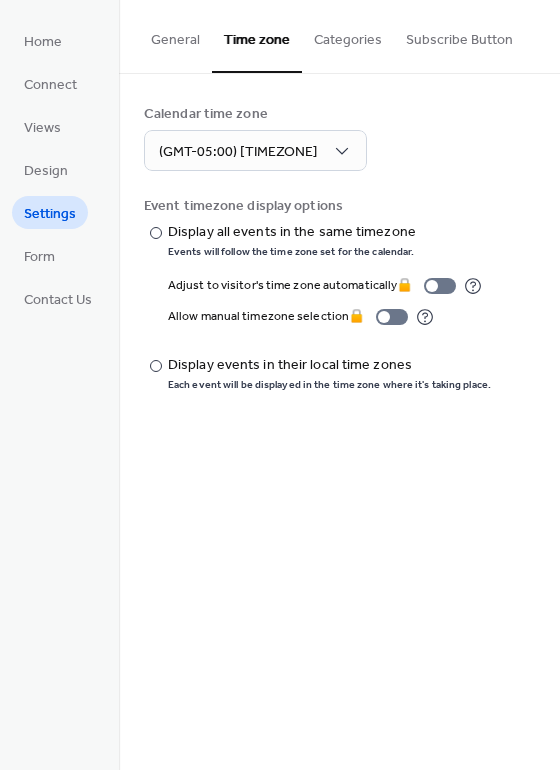 click on "Categories" at bounding box center (348, 35) 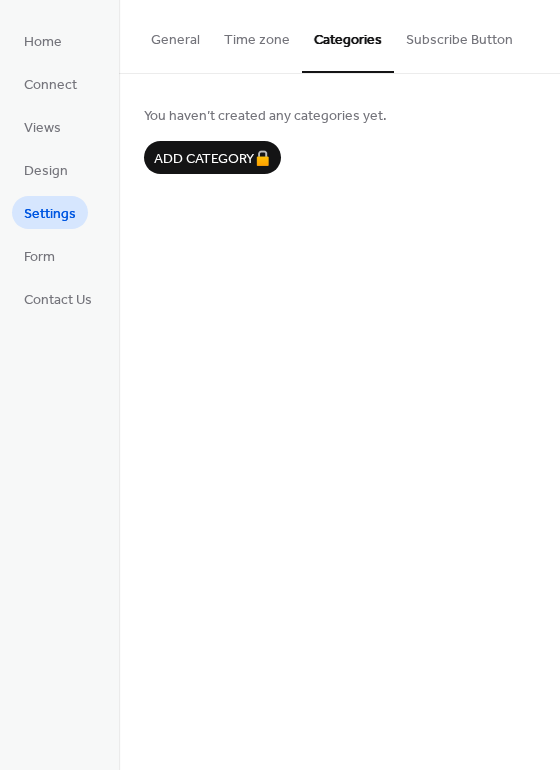 click on "Subscribe Button" at bounding box center (459, 35) 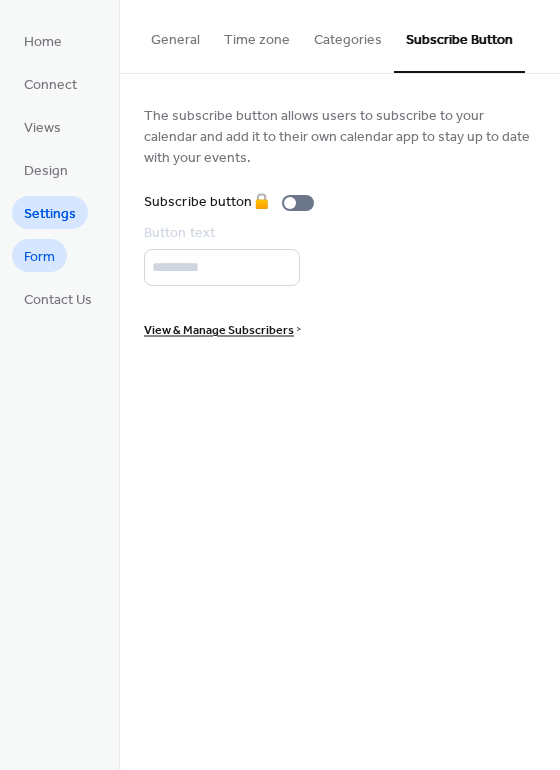 click on "Form" at bounding box center (39, 257) 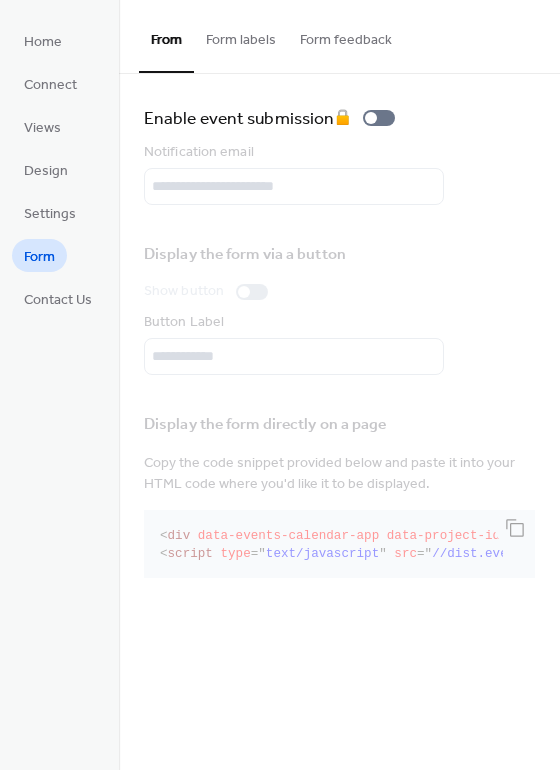 click on "Form labels" at bounding box center [241, 35] 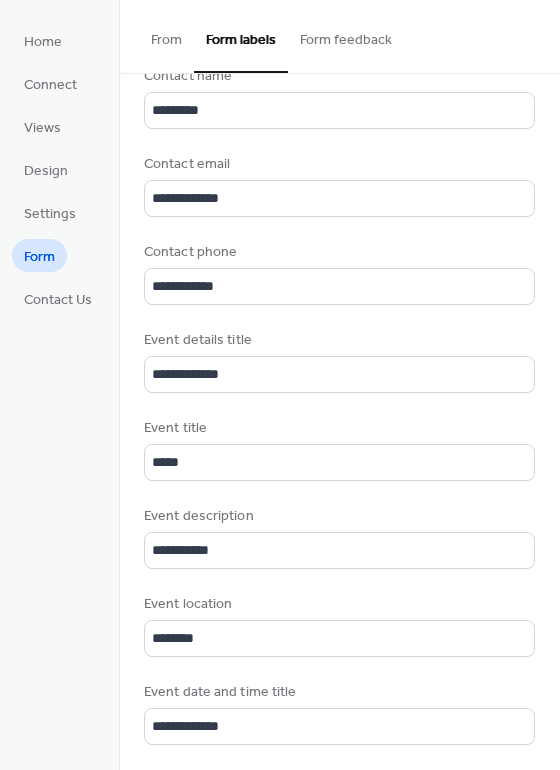 scroll, scrollTop: 236, scrollLeft: 0, axis: vertical 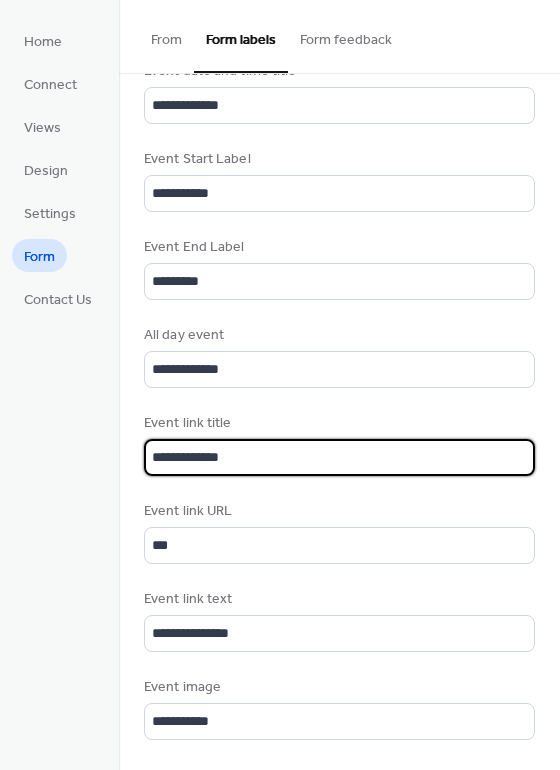 click on "**********" at bounding box center [339, 457] 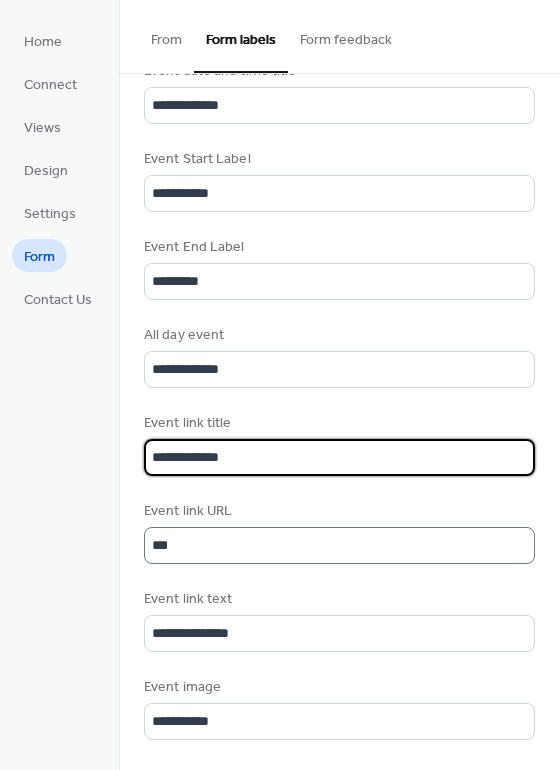 scroll, scrollTop: 2, scrollLeft: 0, axis: vertical 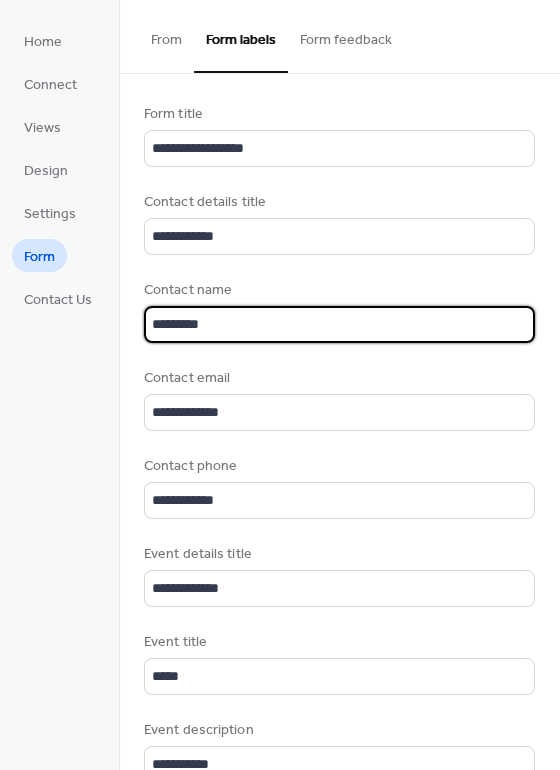 click on "*********" at bounding box center [339, 324] 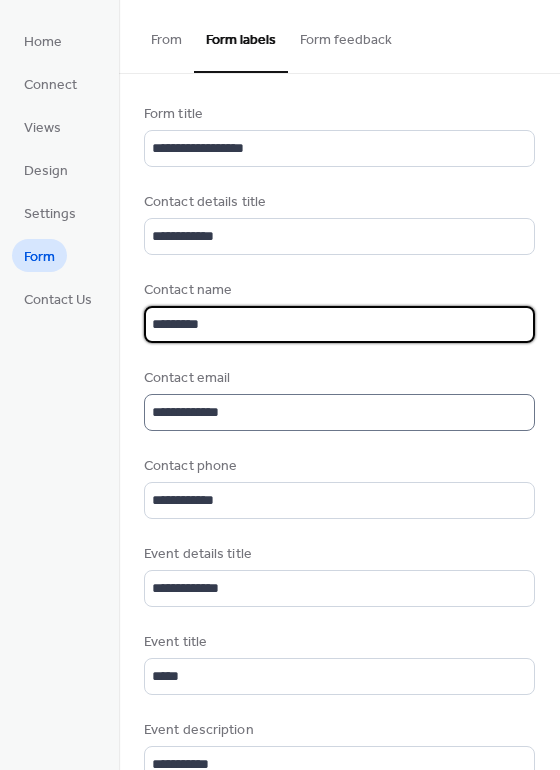 scroll, scrollTop: 2, scrollLeft: 0, axis: vertical 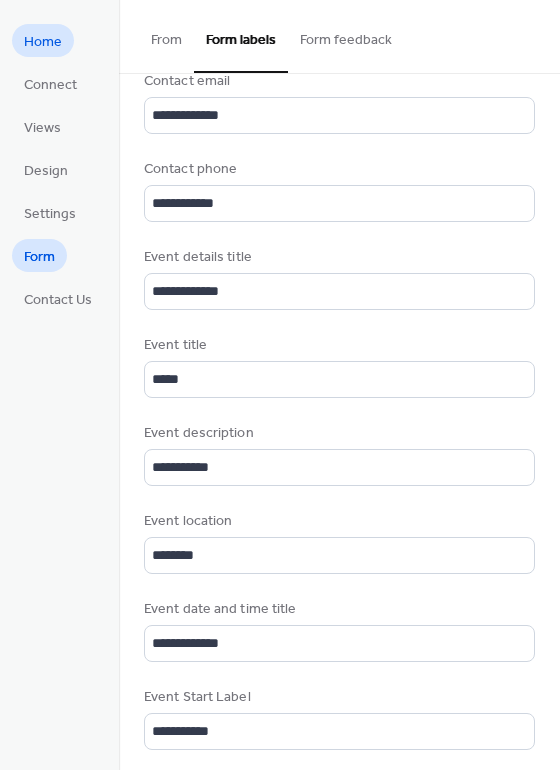 click on "Home" at bounding box center [43, 42] 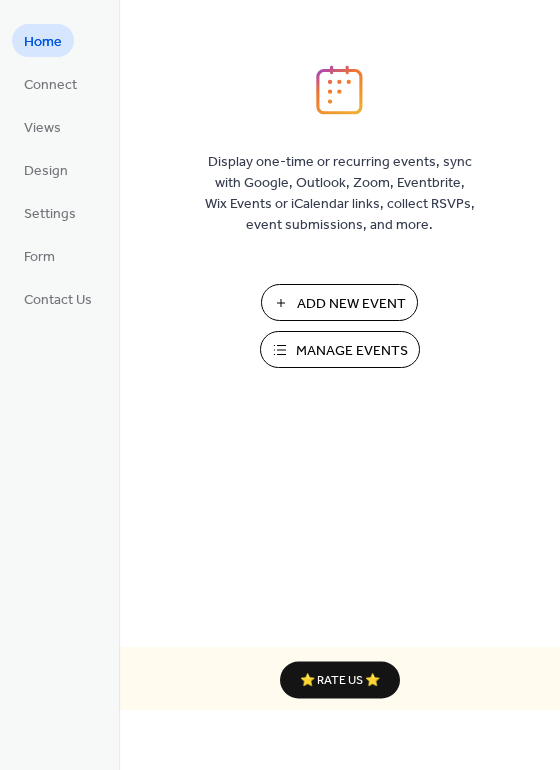 click on "Manage Events" at bounding box center (352, 351) 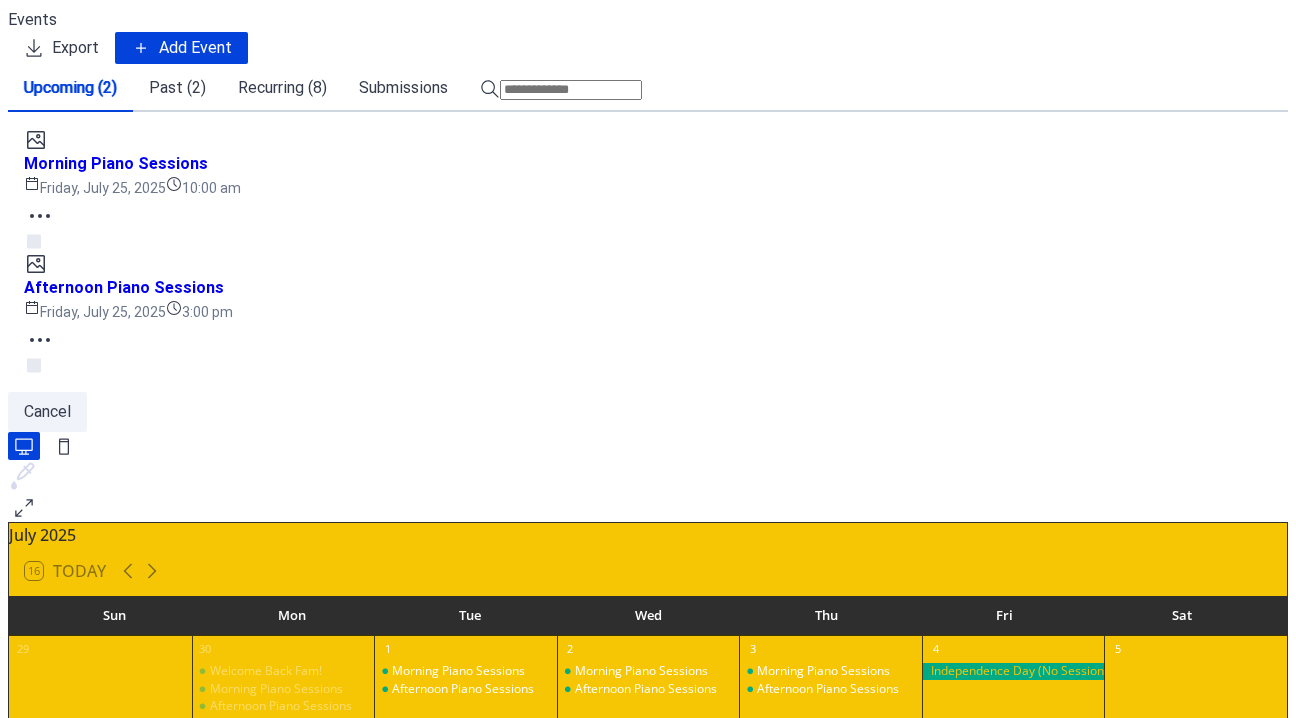 scroll, scrollTop: 0, scrollLeft: 0, axis: both 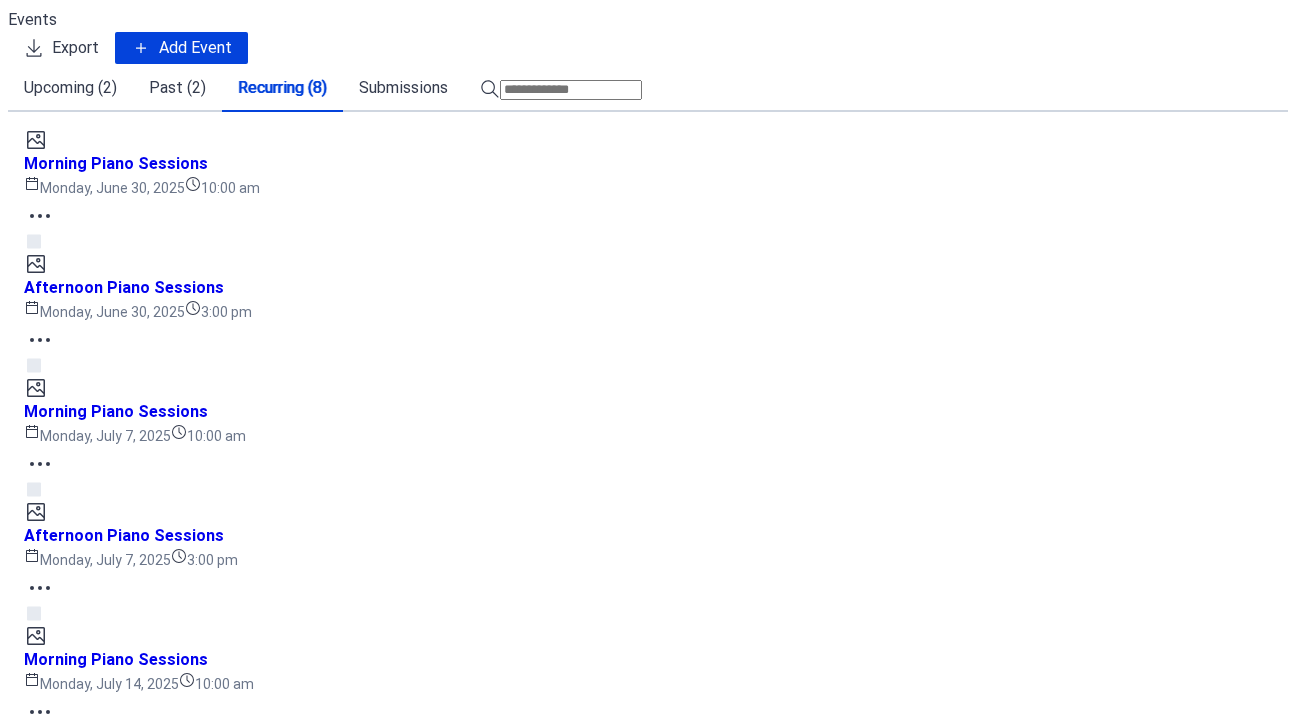click 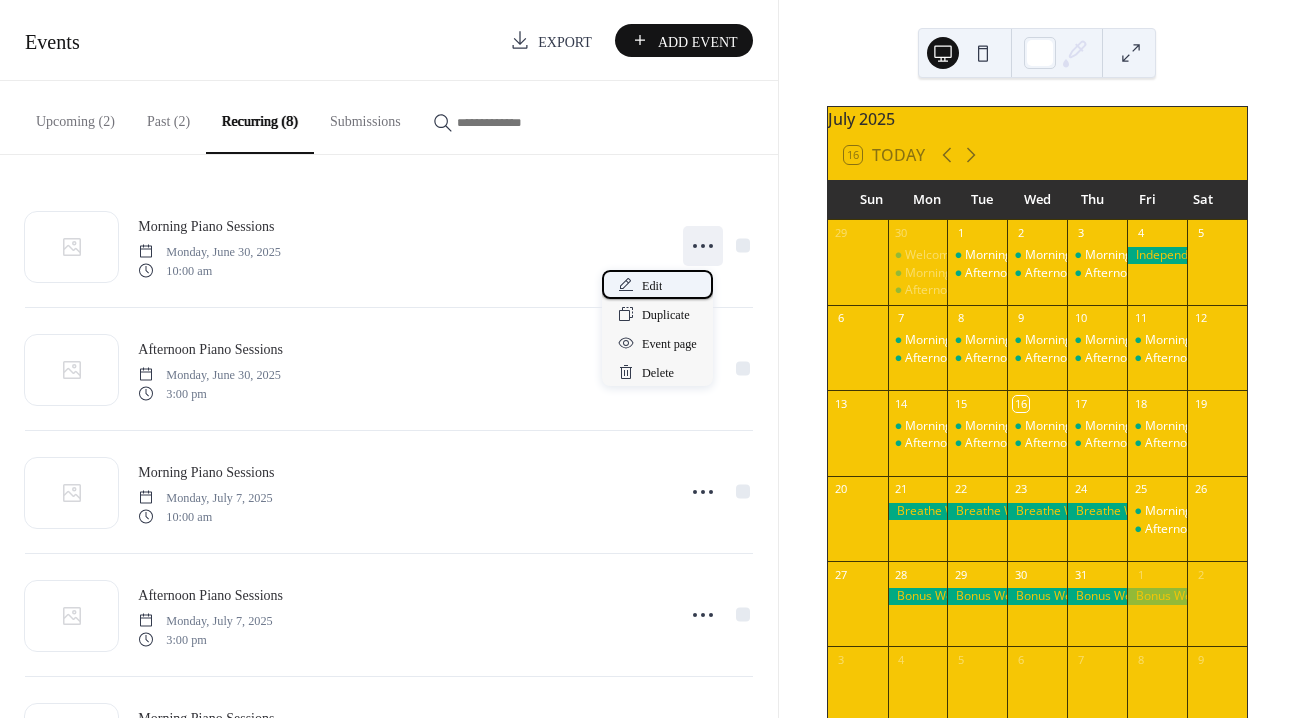 click on "Edit" at bounding box center (652, 286) 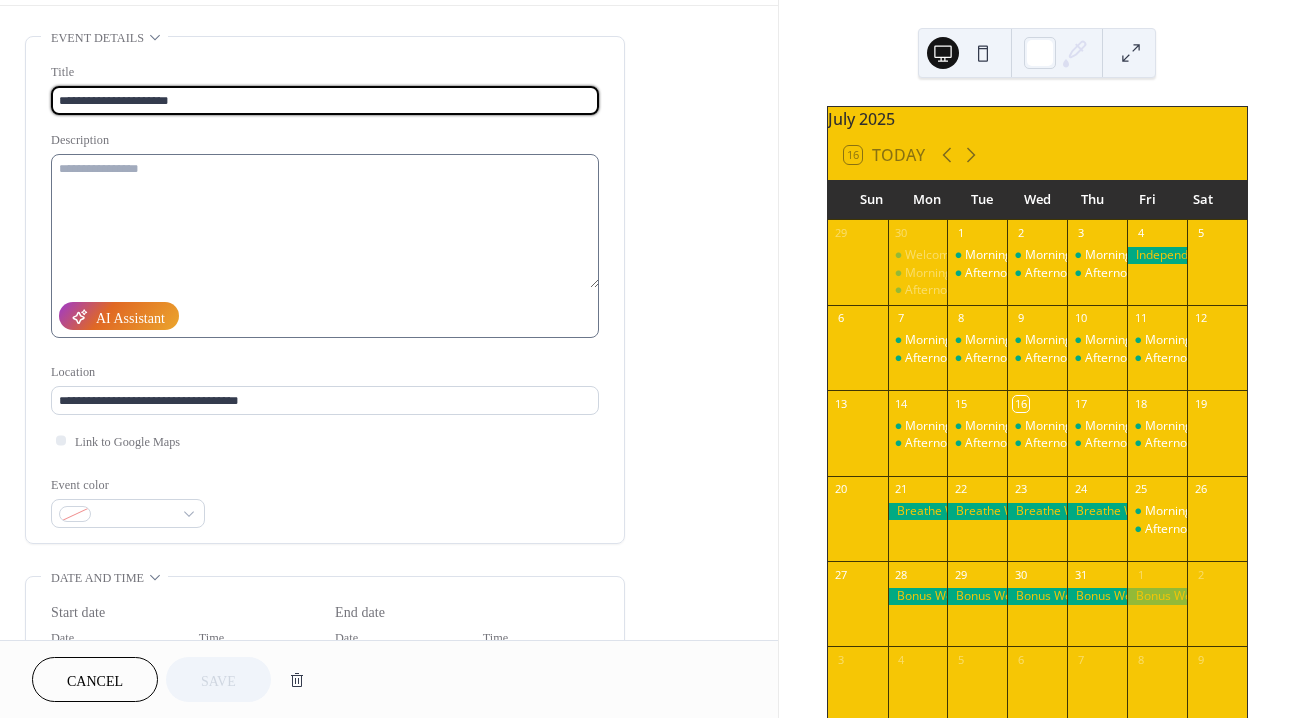 scroll, scrollTop: 76, scrollLeft: 0, axis: vertical 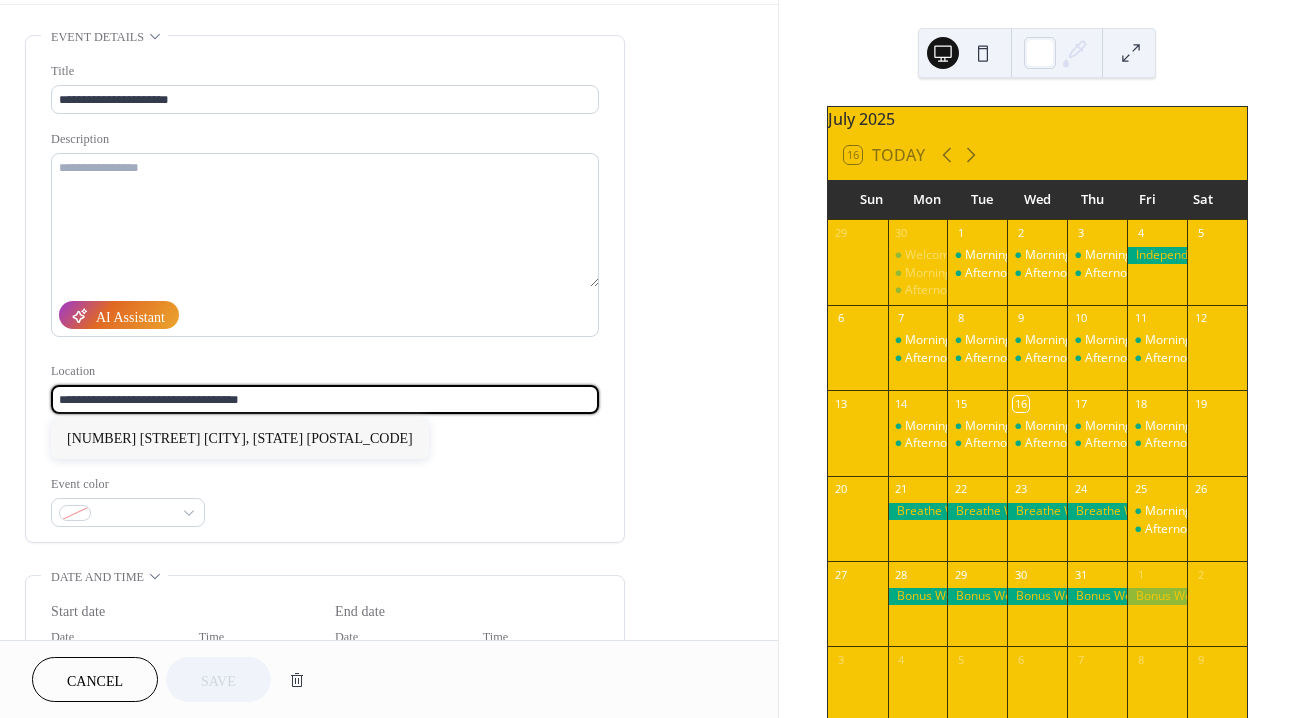 drag, startPoint x: 358, startPoint y: 398, endPoint x: 47, endPoint y: 394, distance: 311.02573 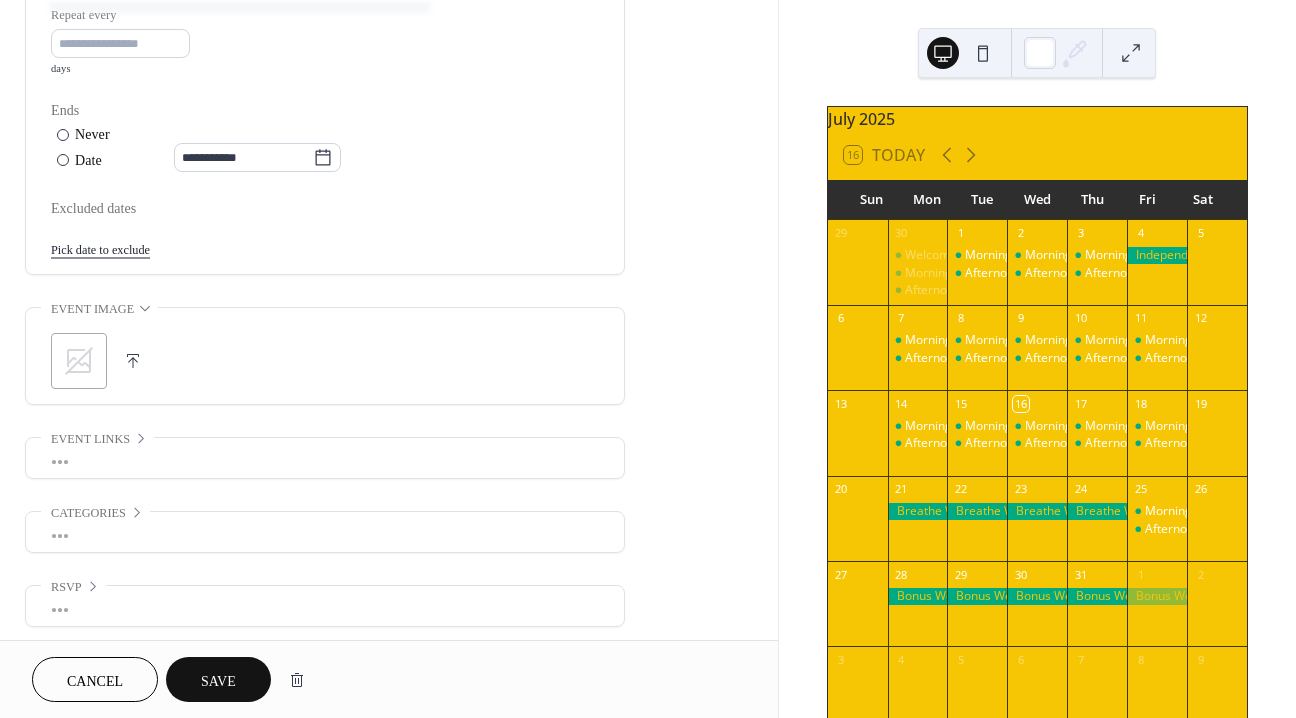 scroll, scrollTop: 966, scrollLeft: 0, axis: vertical 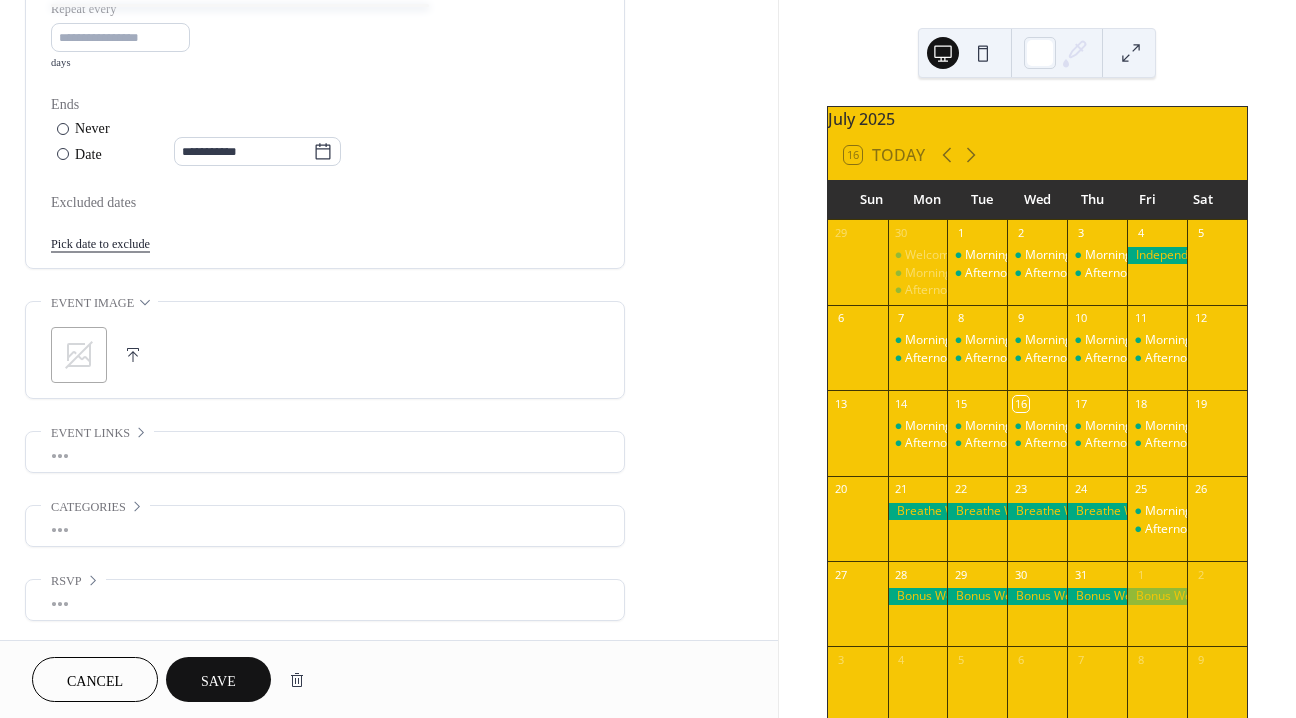 type 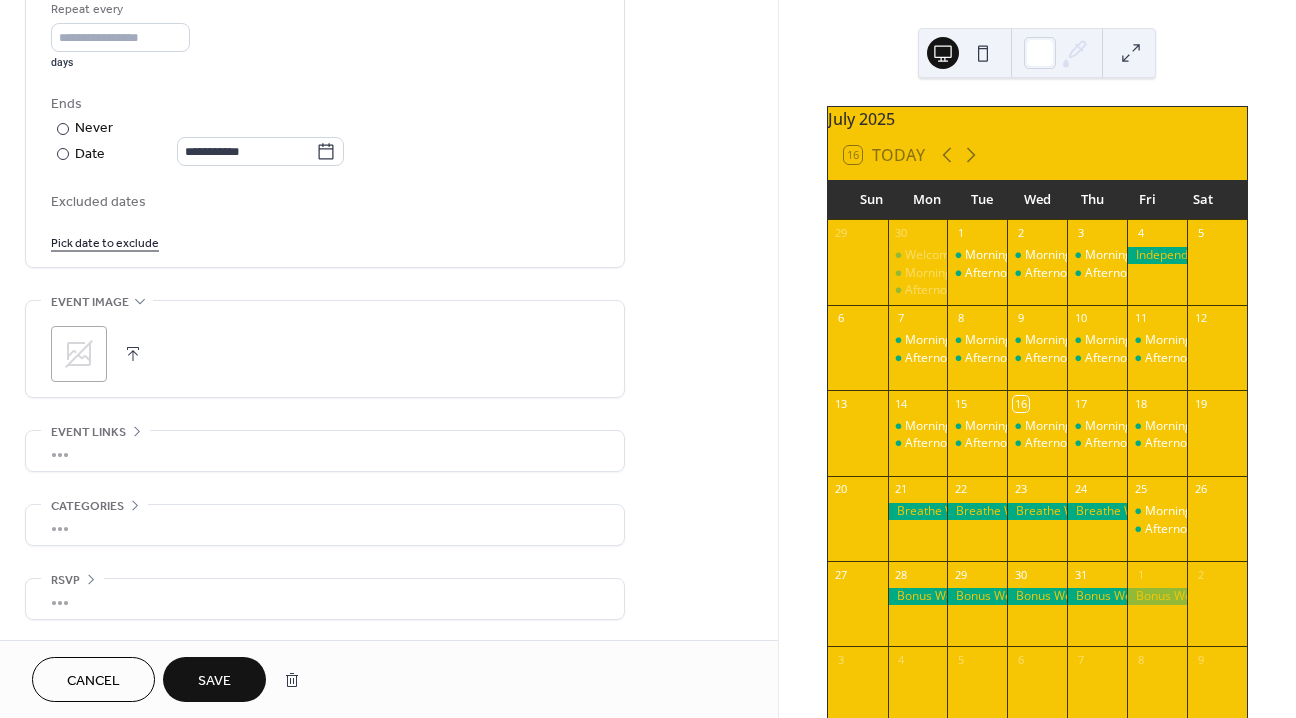 click on "Save" at bounding box center (214, 681) 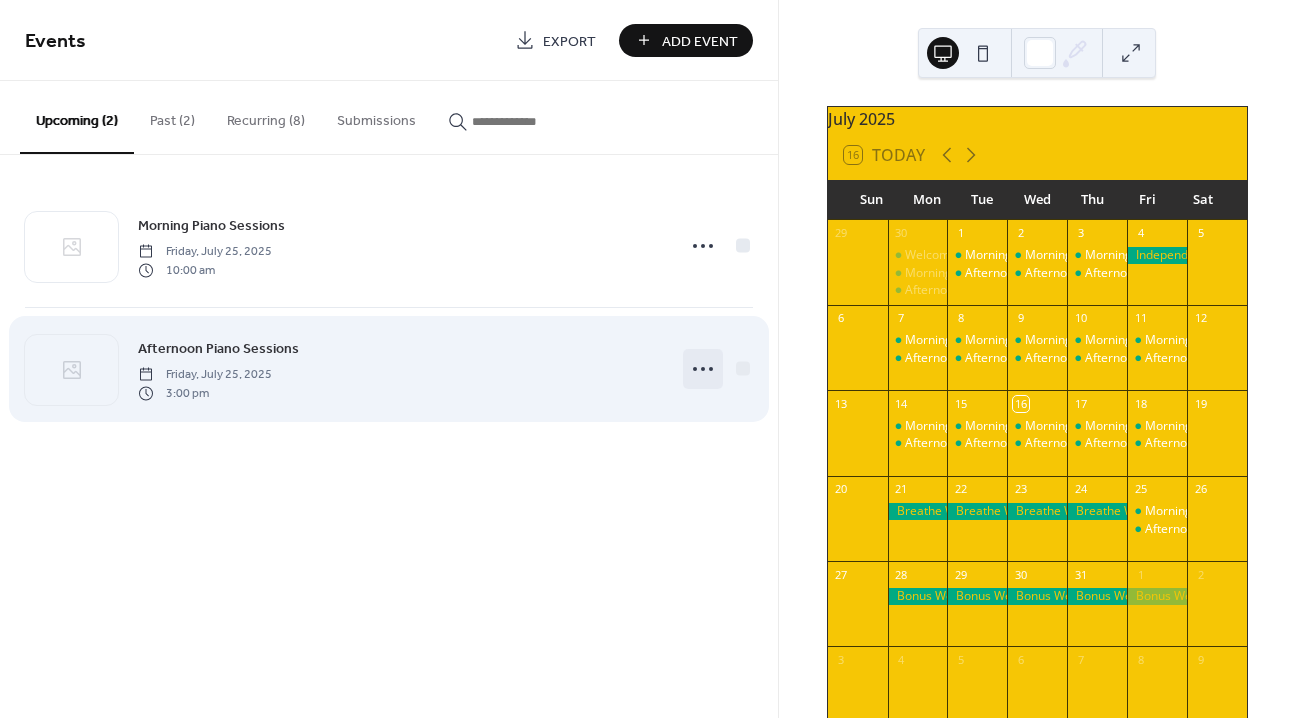 click 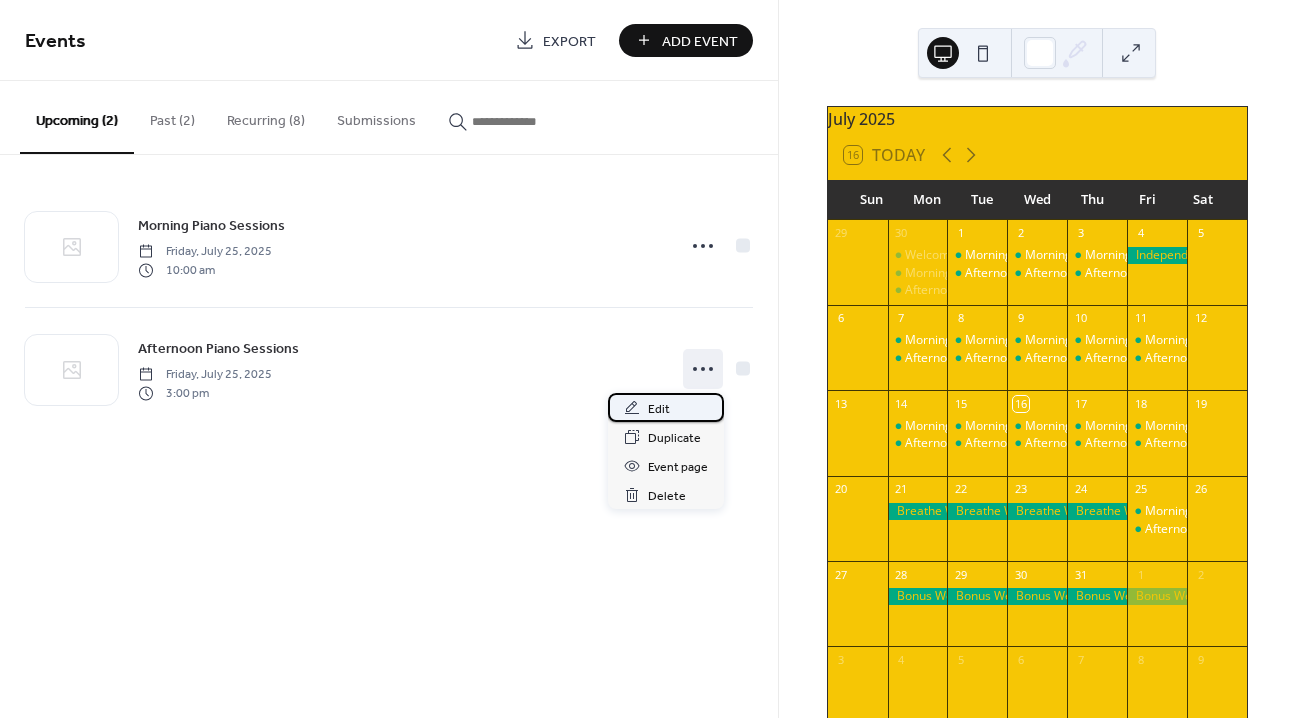 click on "Edit" at bounding box center [659, 409] 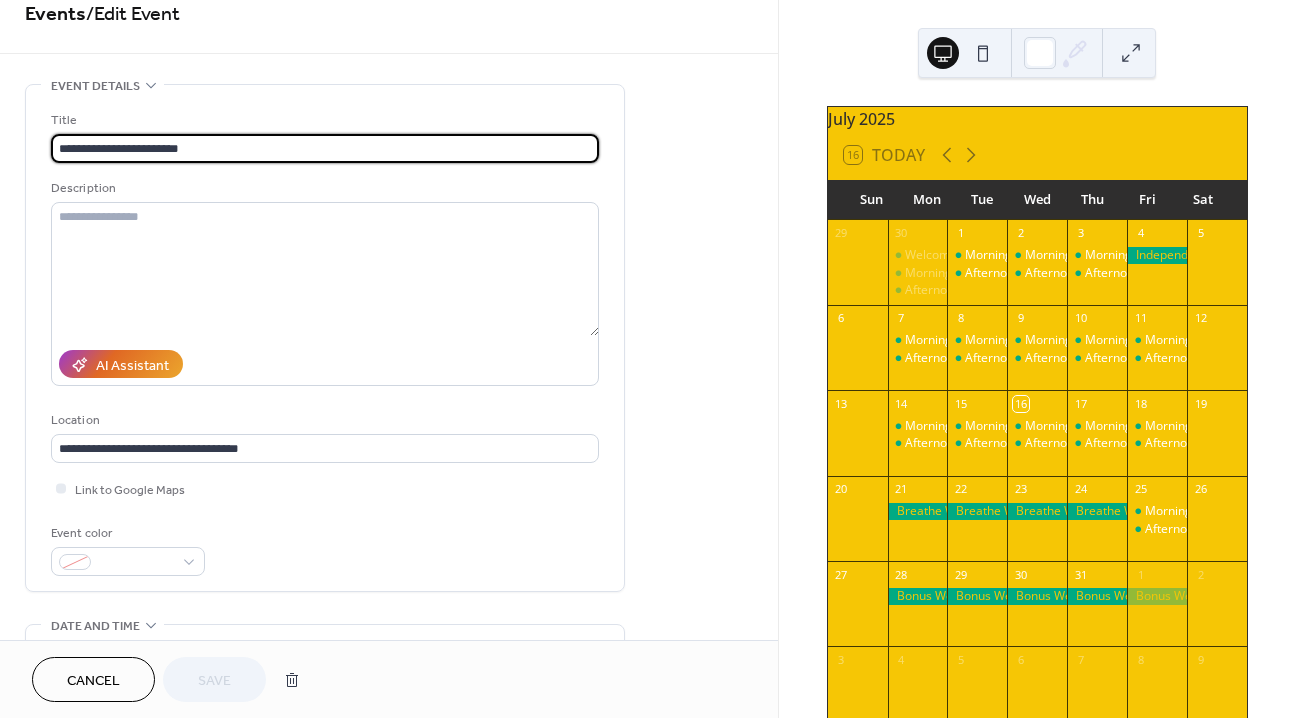 scroll, scrollTop: 30, scrollLeft: 0, axis: vertical 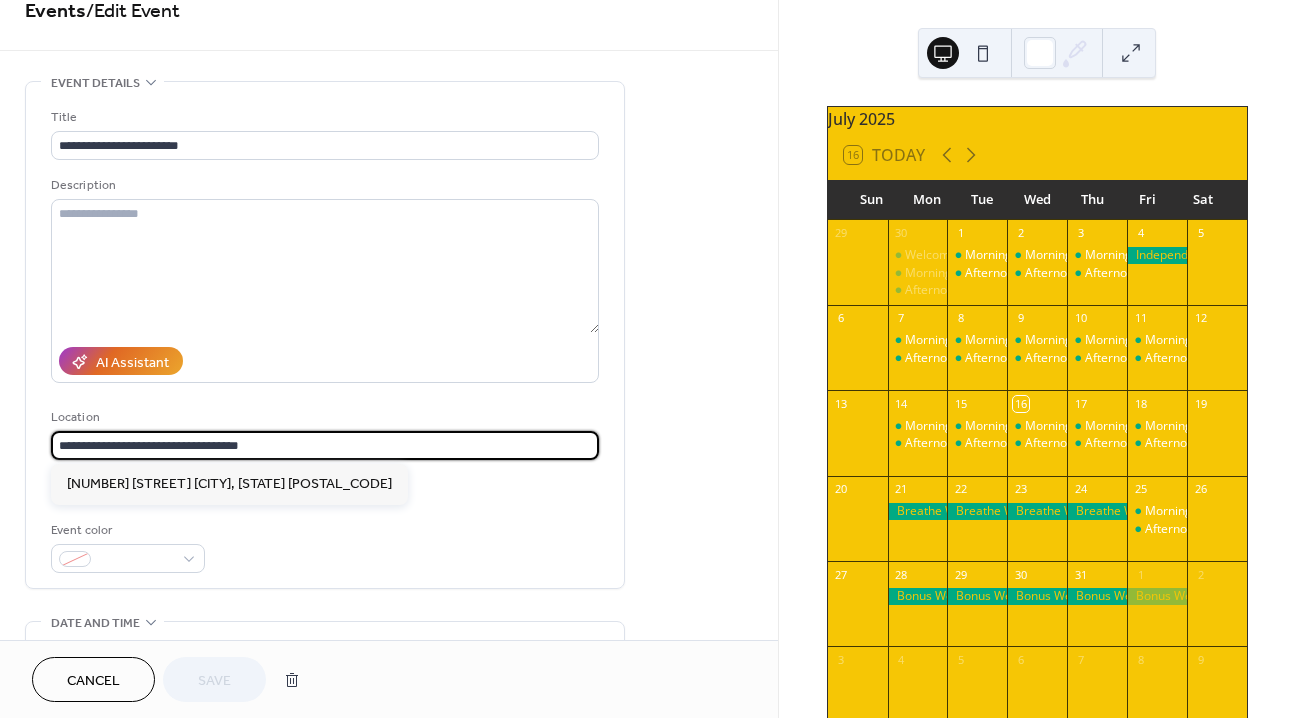 drag, startPoint x: 288, startPoint y: 448, endPoint x: -38, endPoint y: 438, distance: 326.15335 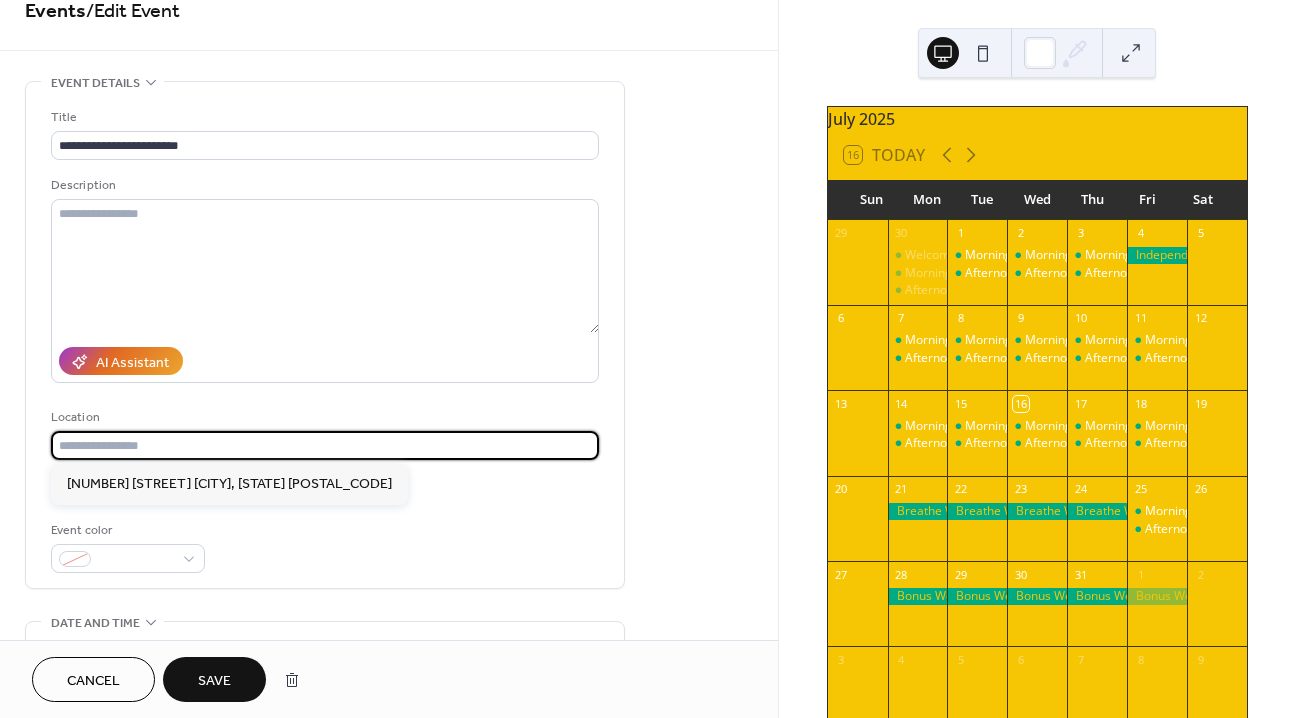type 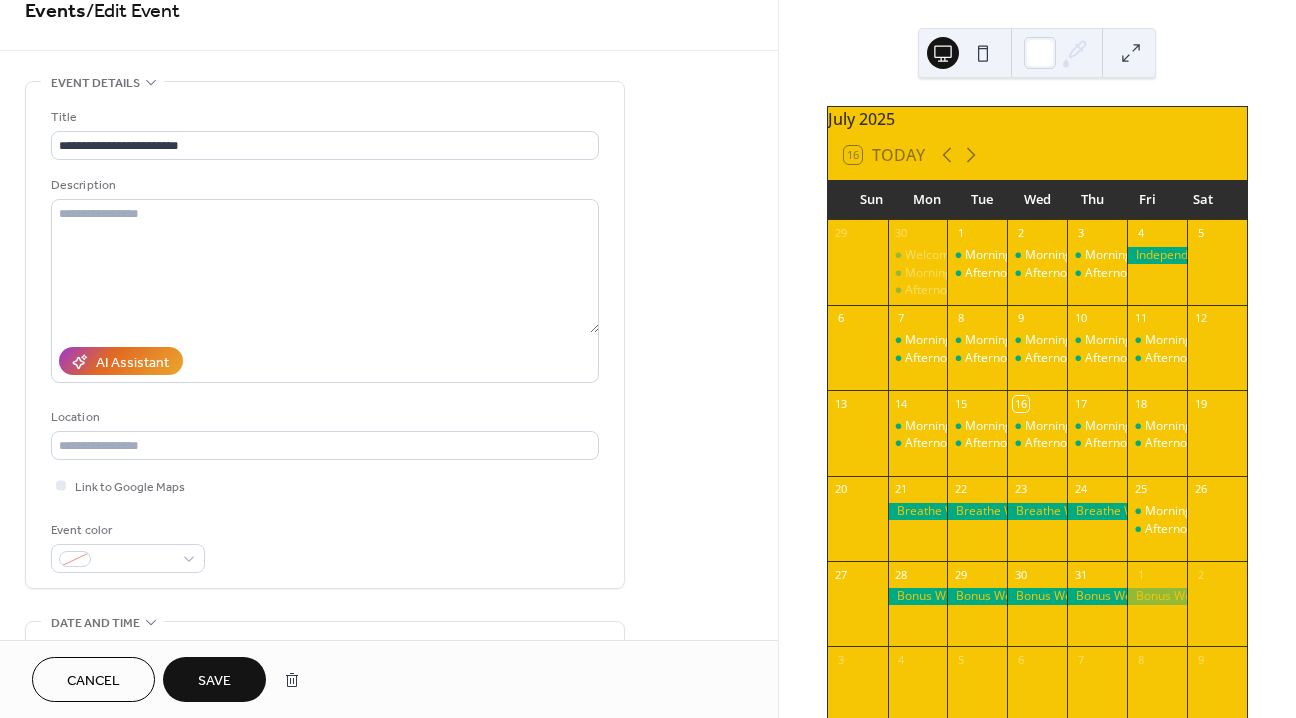 click on "Save" at bounding box center (214, 679) 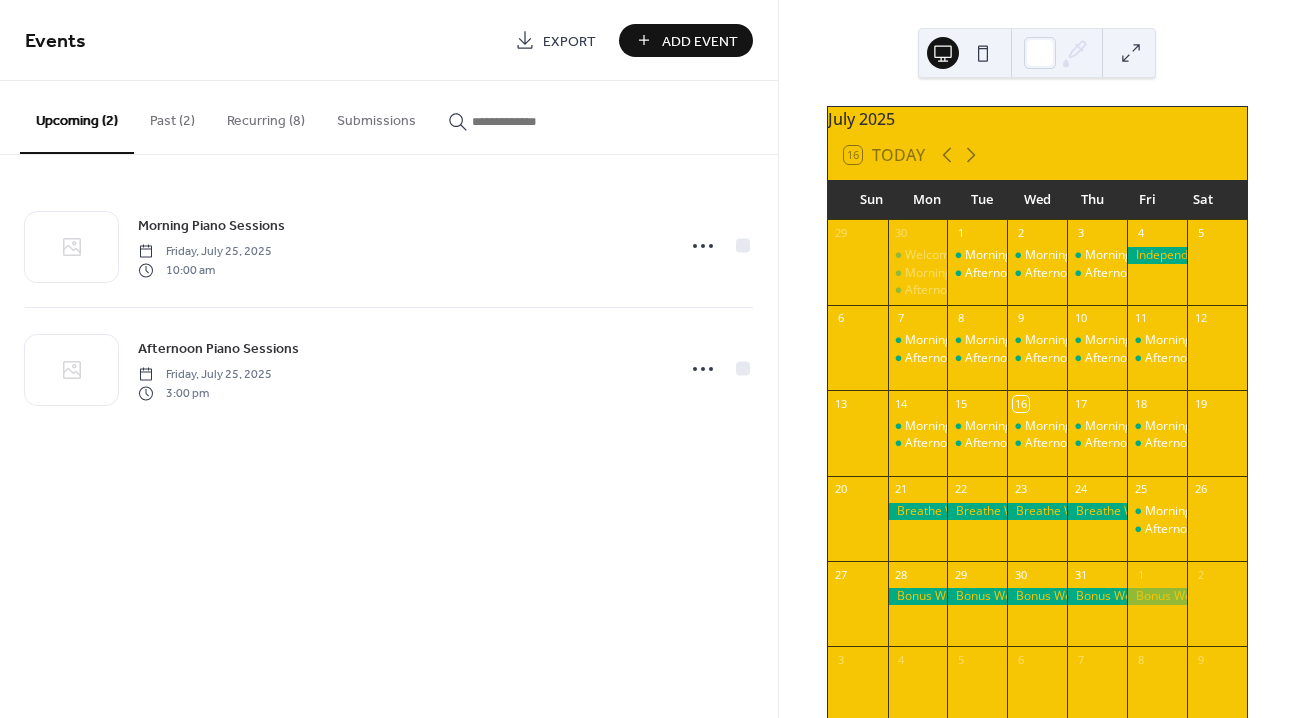 click on "Past (2)" at bounding box center (172, 116) 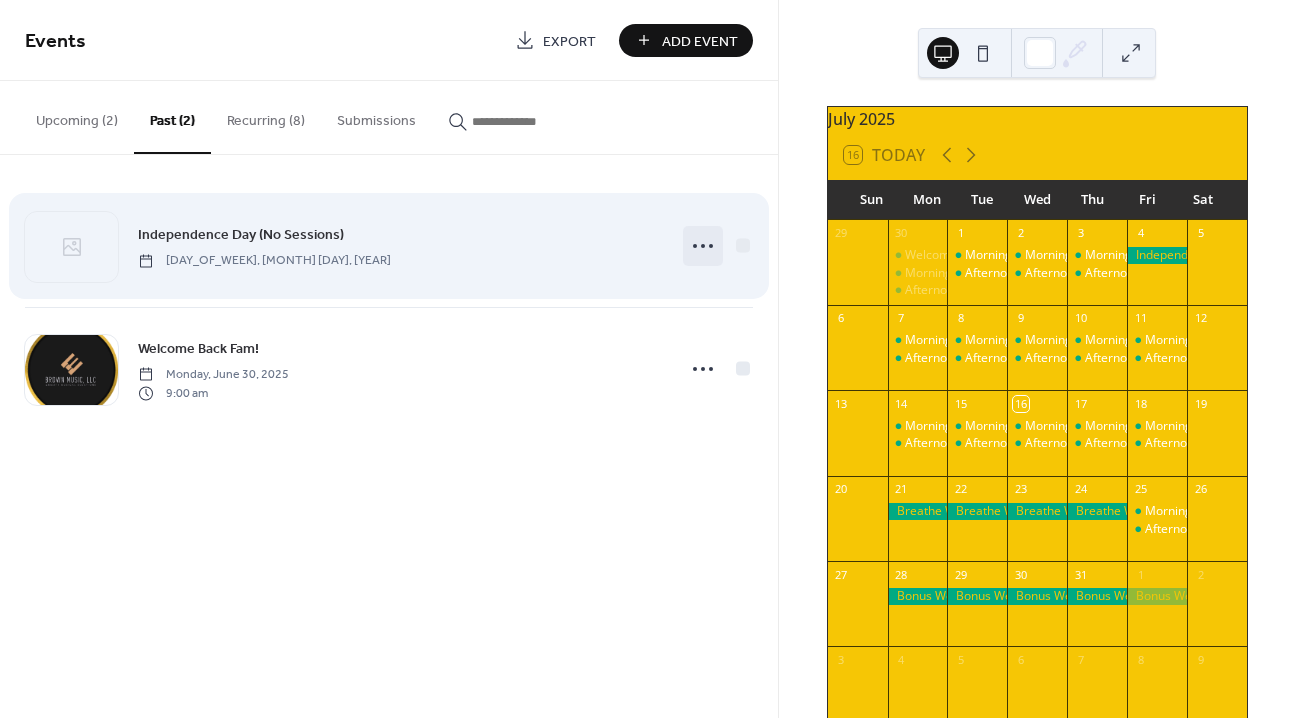 click 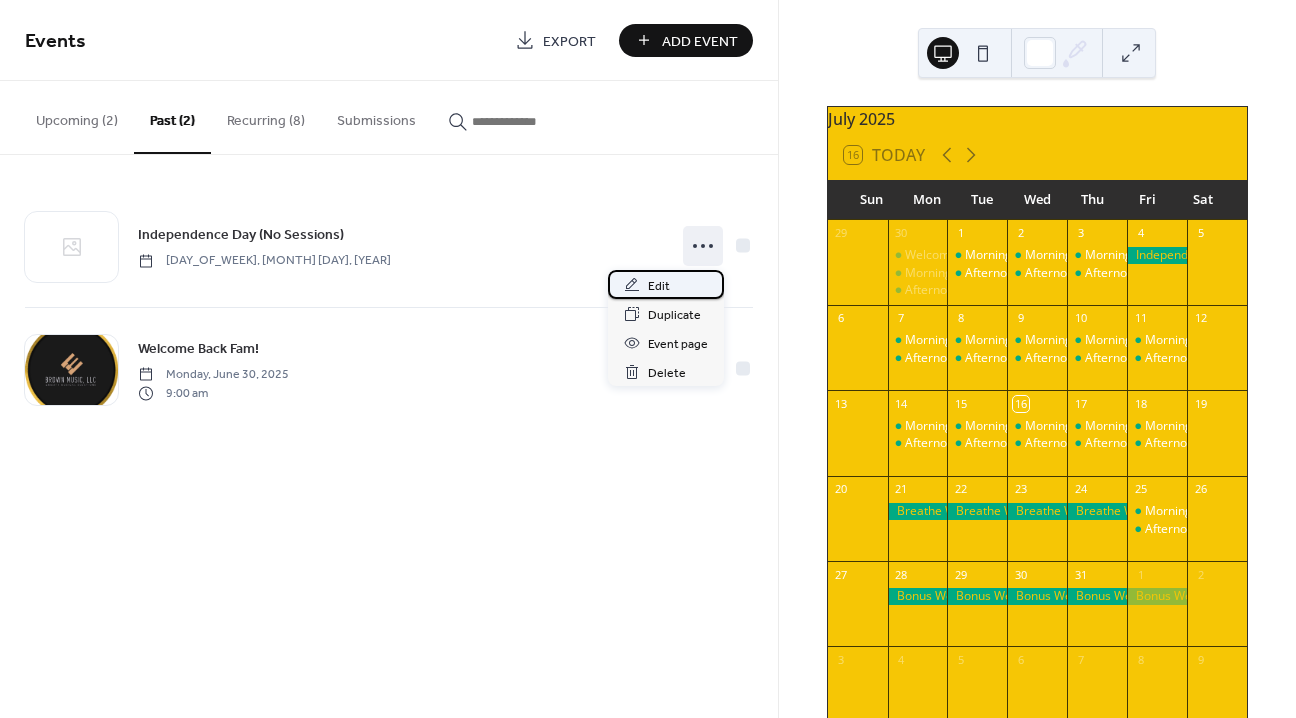 click on "Edit" at bounding box center (666, 284) 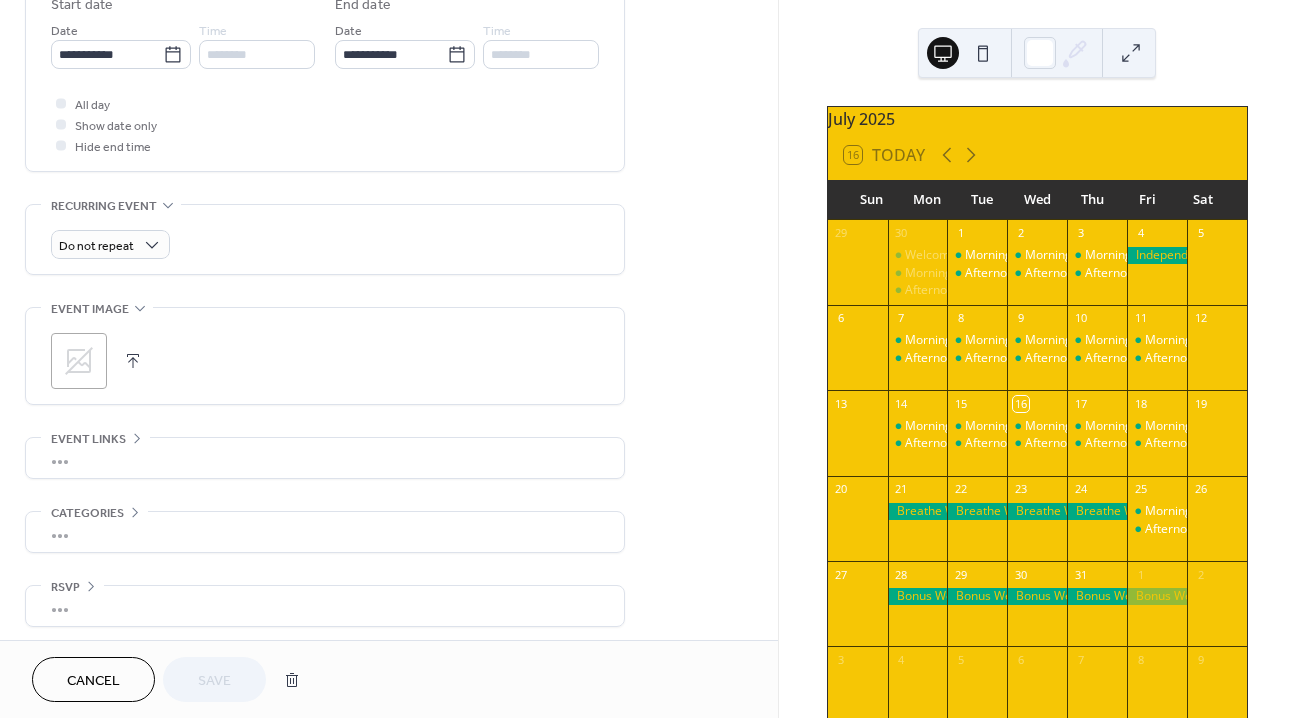 scroll, scrollTop: 689, scrollLeft: 0, axis: vertical 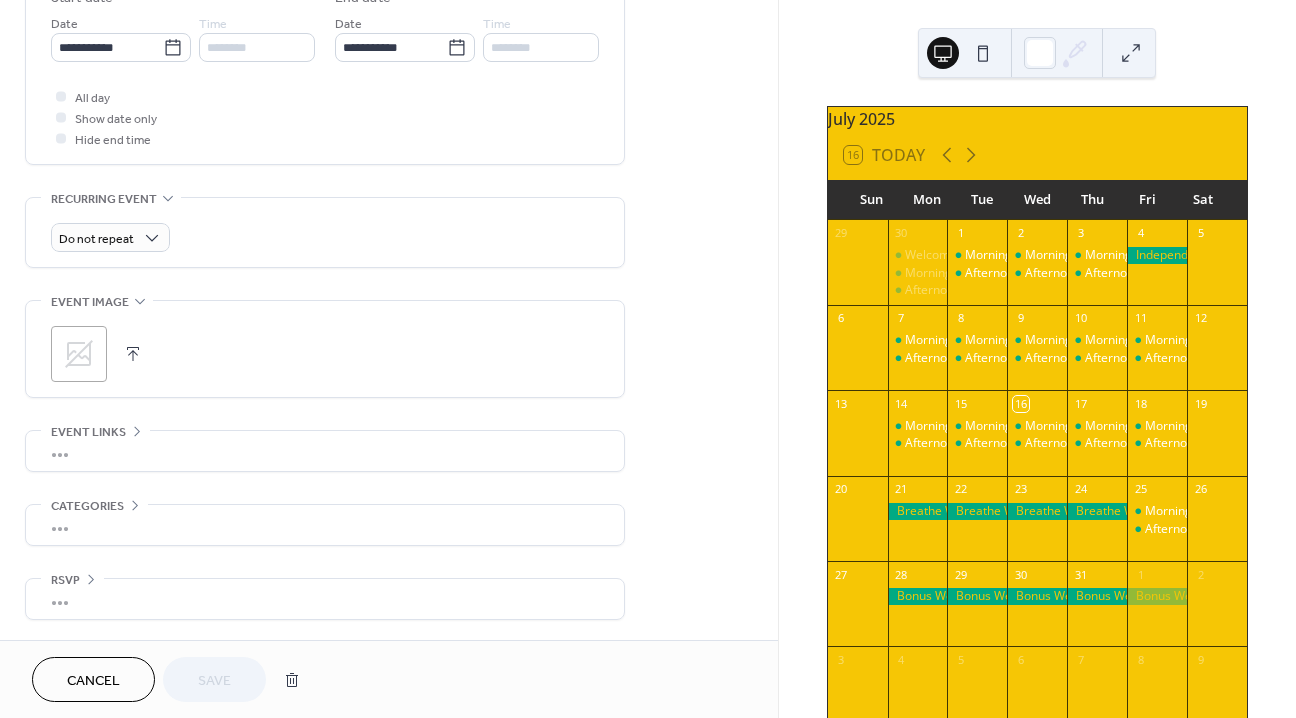 click on "Cancel" at bounding box center [93, 681] 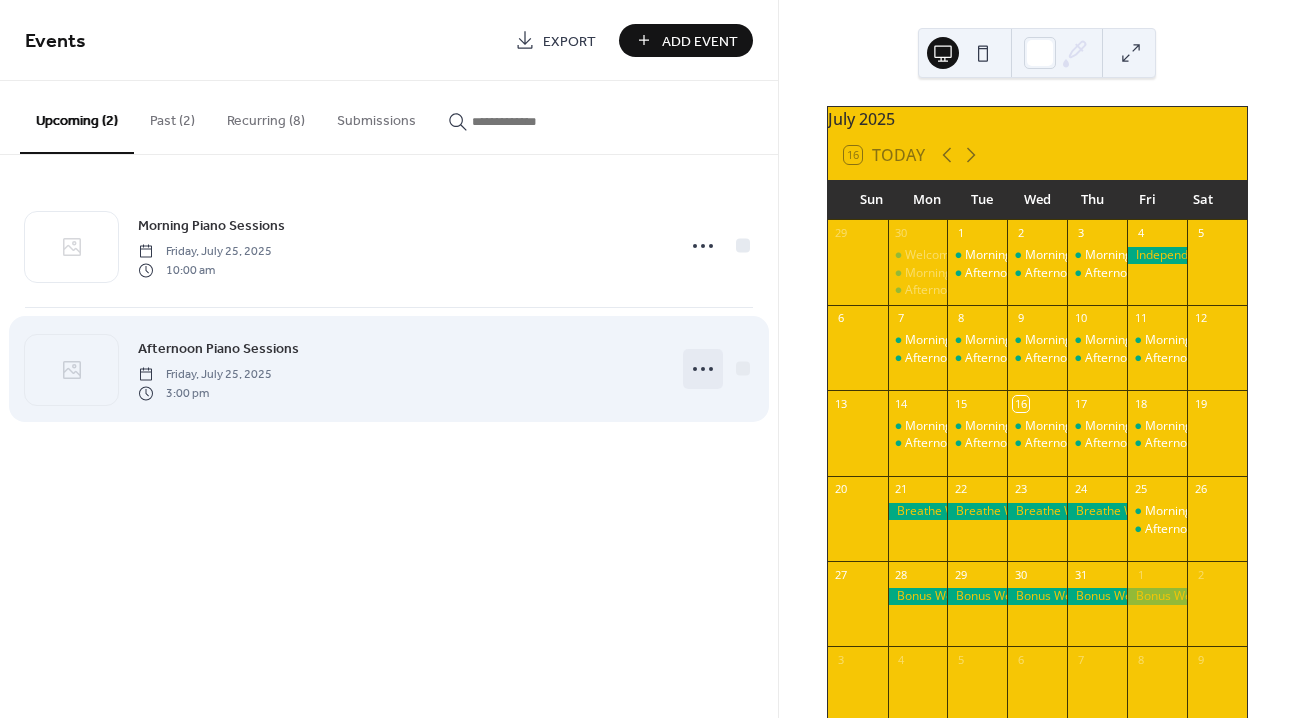 click 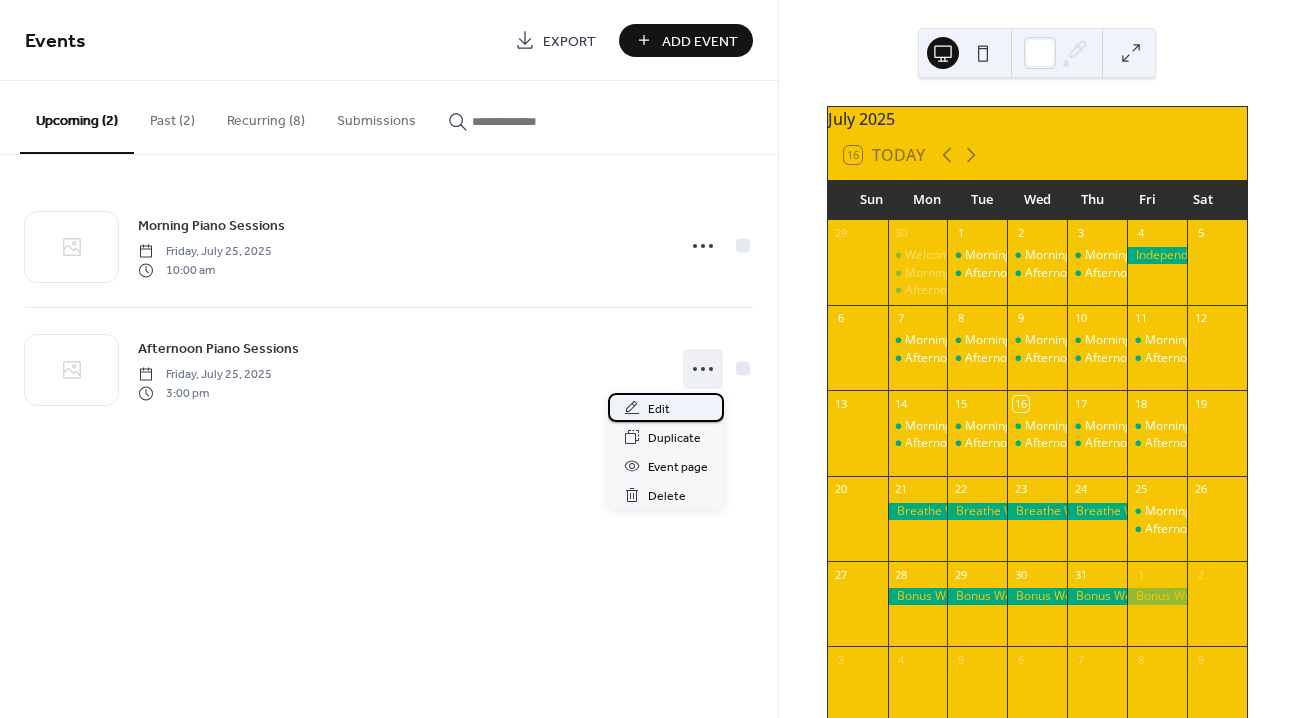 click on "Edit" at bounding box center (659, 409) 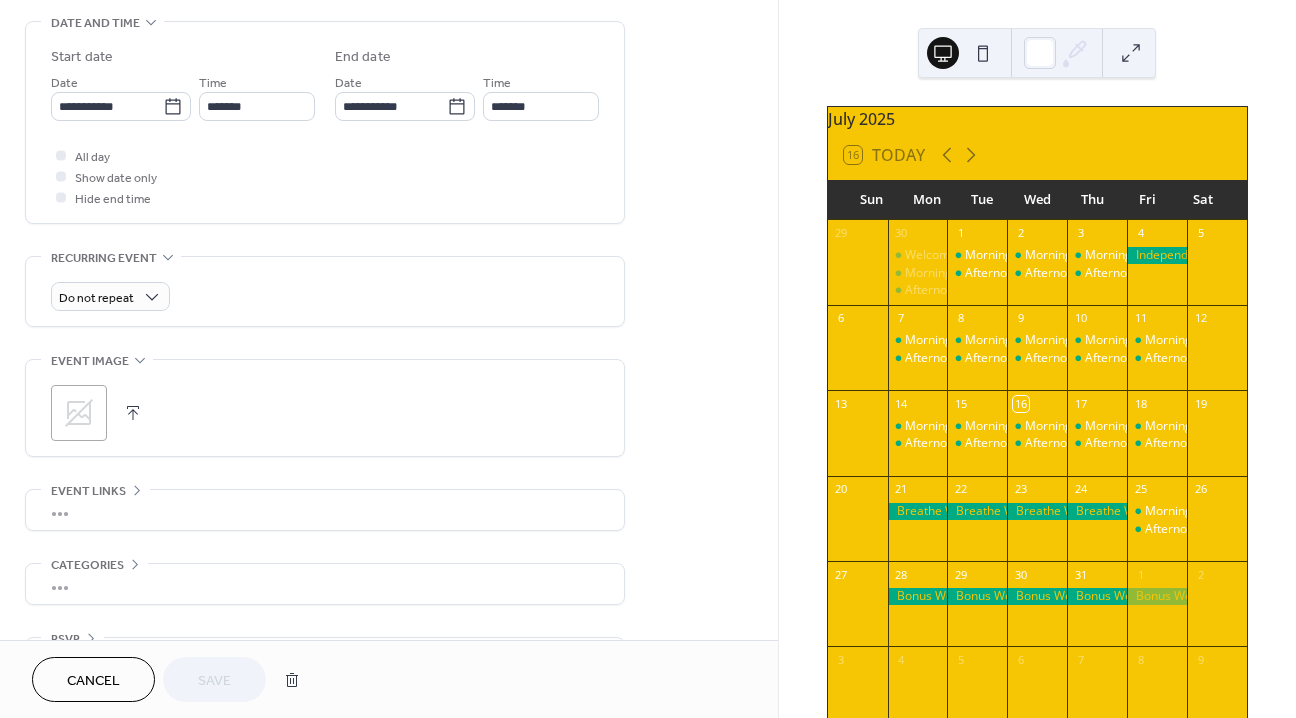 scroll, scrollTop: 689, scrollLeft: 0, axis: vertical 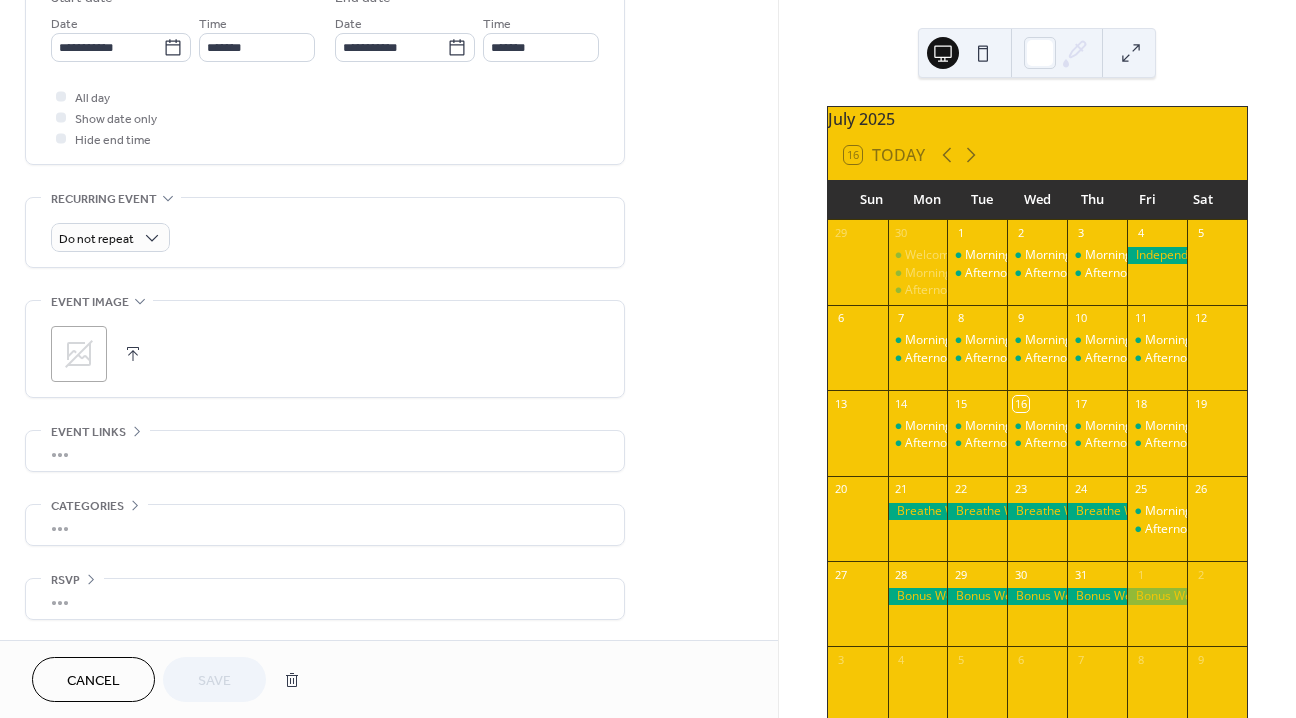 click on "Cancel" at bounding box center (93, 681) 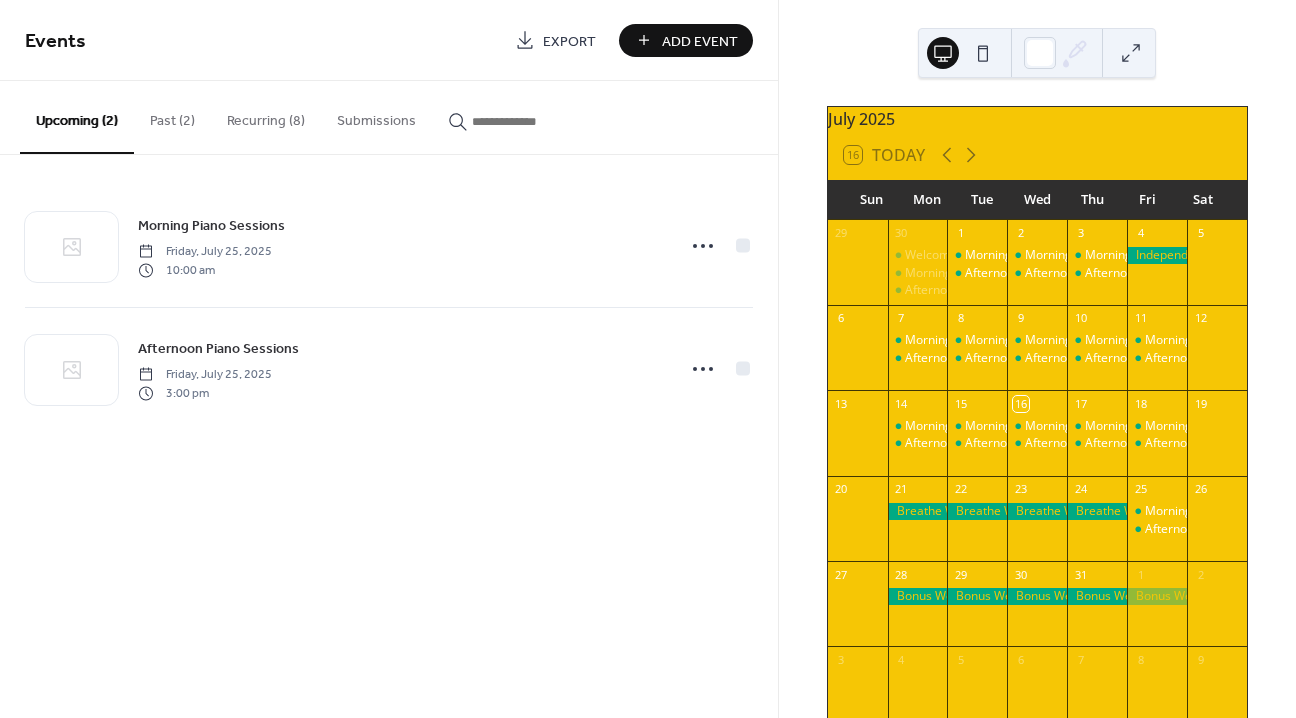 click on "Upcoming (2)" at bounding box center [77, 117] 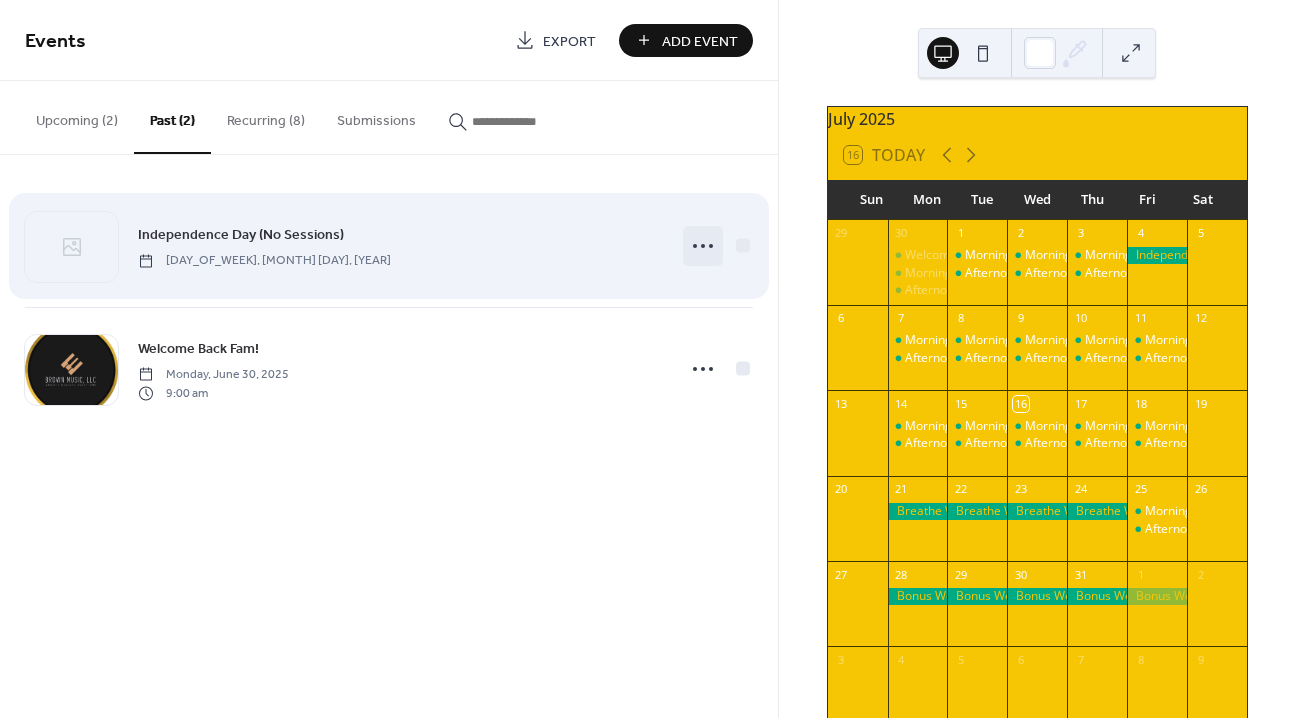 click 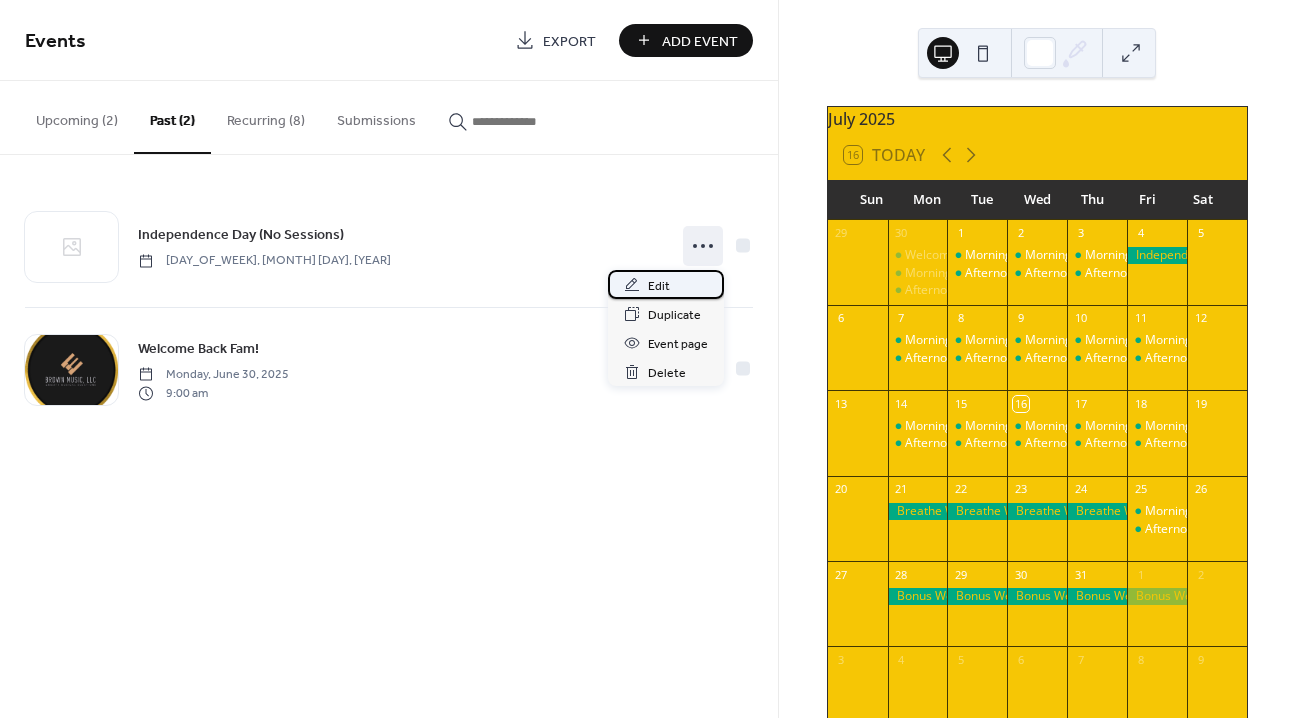 click on "Edit" at bounding box center [659, 286] 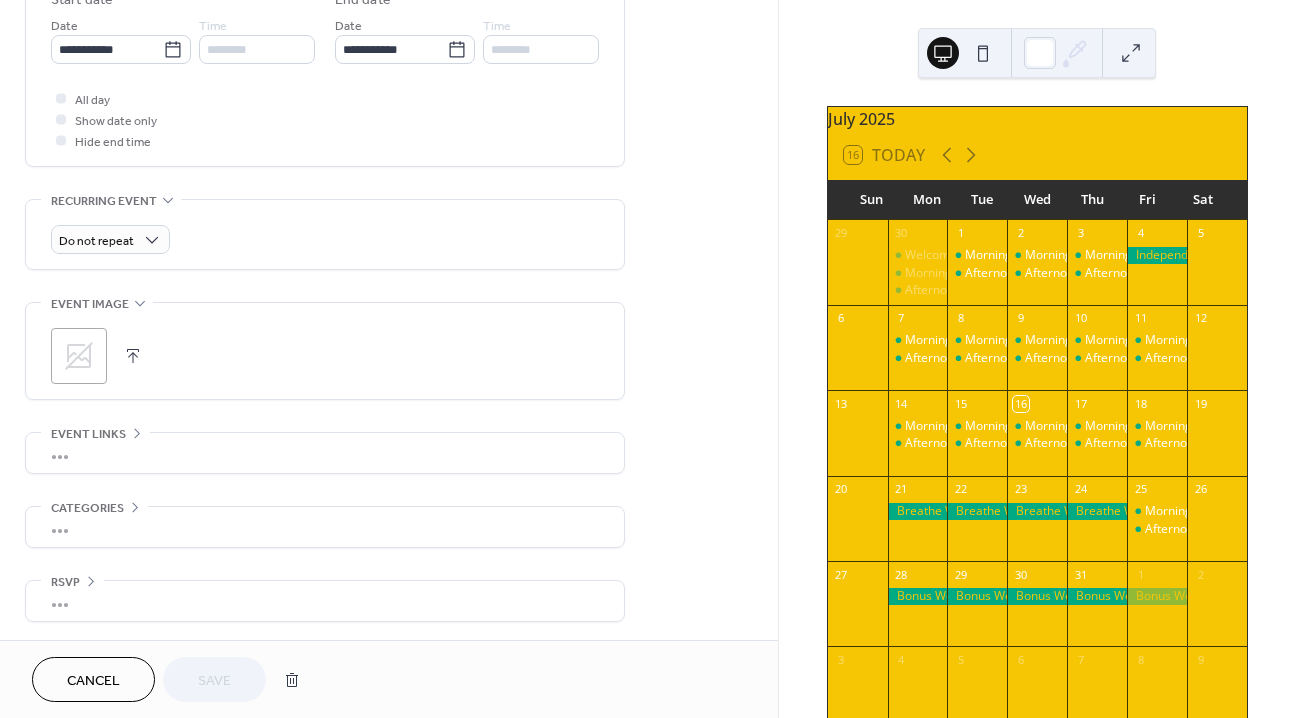 scroll, scrollTop: 689, scrollLeft: 0, axis: vertical 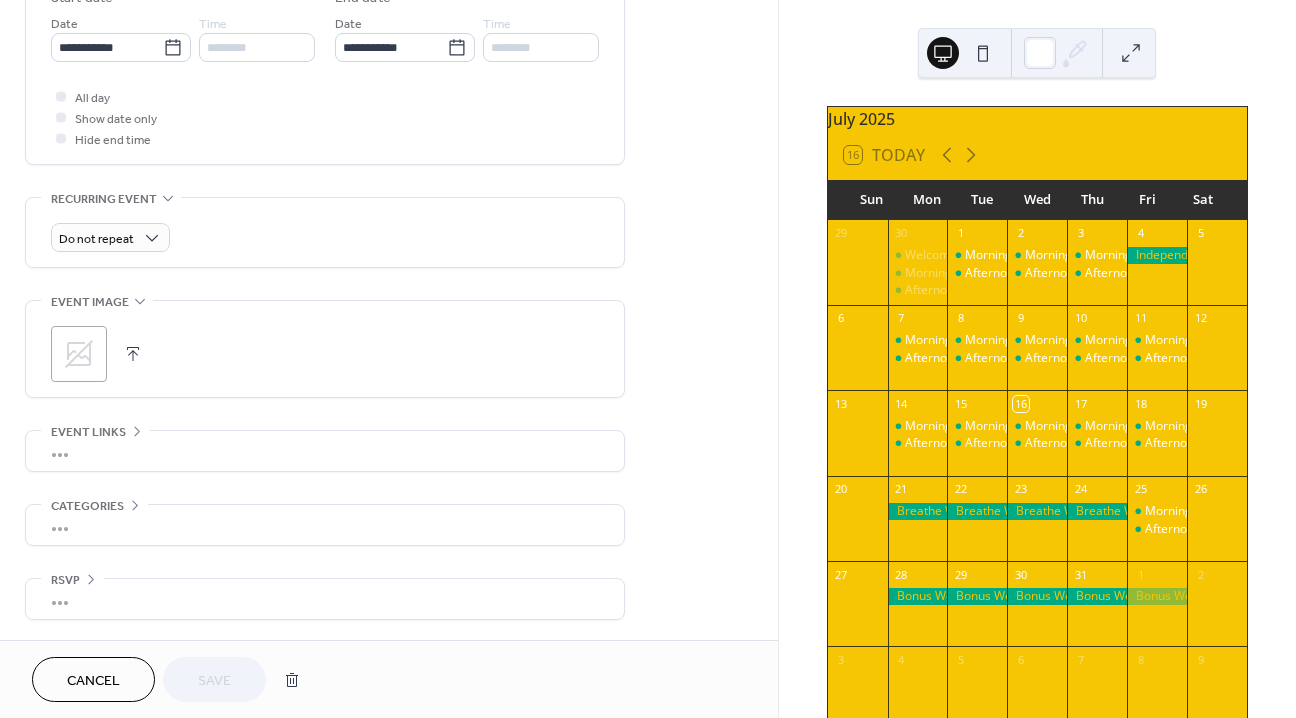 click on "Cancel" at bounding box center [93, 681] 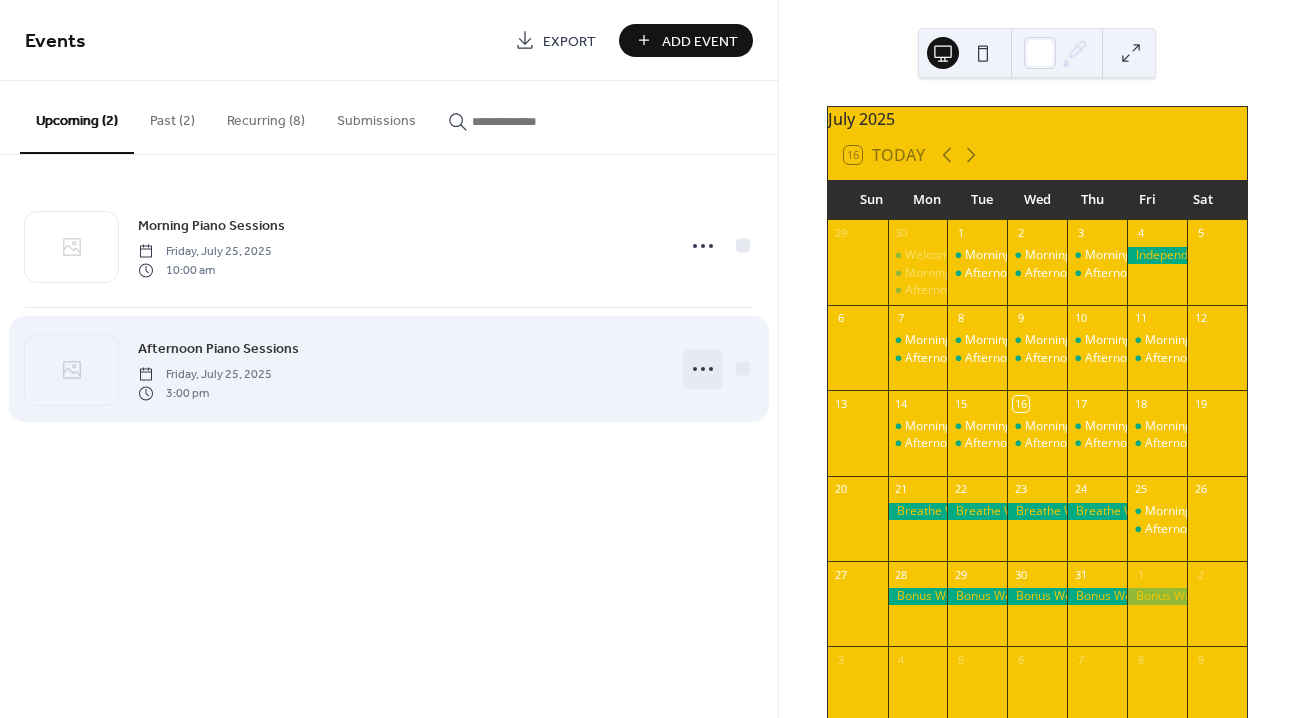 click 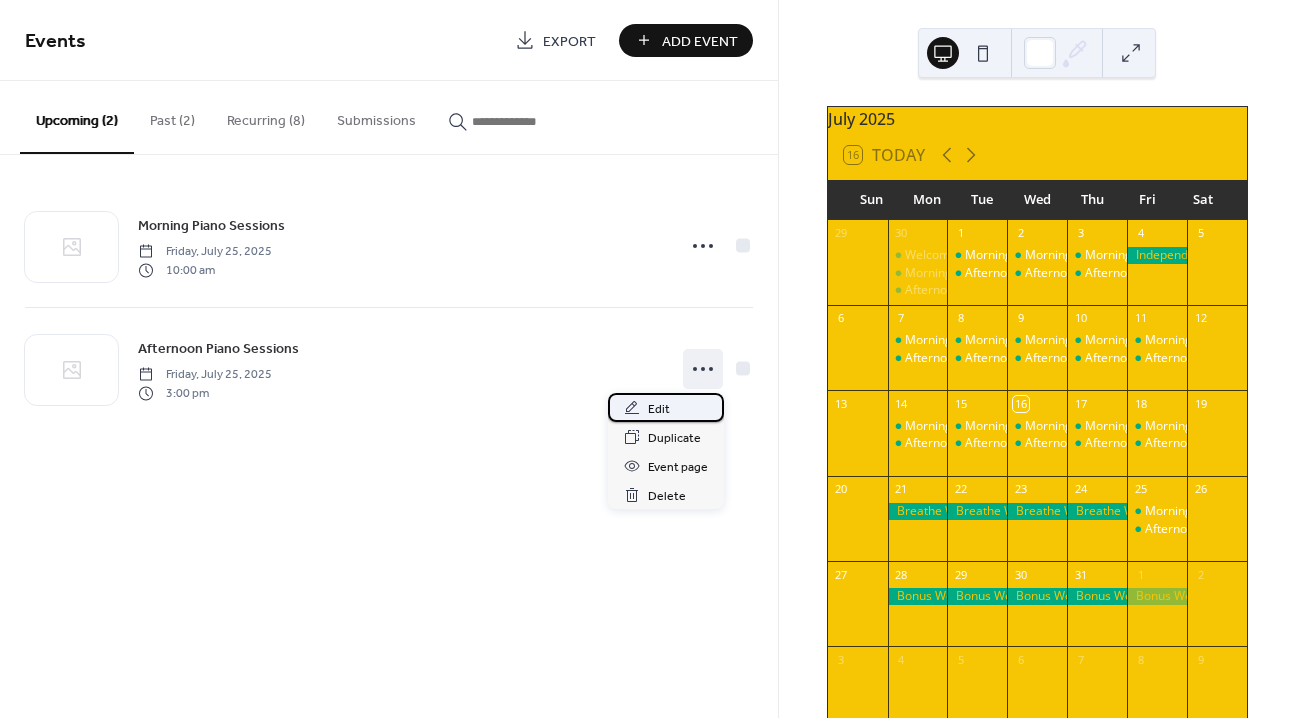 click on "Edit" at bounding box center (659, 409) 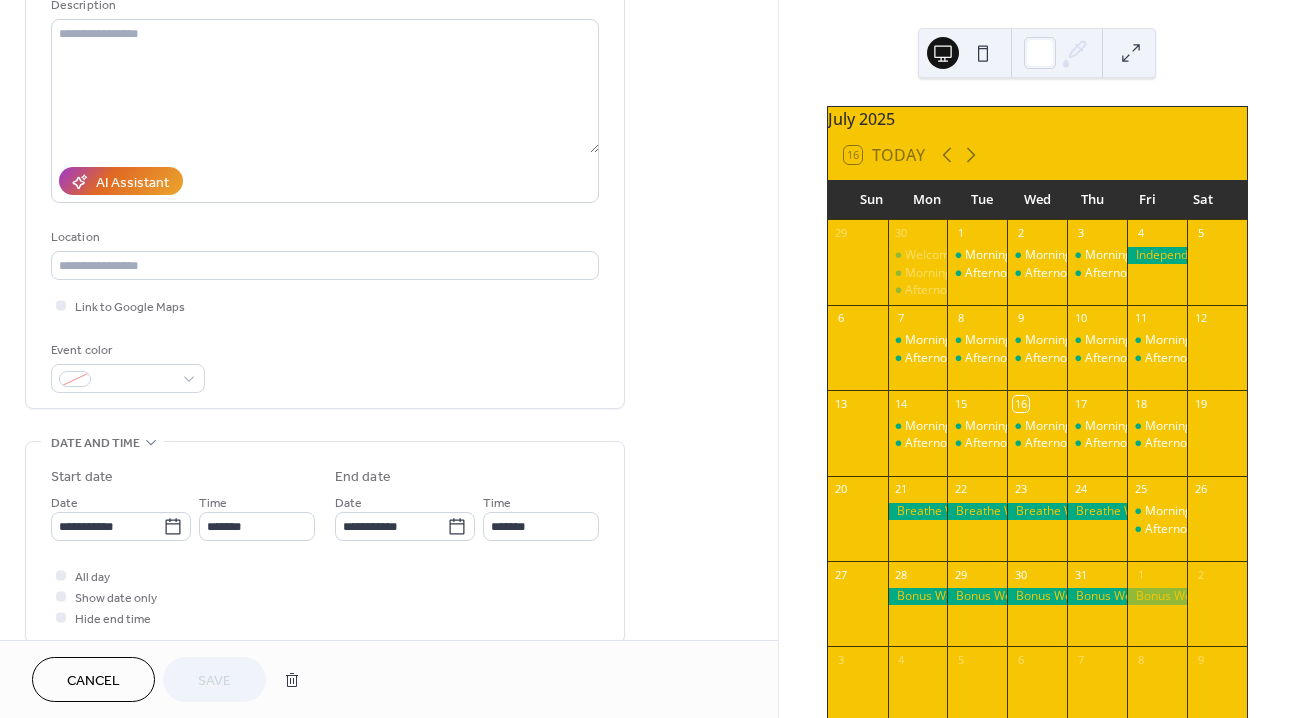 scroll, scrollTop: 689, scrollLeft: 0, axis: vertical 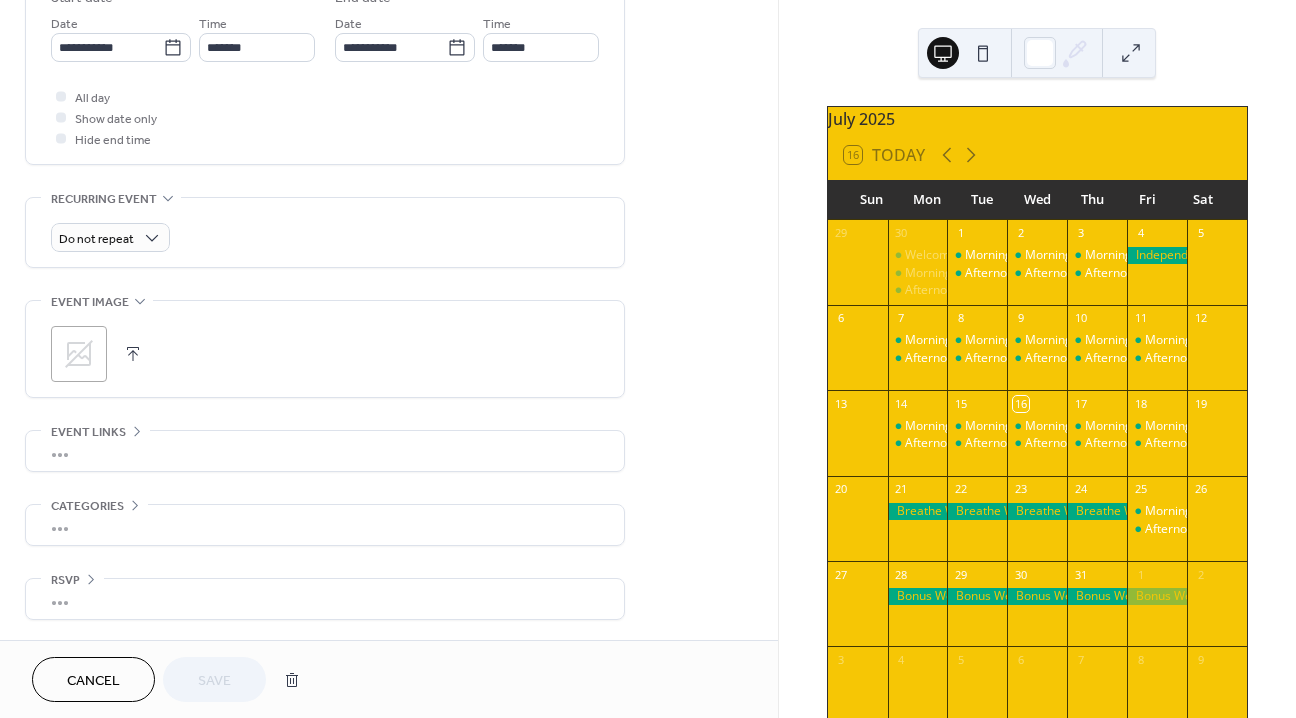 click on "Cancel" at bounding box center [93, 681] 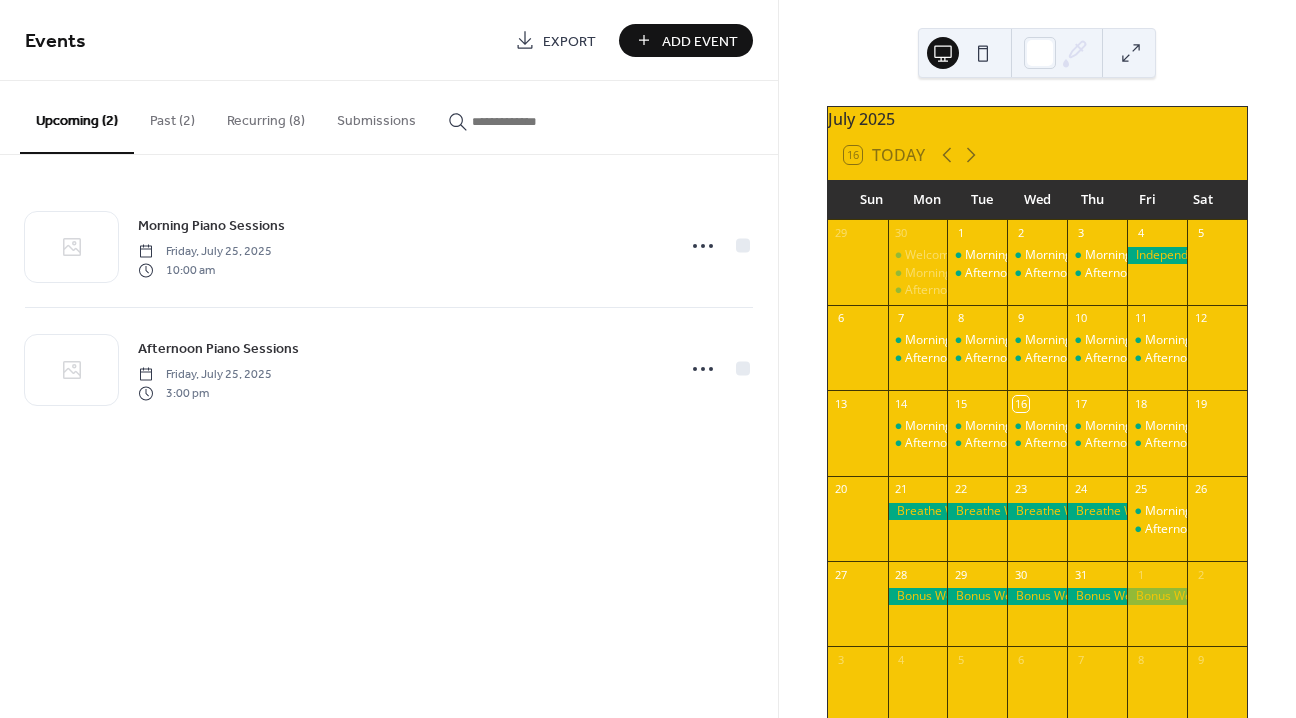 click on "Submissions" at bounding box center [376, 116] 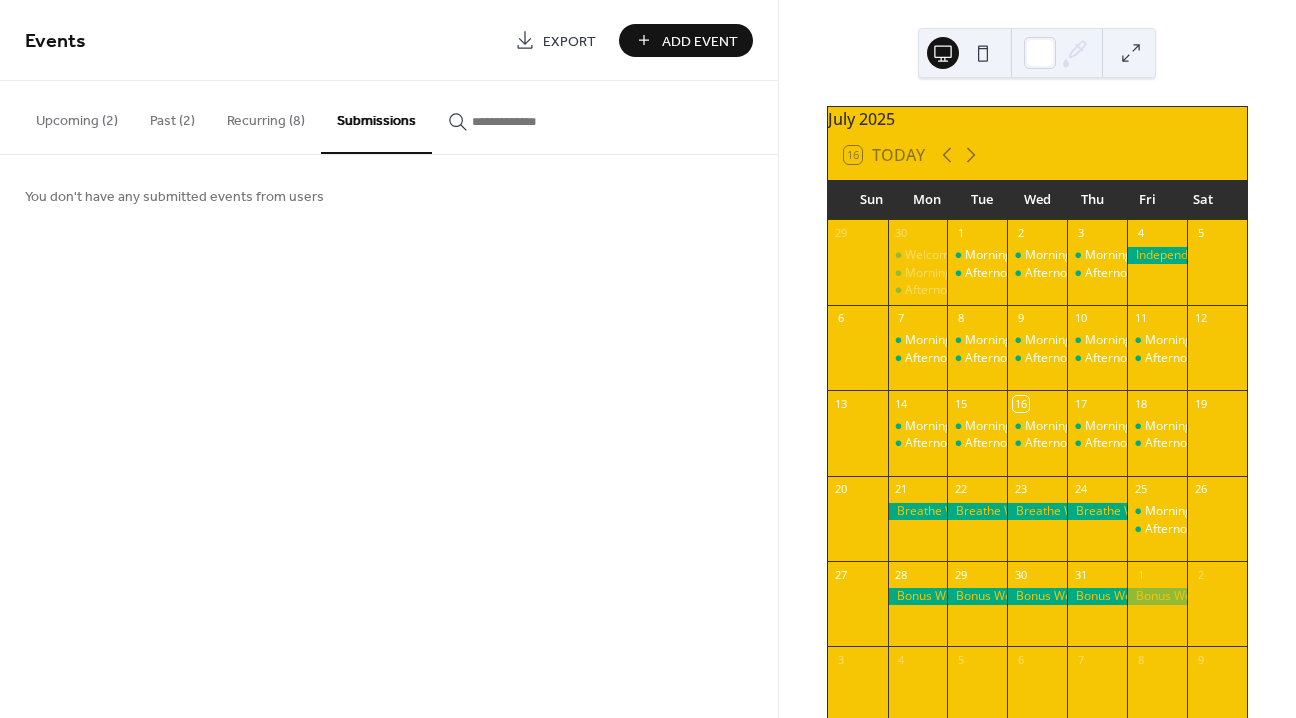 click at bounding box center (983, 53) 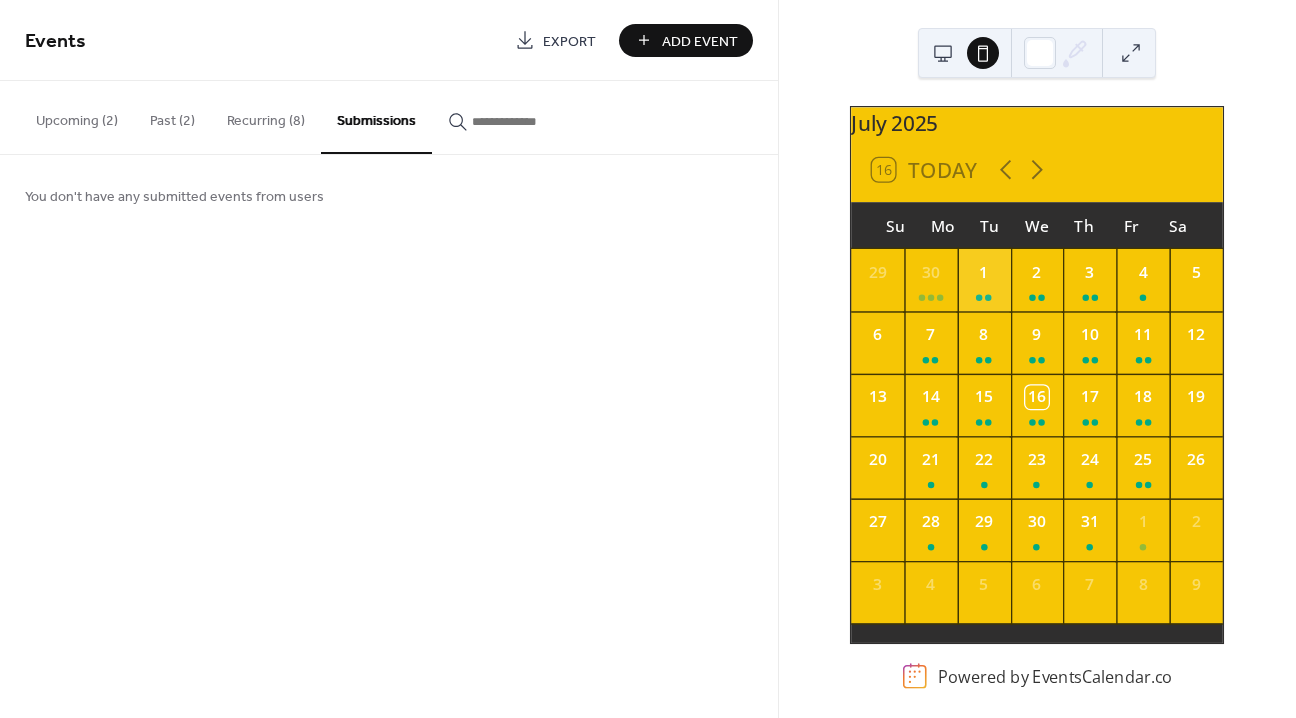 click on "1" at bounding box center (984, 280) 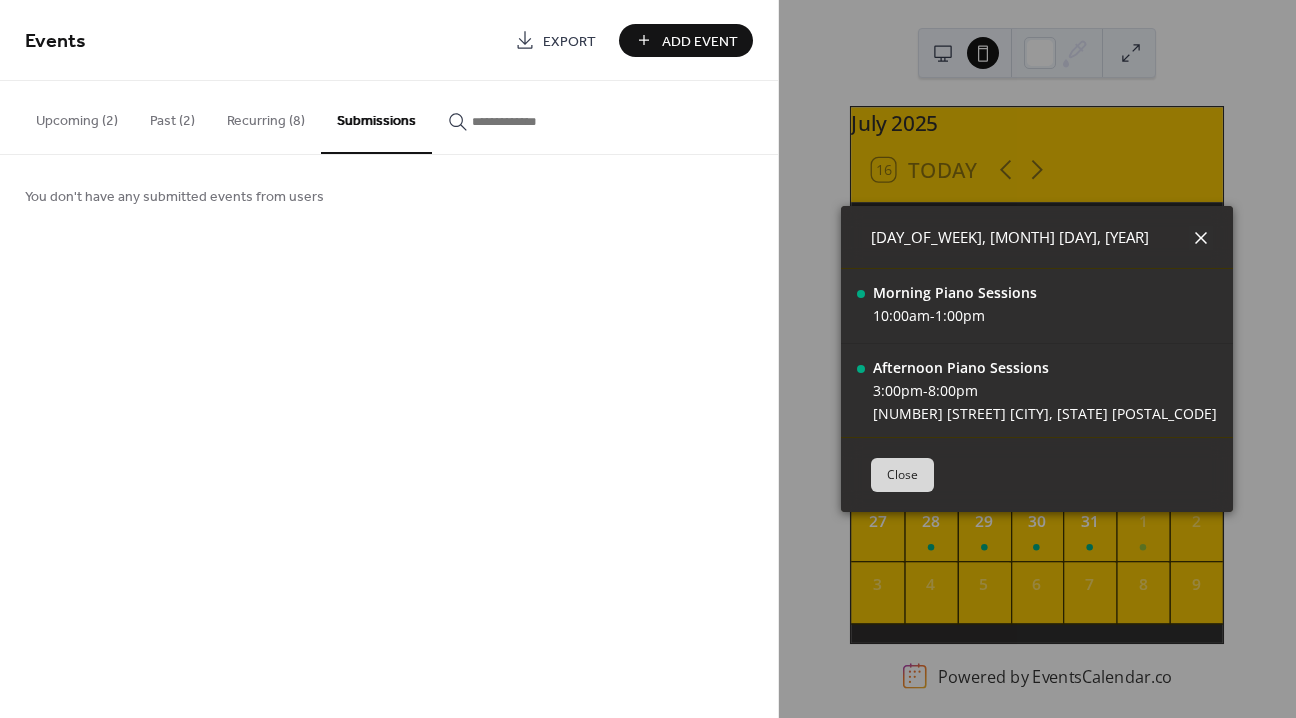 click 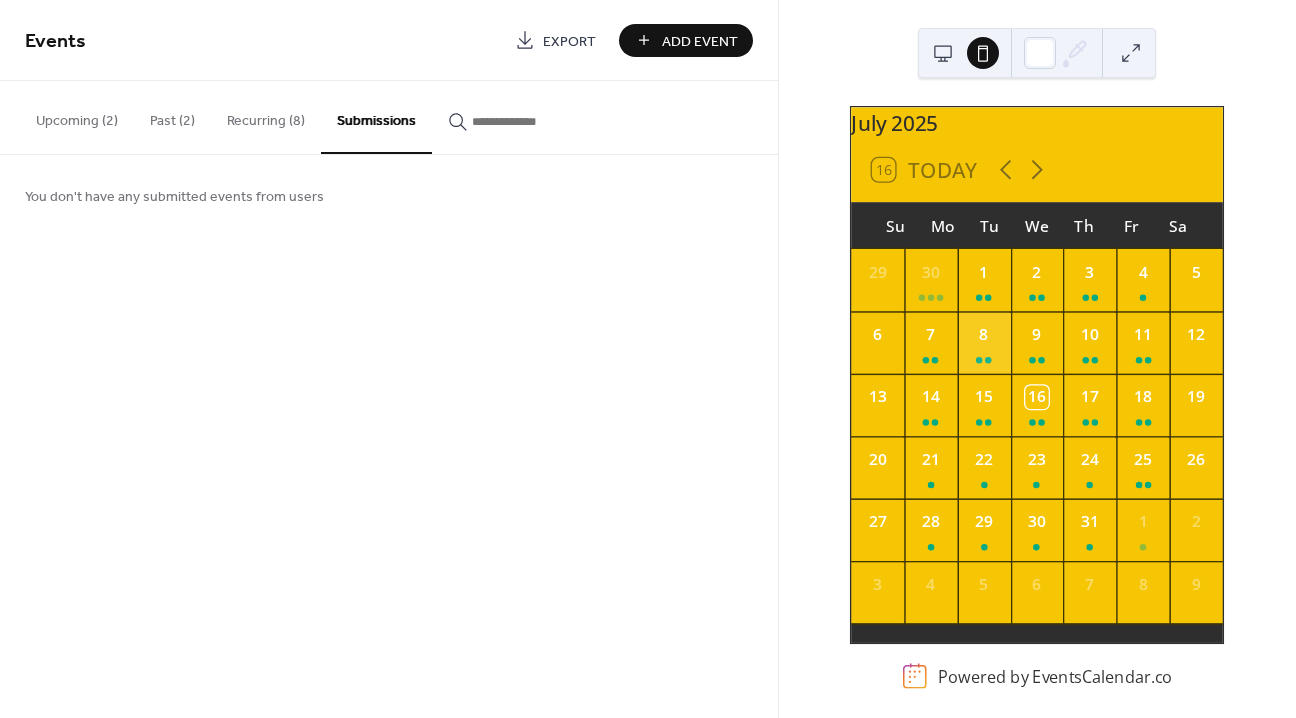 click on "8" at bounding box center (984, 342) 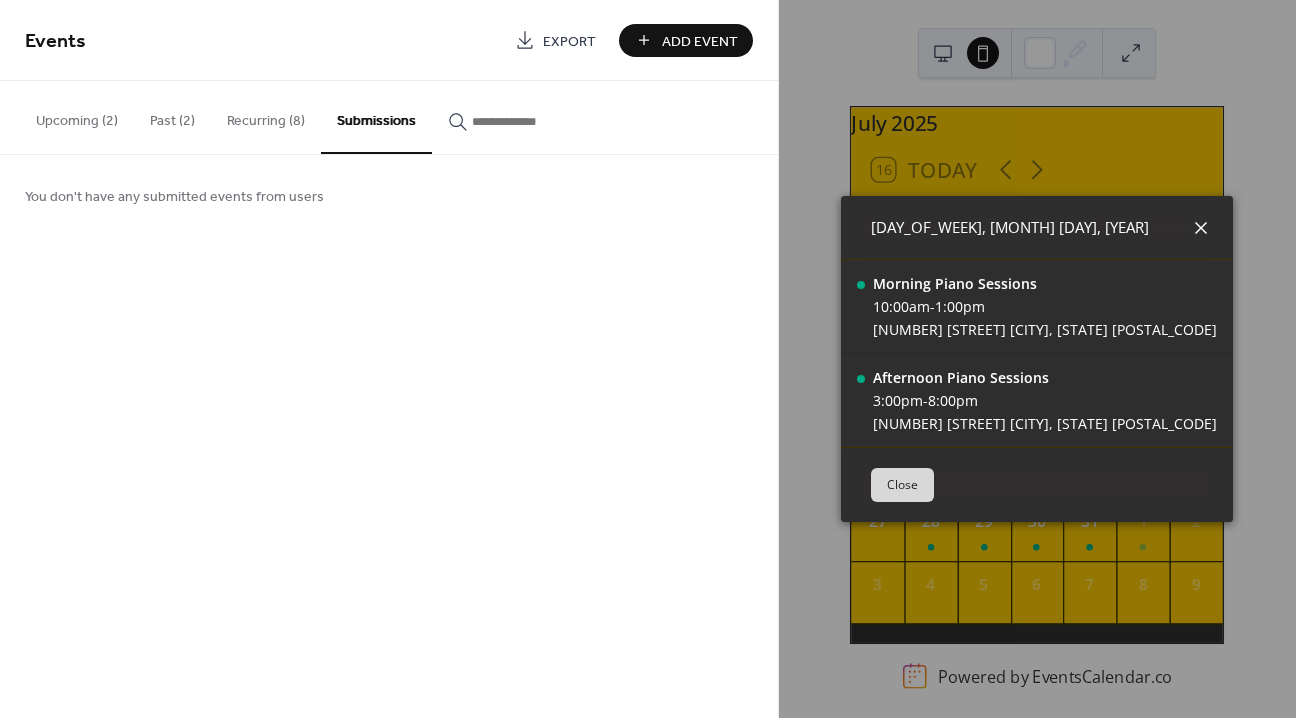 click 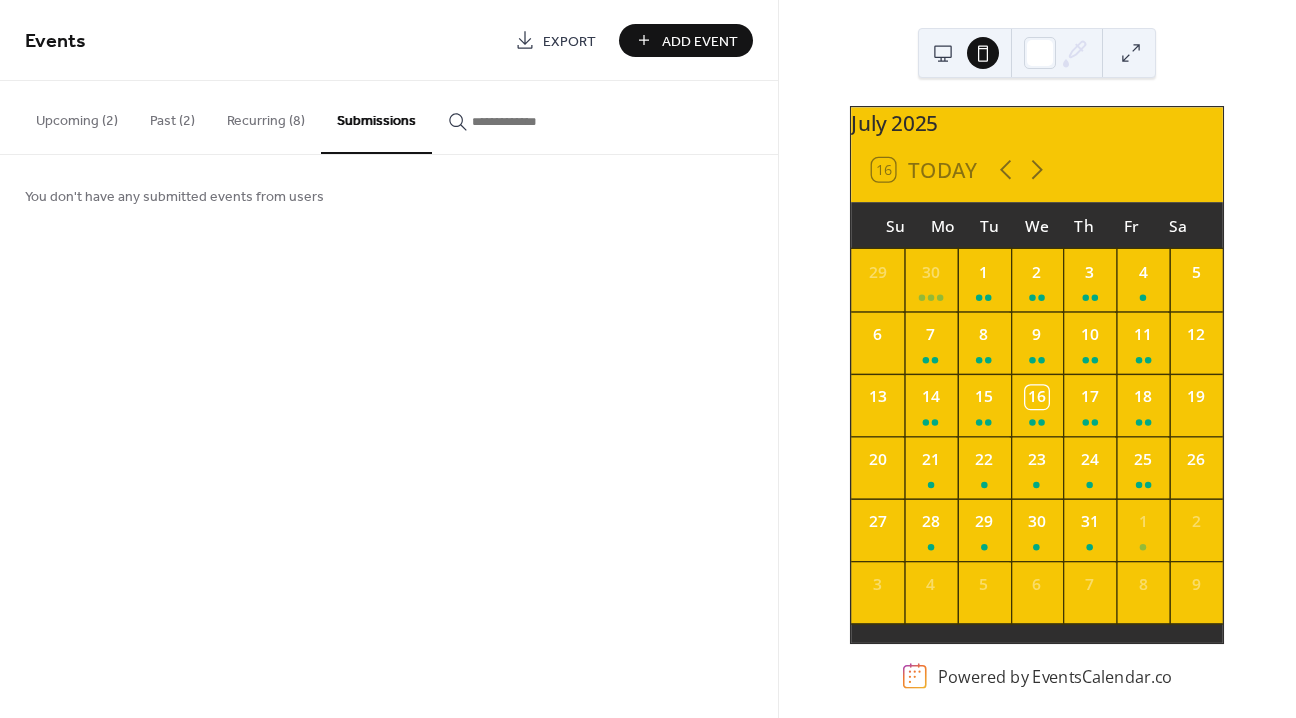 click on "Recurring (8)" at bounding box center [266, 116] 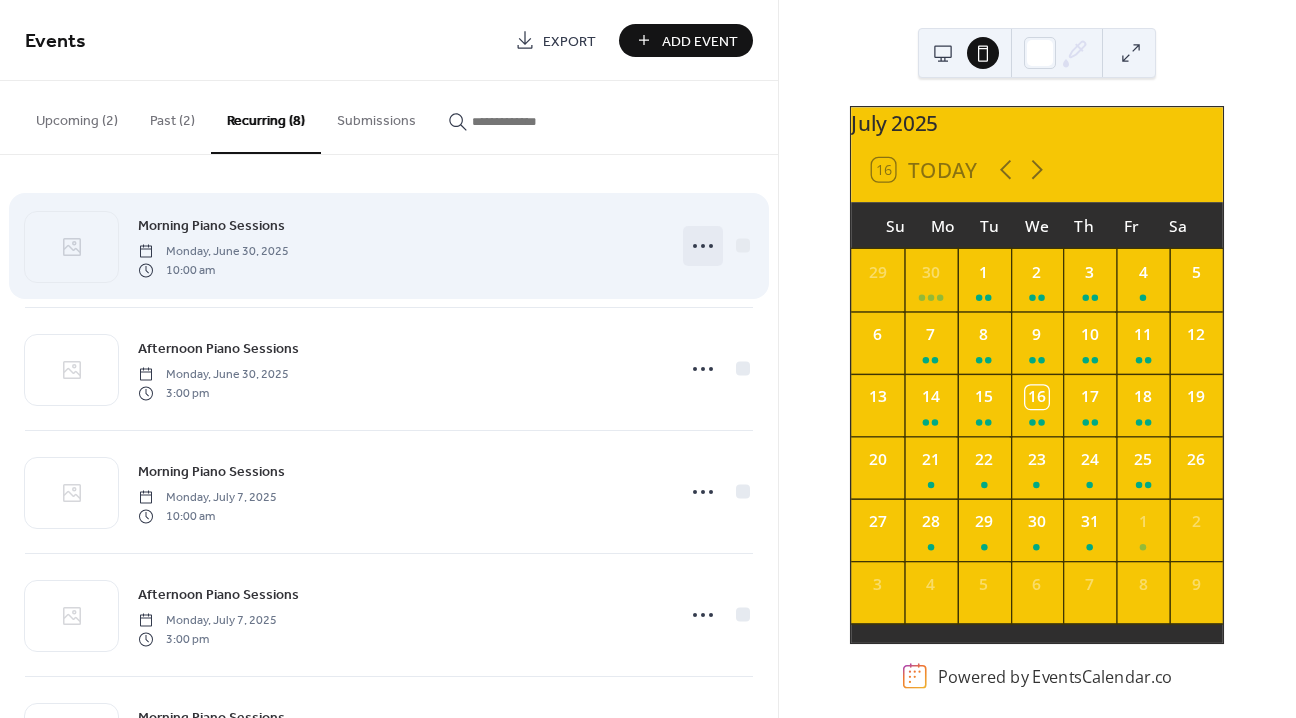 click 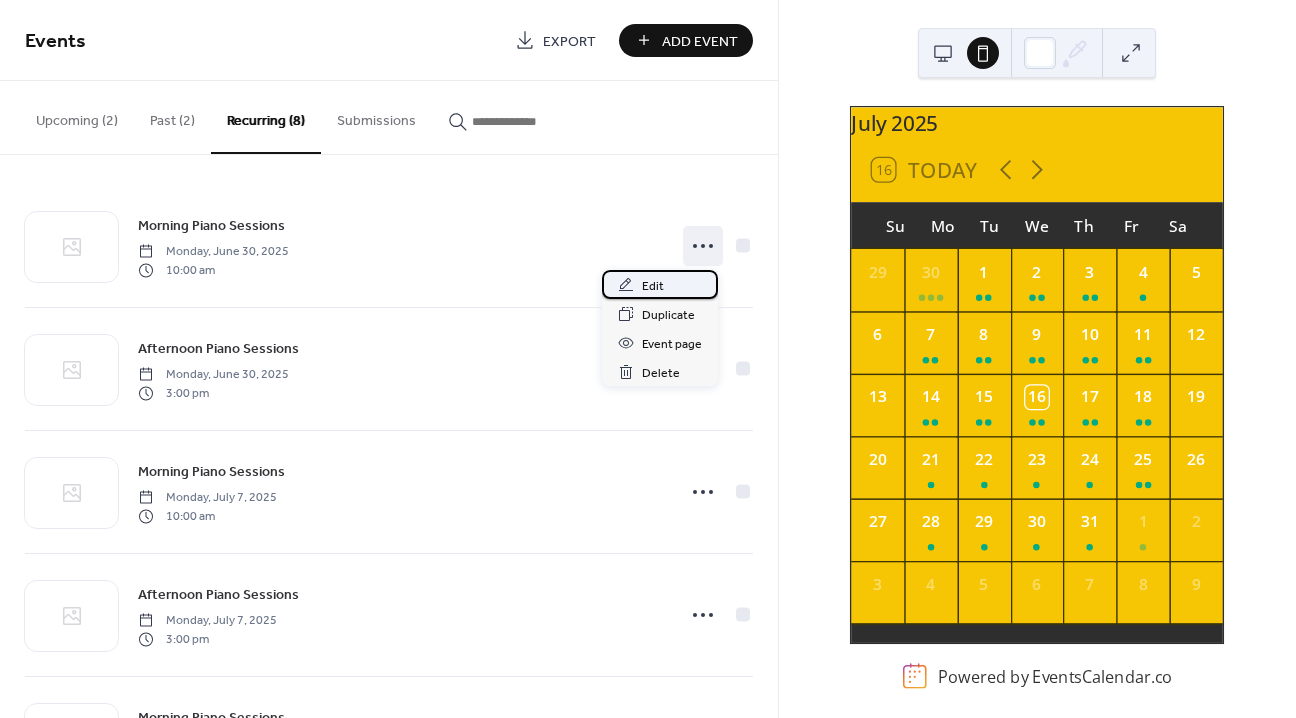 click on "Edit" at bounding box center (660, 284) 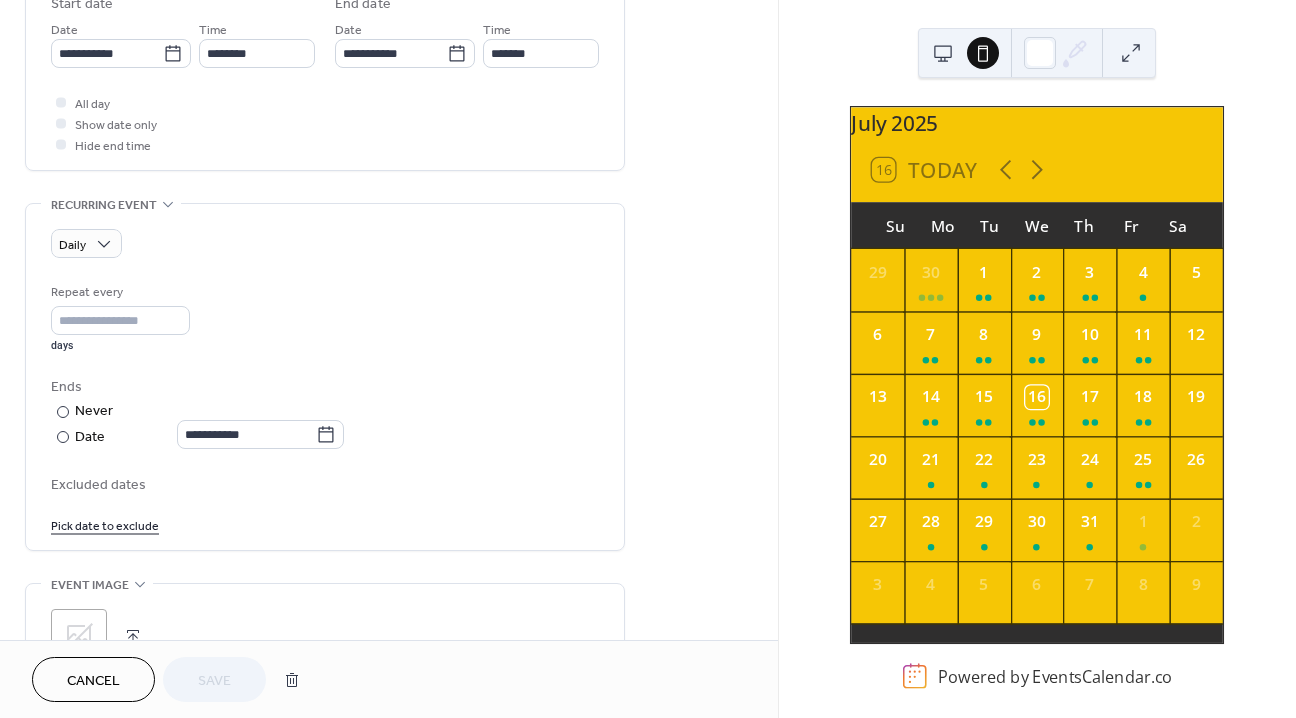 scroll, scrollTop: 966, scrollLeft: 0, axis: vertical 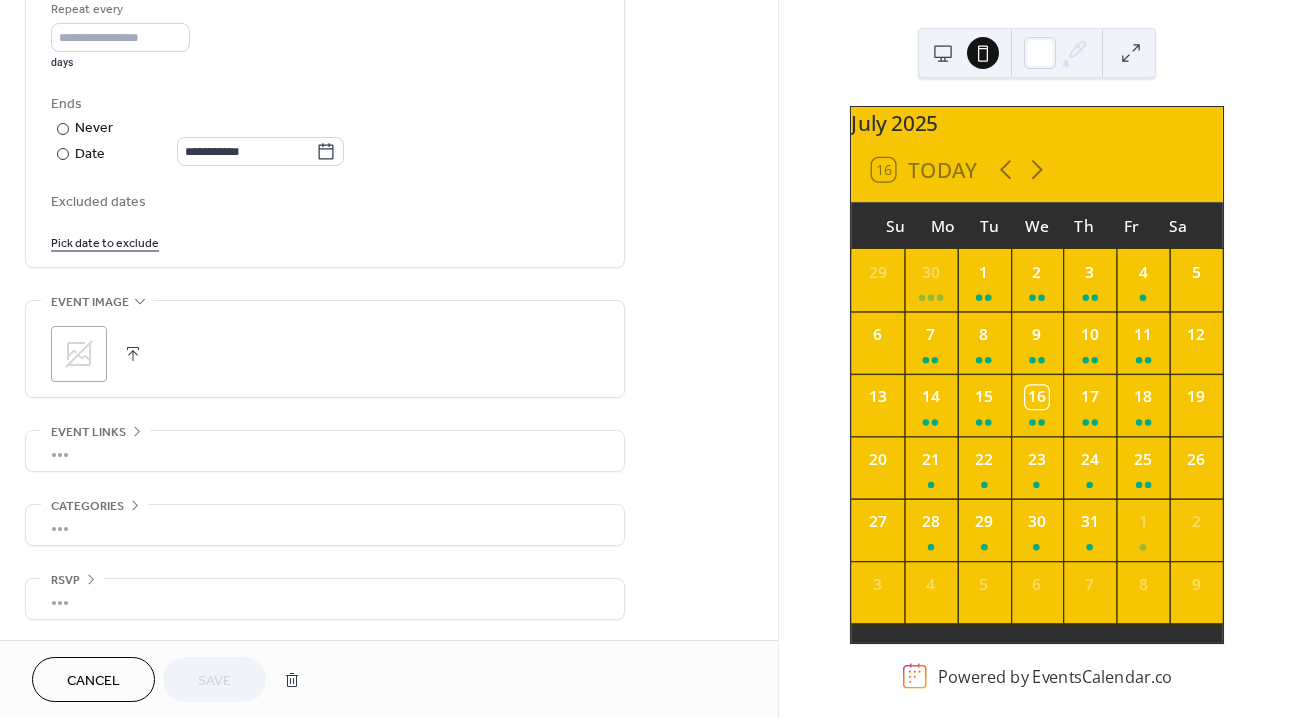 click on "Cancel" at bounding box center [93, 681] 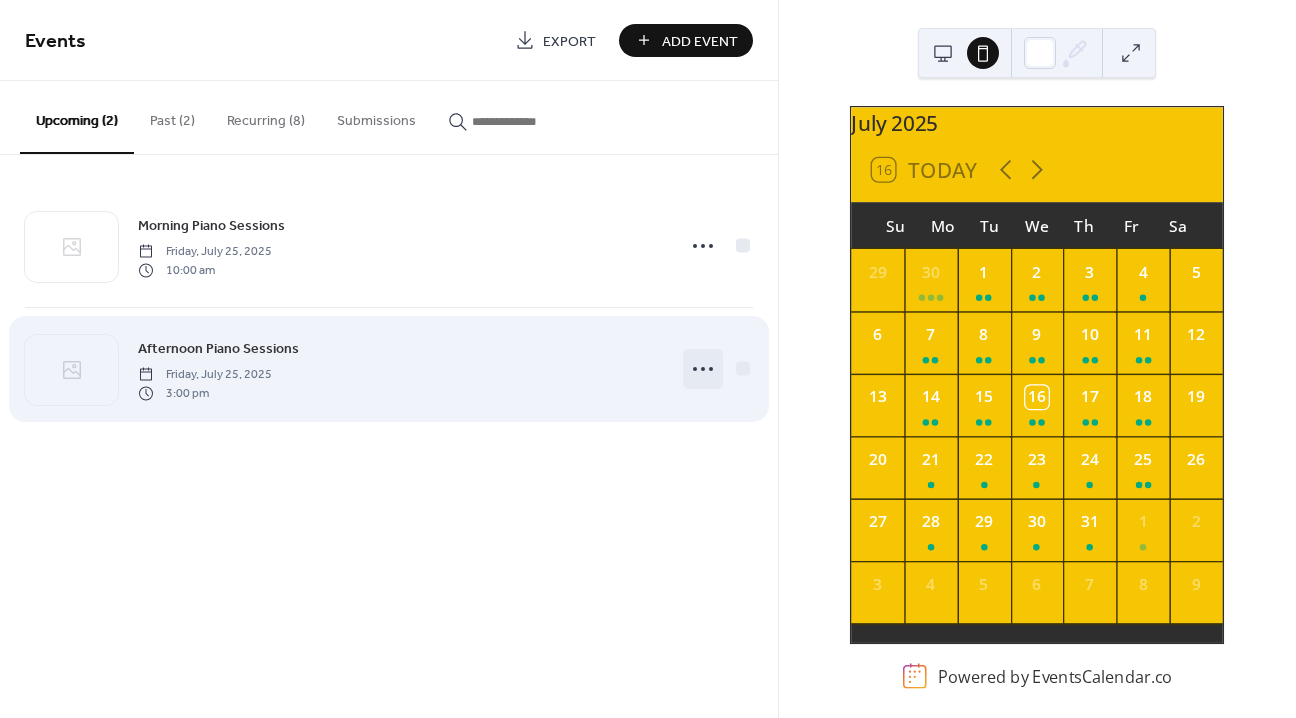 click 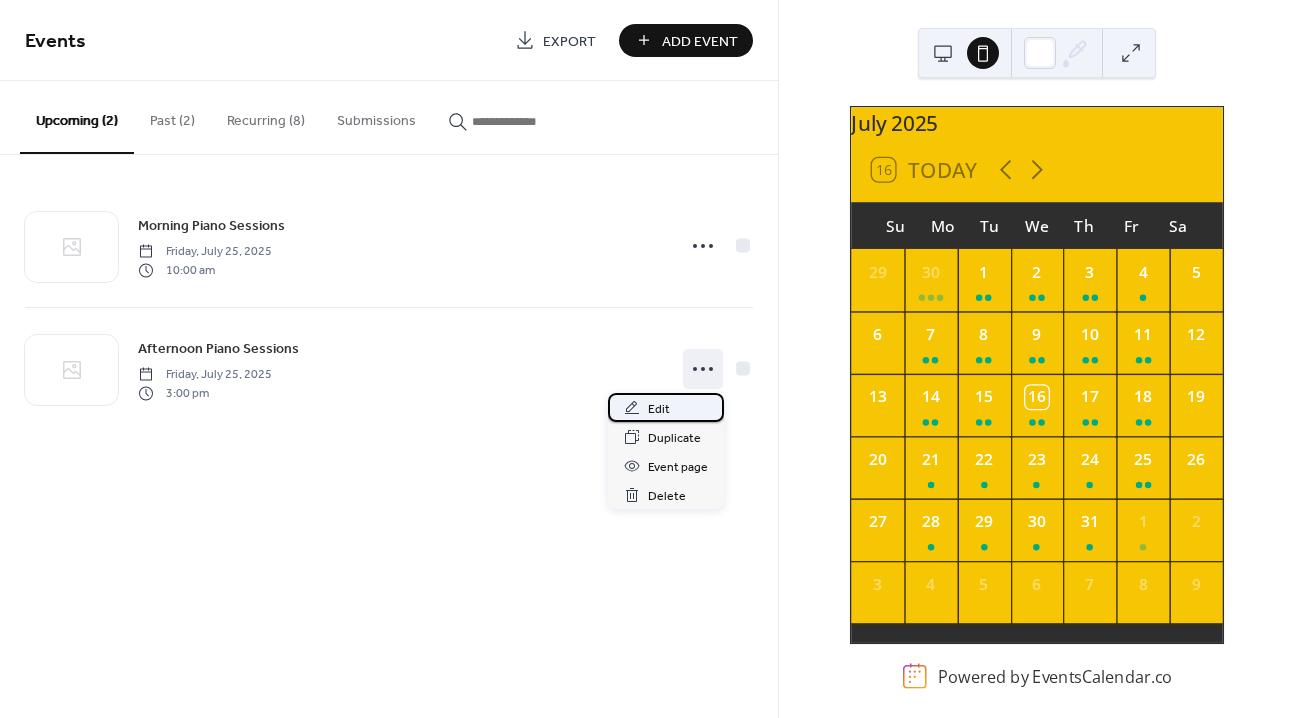 click on "Edit" at bounding box center [666, 407] 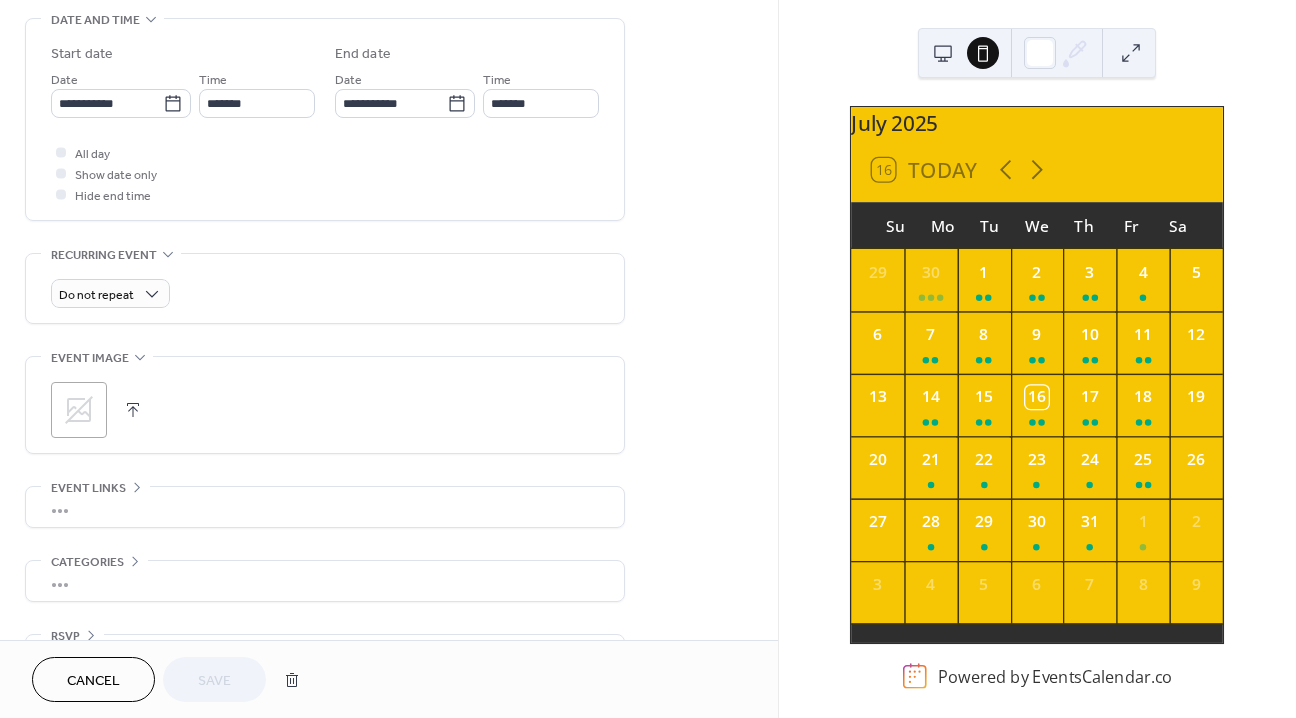 scroll, scrollTop: 689, scrollLeft: 0, axis: vertical 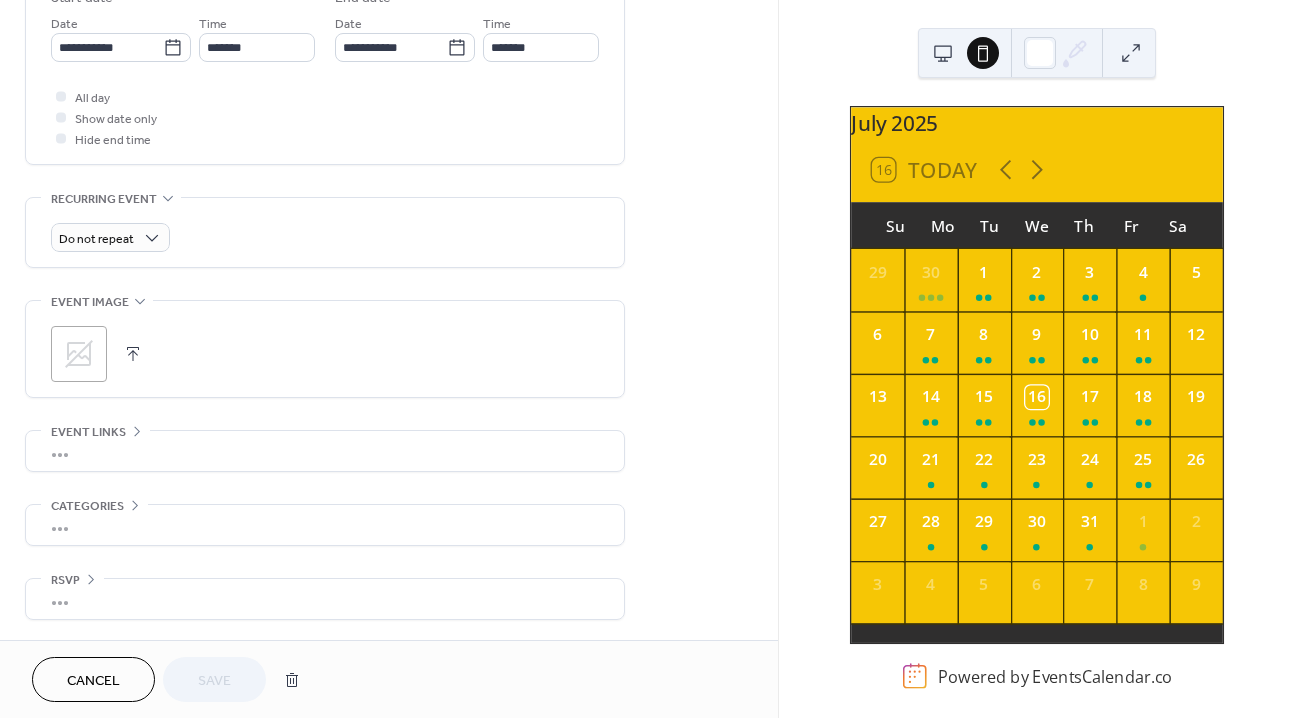 click on "Cancel" at bounding box center (93, 681) 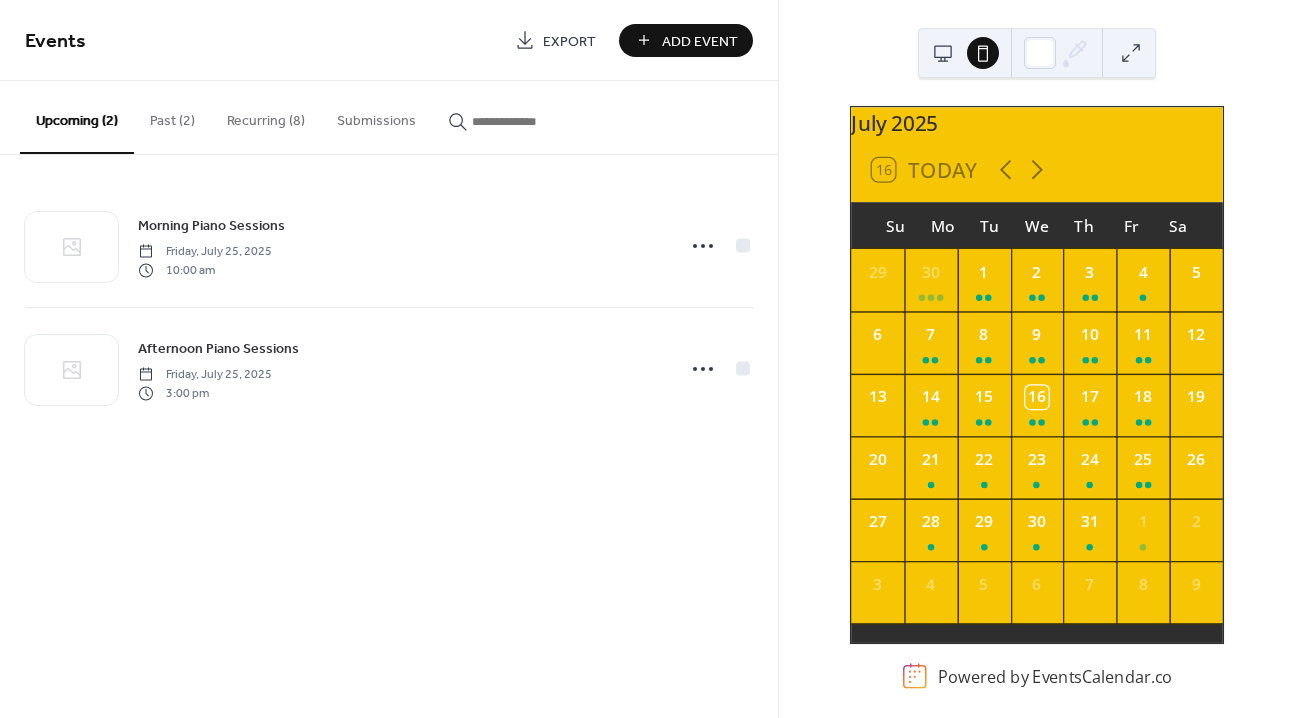 click on "Recurring (8)" at bounding box center (266, 116) 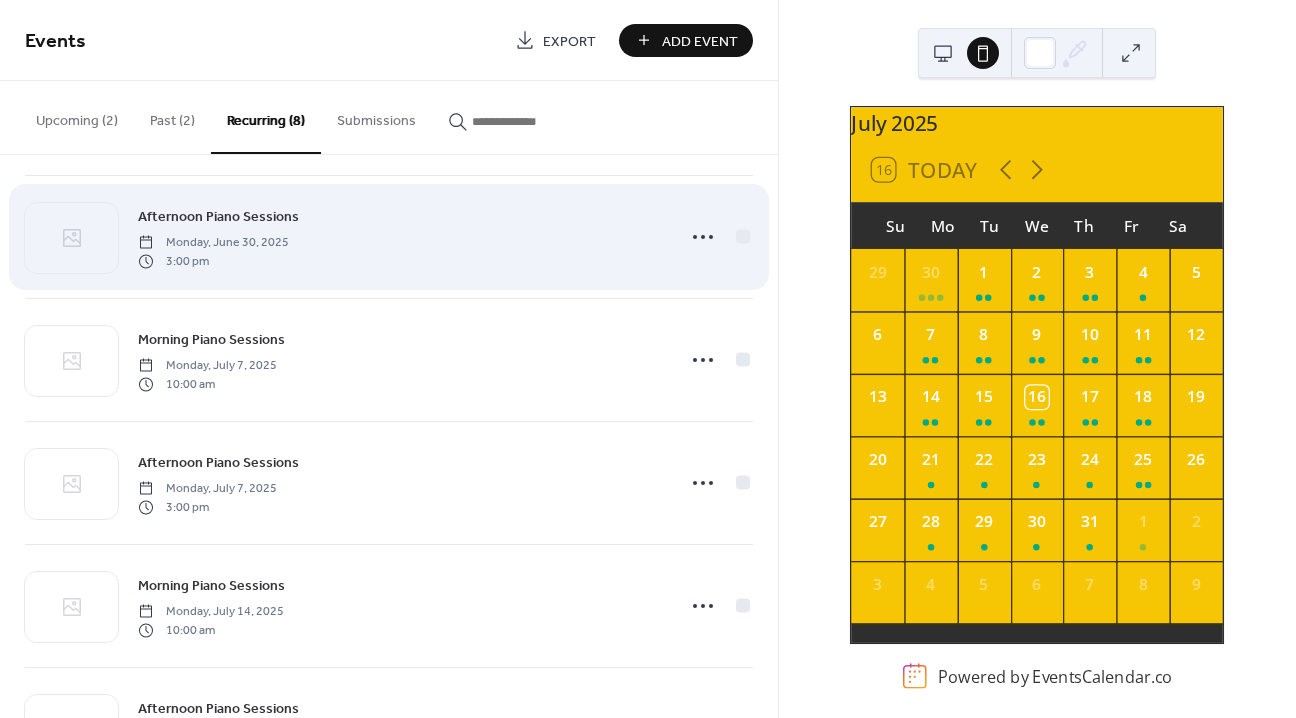 scroll, scrollTop: 144, scrollLeft: 0, axis: vertical 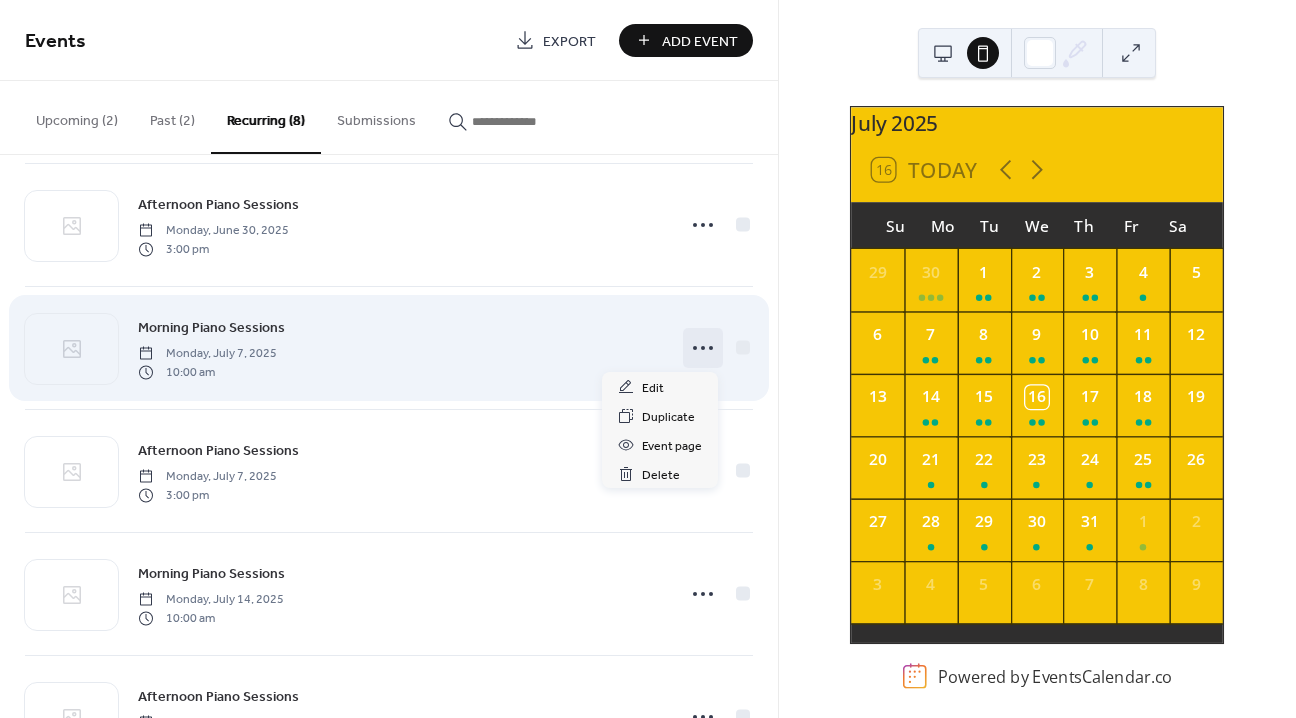 click 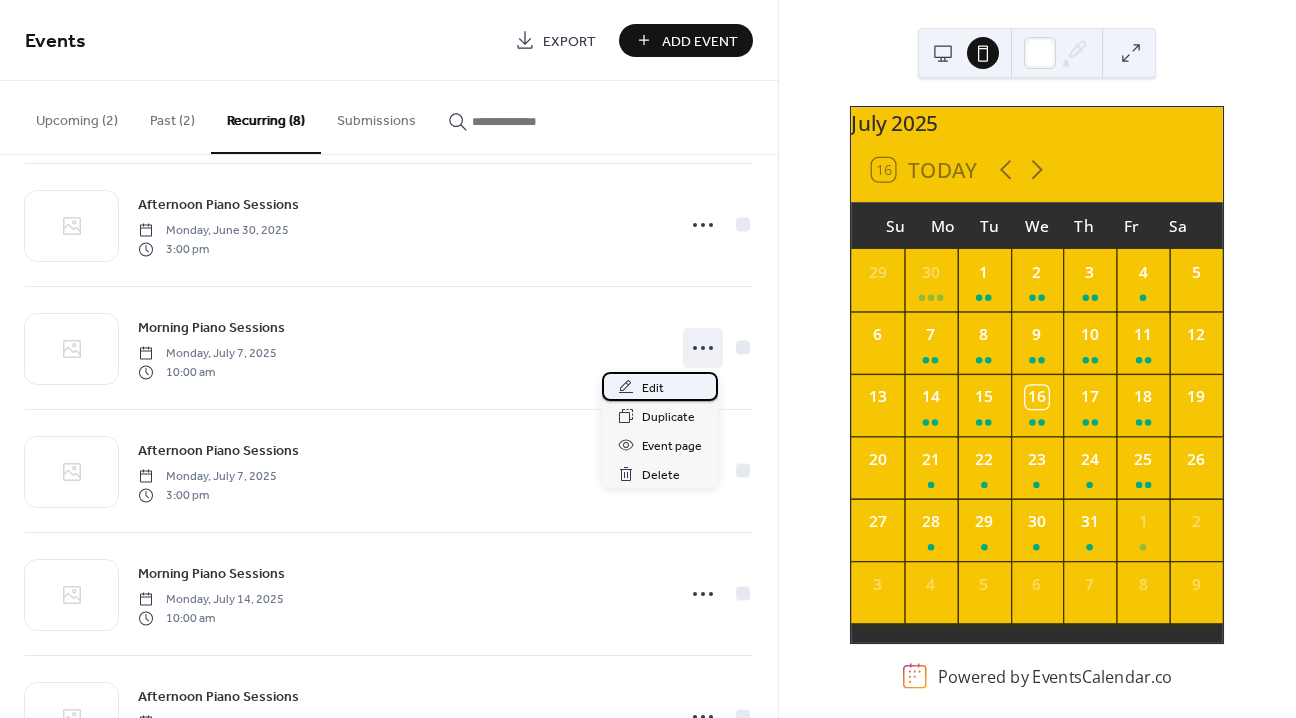 click on "Edit" at bounding box center [660, 386] 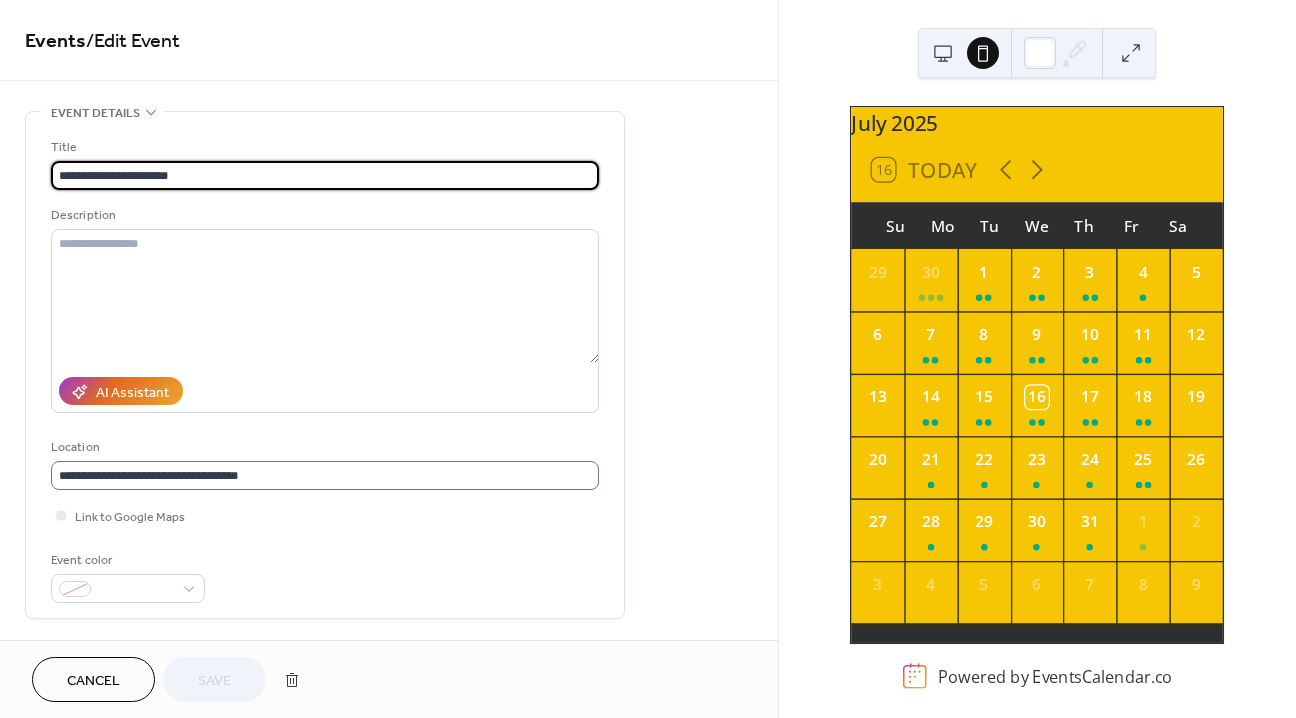 scroll, scrollTop: 1, scrollLeft: 0, axis: vertical 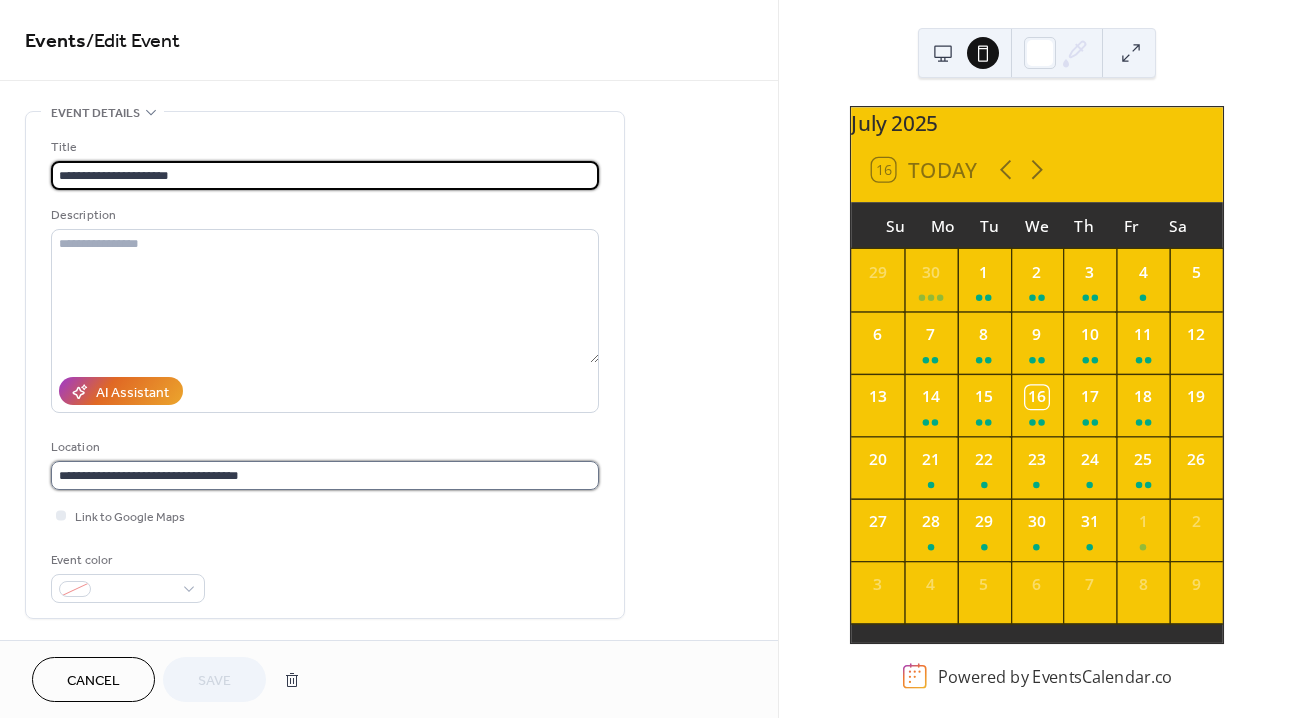 click on "**********" at bounding box center (325, 475) 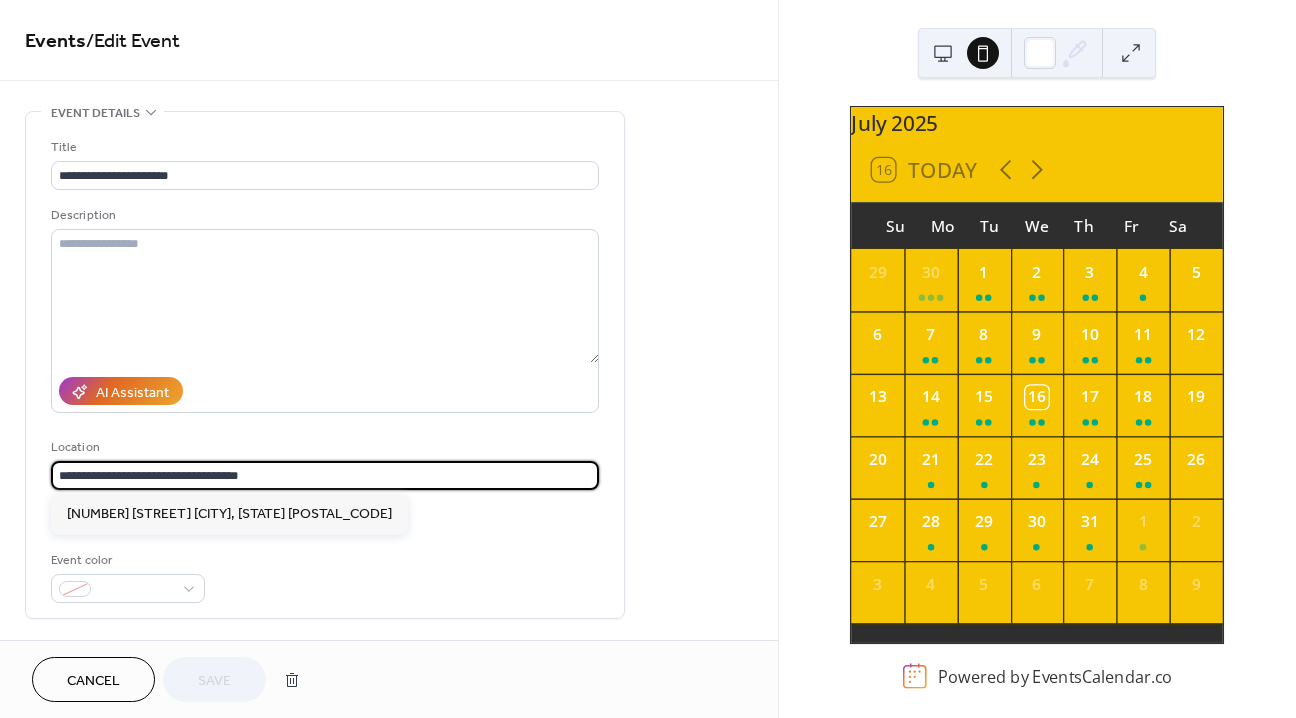 click on "**********" at bounding box center [325, 475] 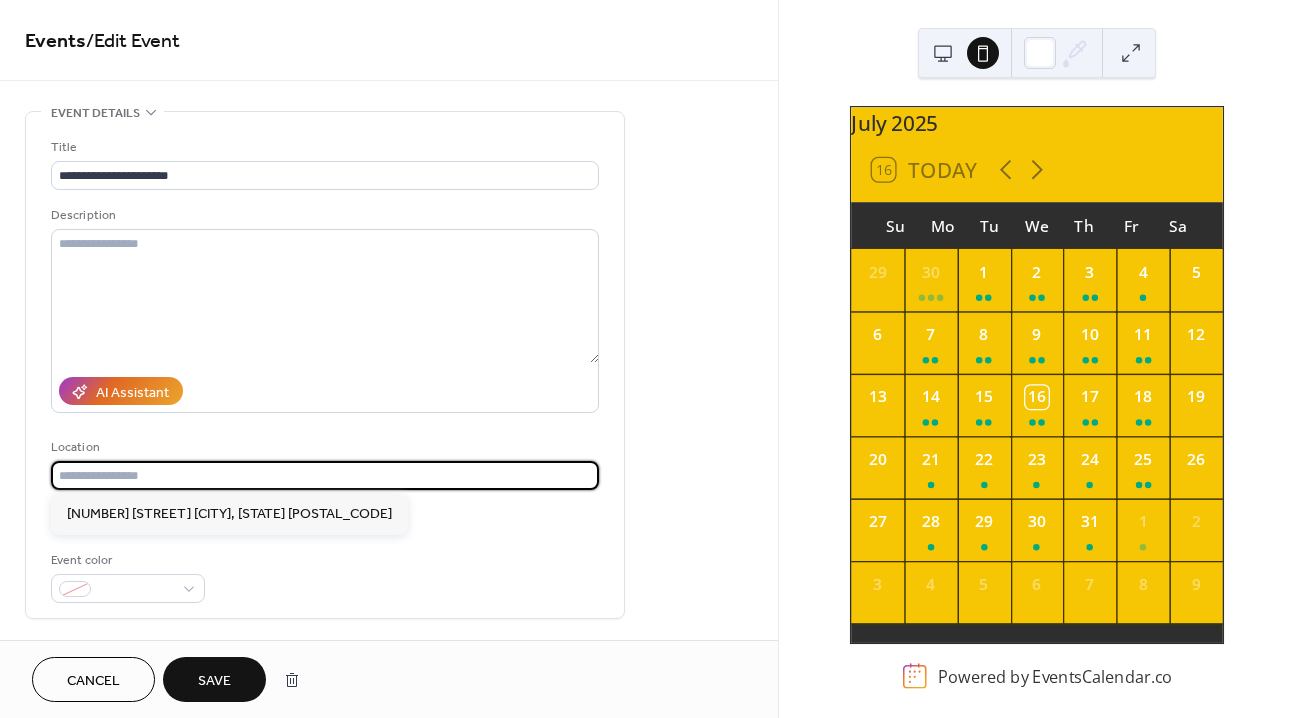 scroll, scrollTop: 0, scrollLeft: 0, axis: both 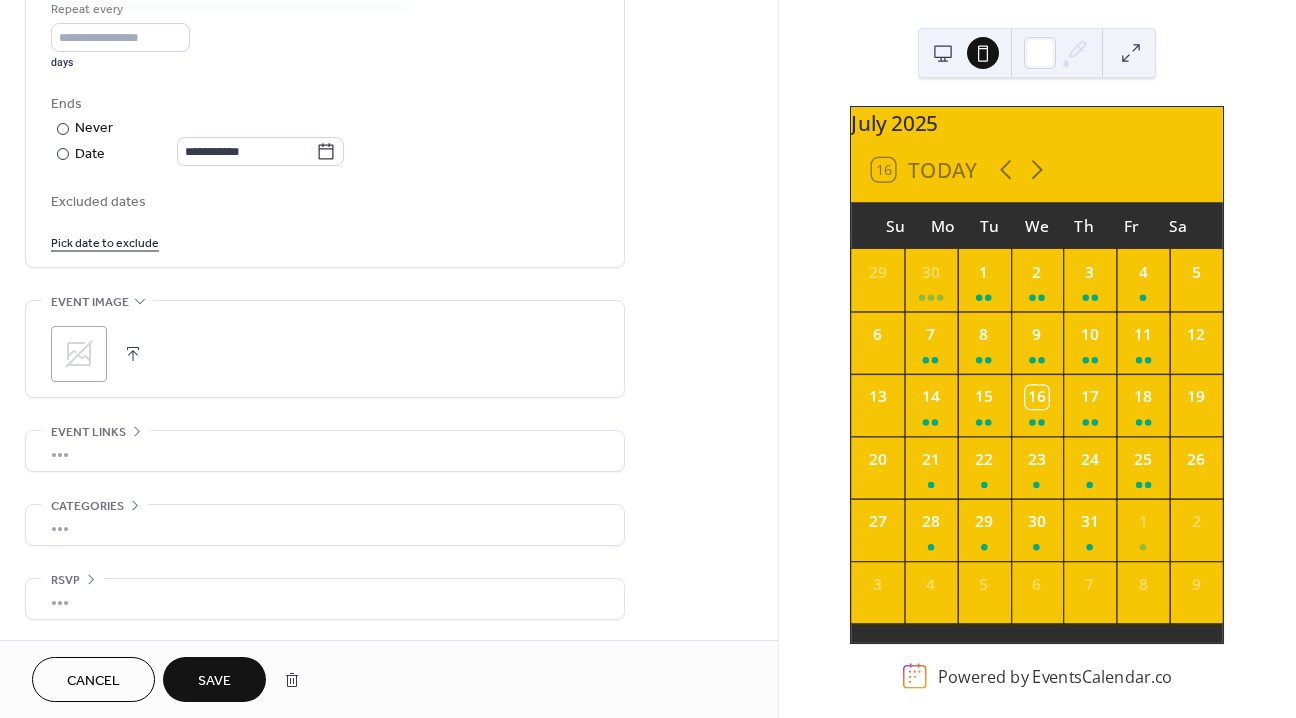 type 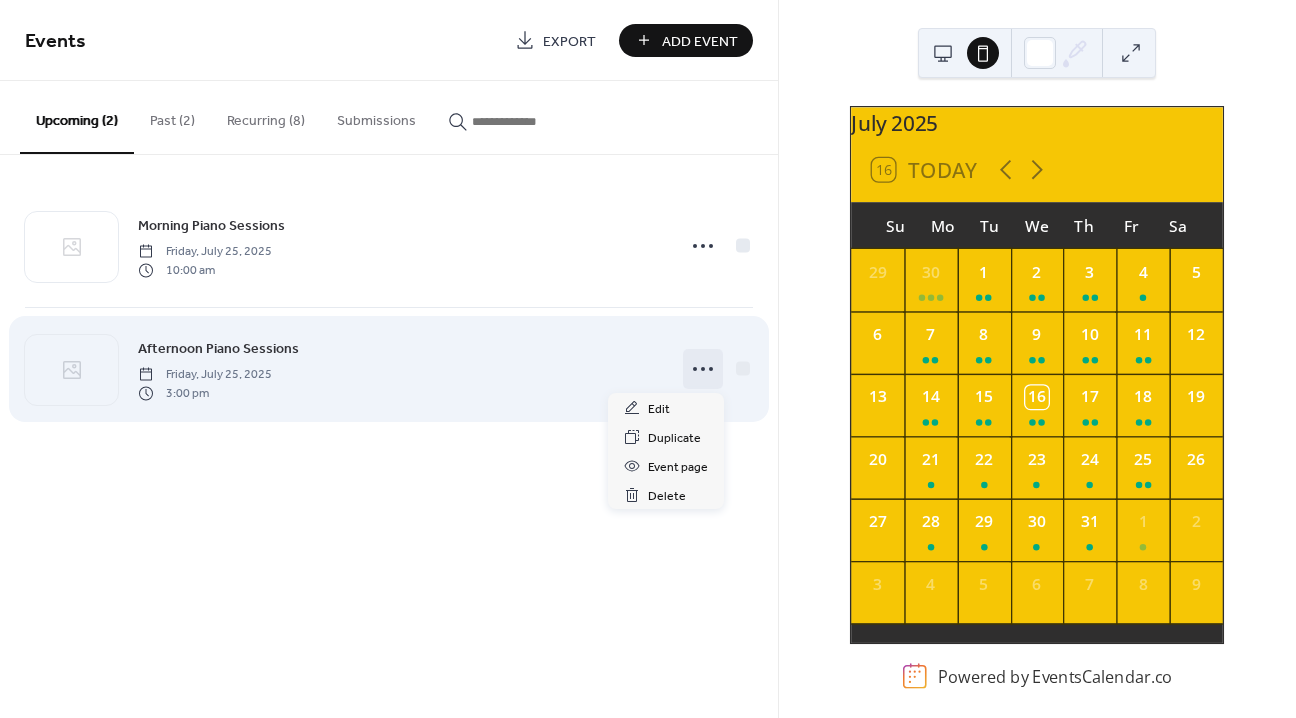 click 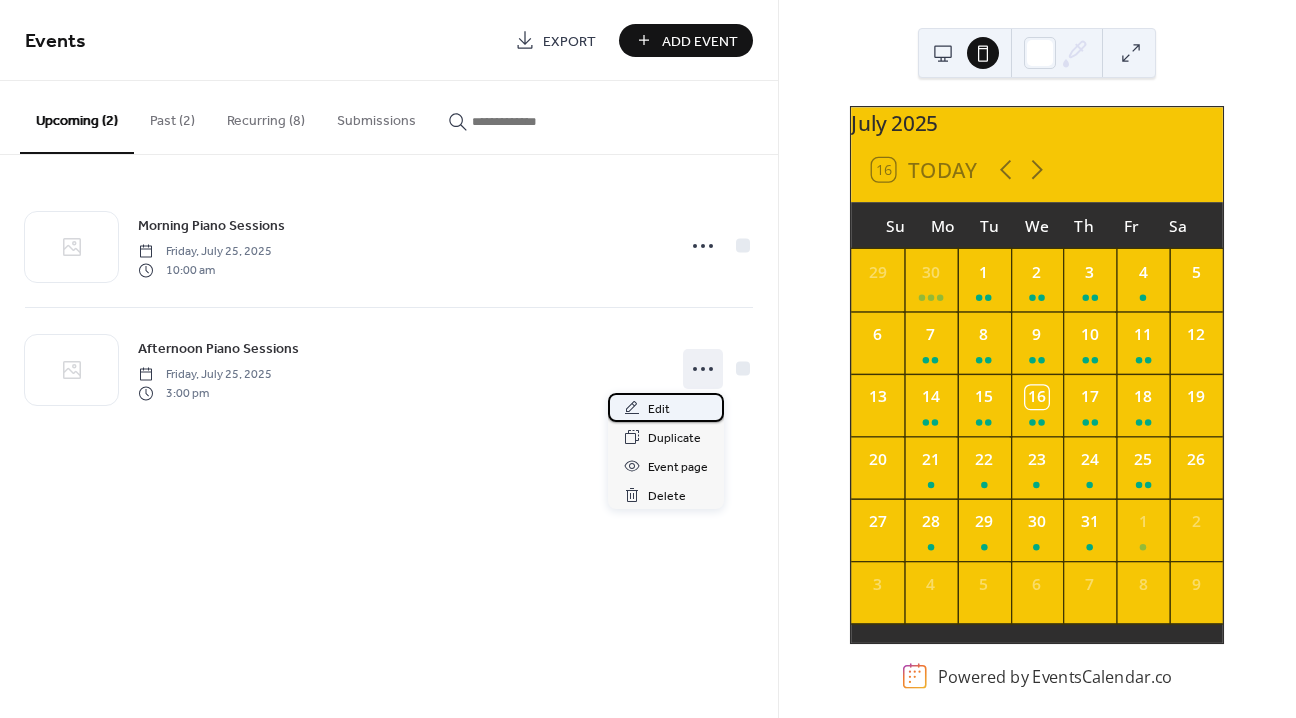 click on "Edit" at bounding box center [666, 407] 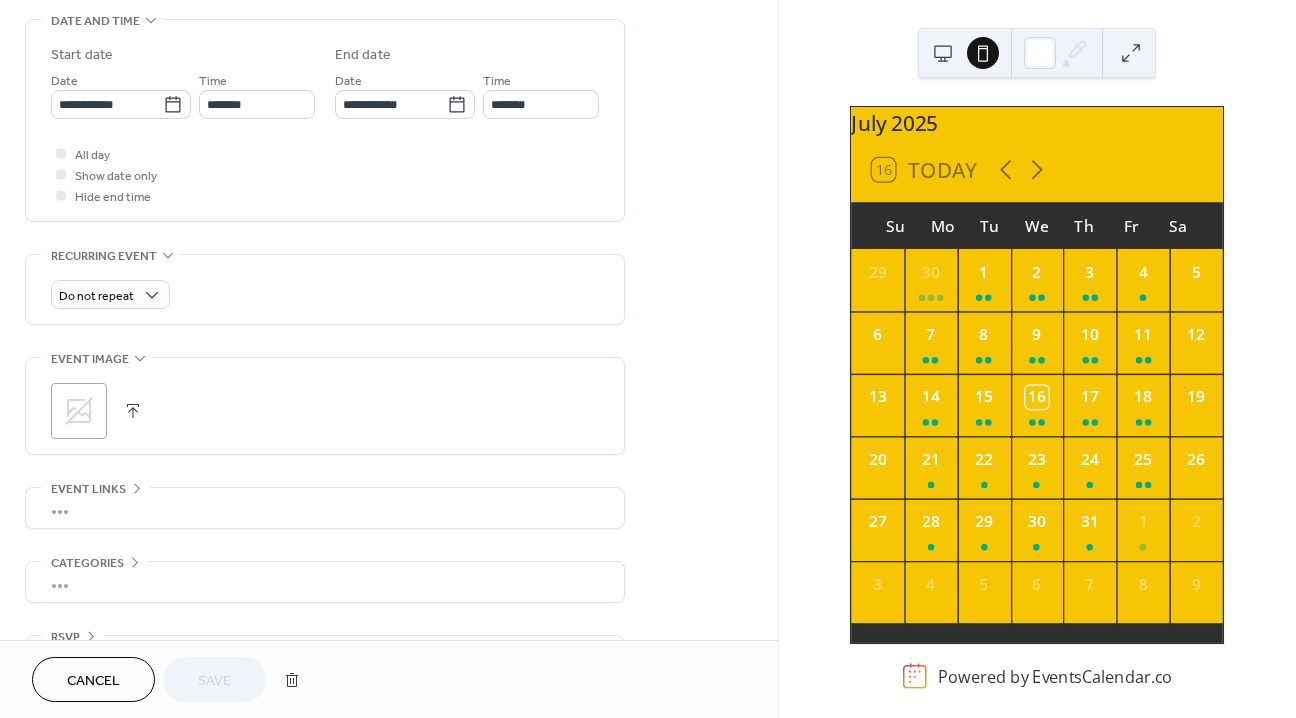 scroll, scrollTop: 689, scrollLeft: 0, axis: vertical 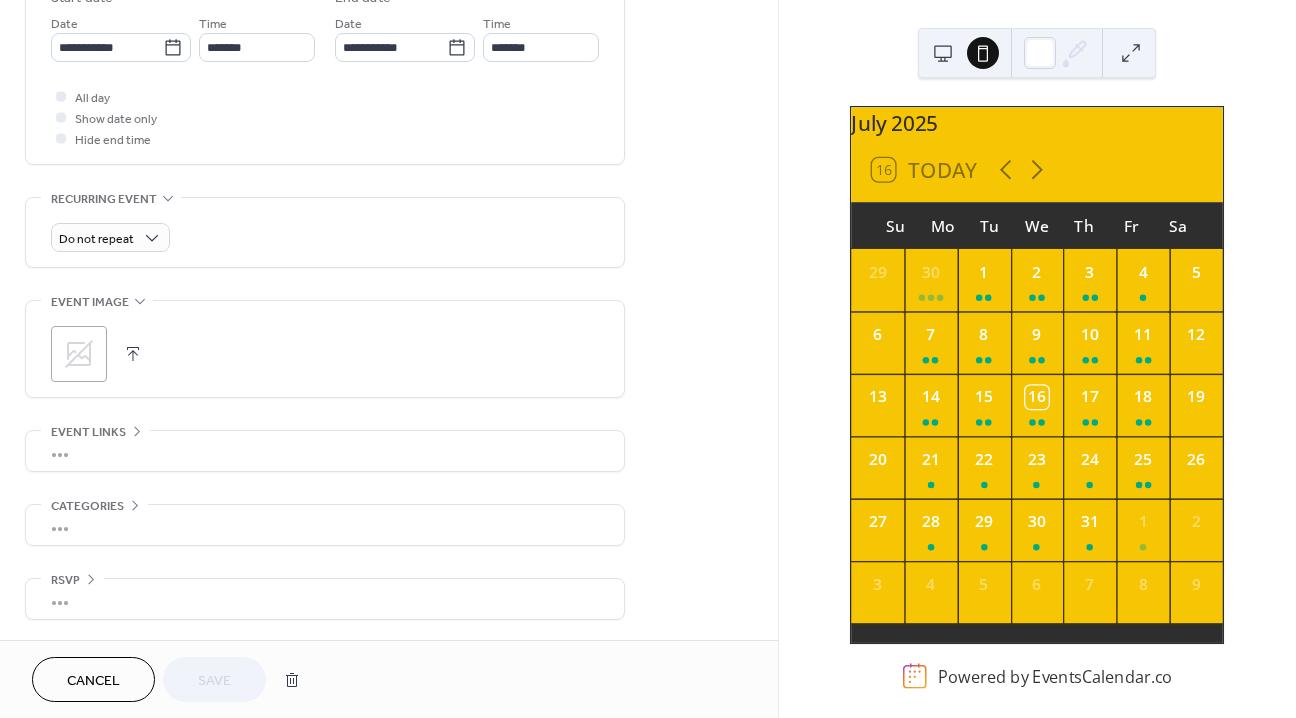 click on "Cancel" at bounding box center [93, 681] 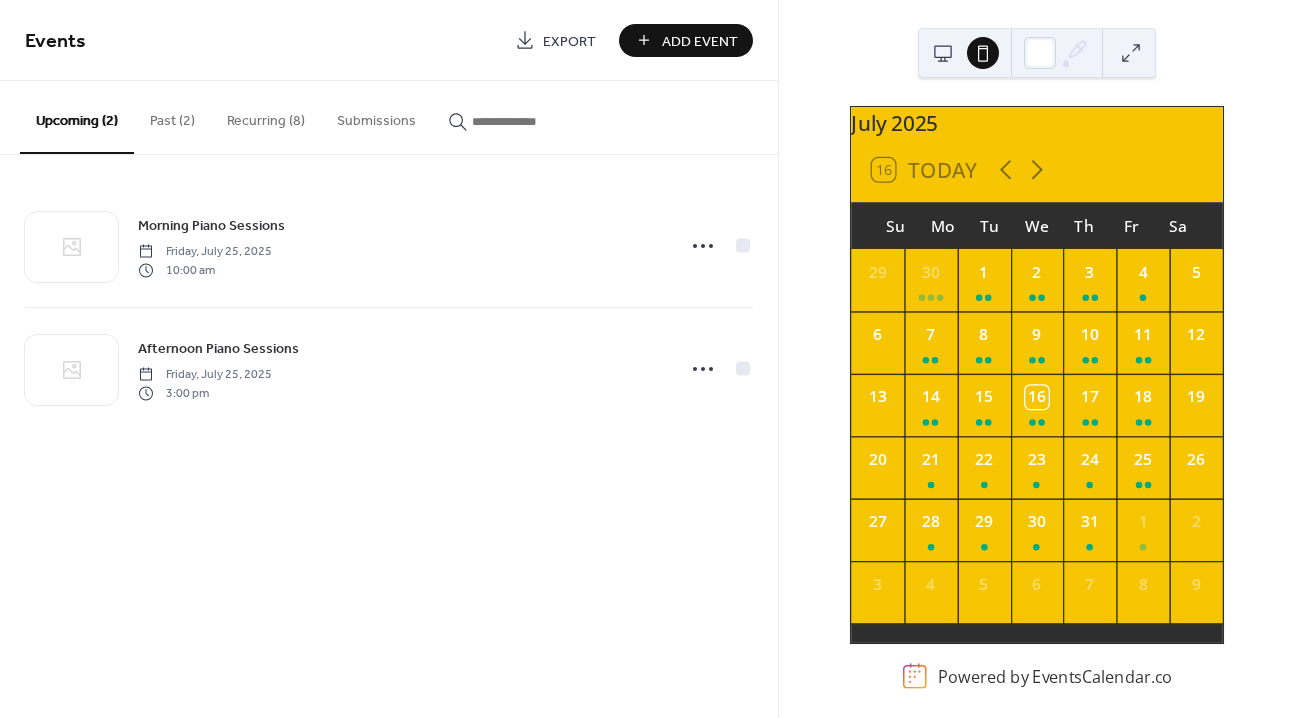 click on "Recurring (8)" at bounding box center (266, 116) 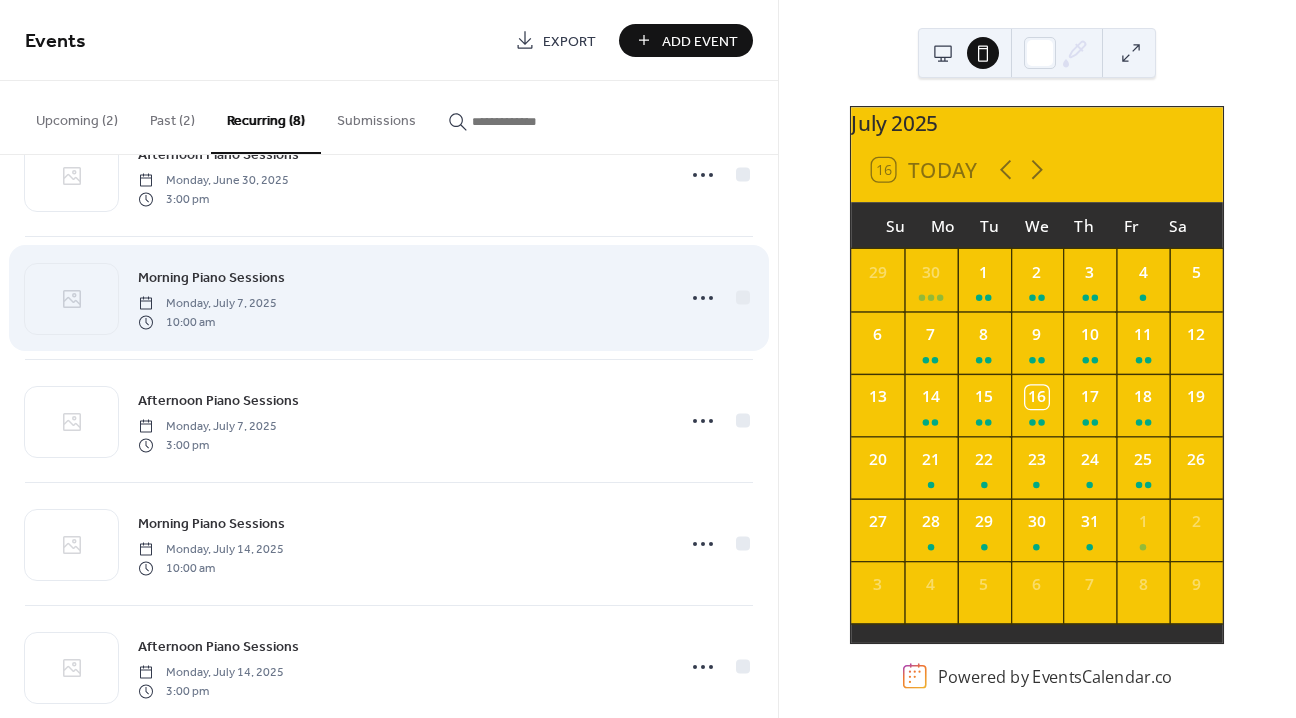 scroll, scrollTop: 213, scrollLeft: 0, axis: vertical 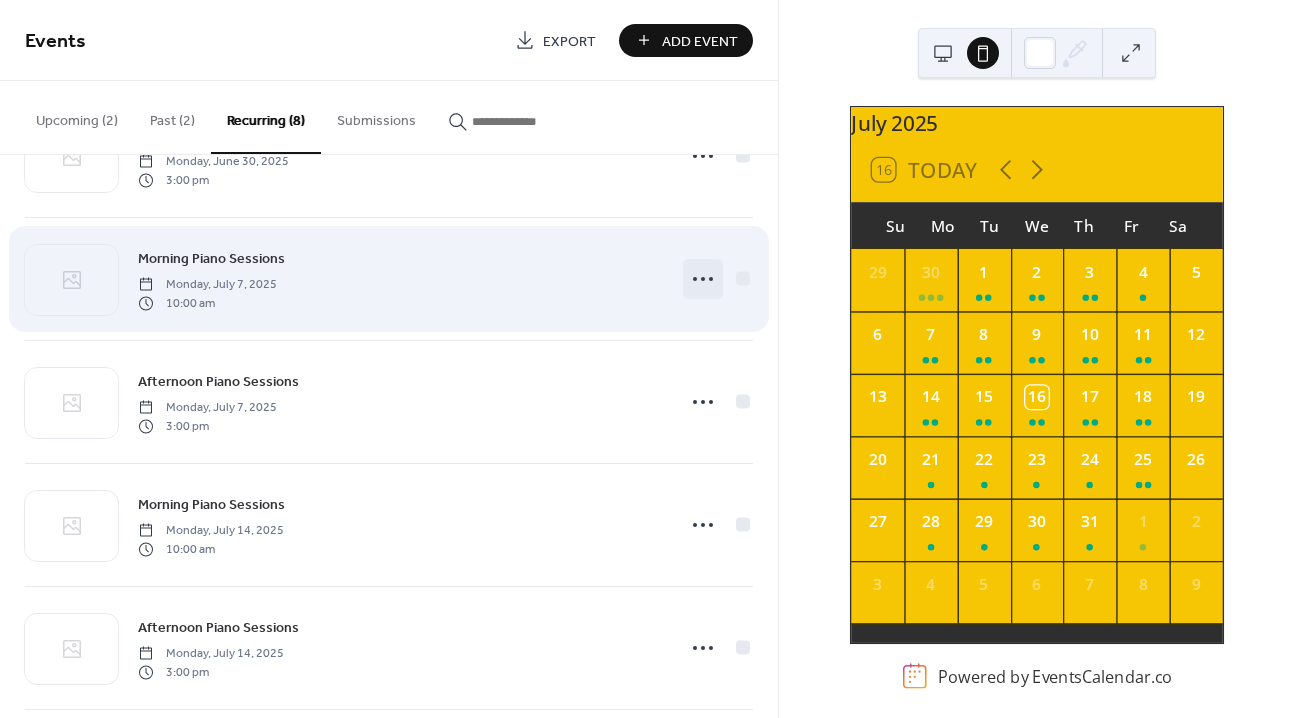 click 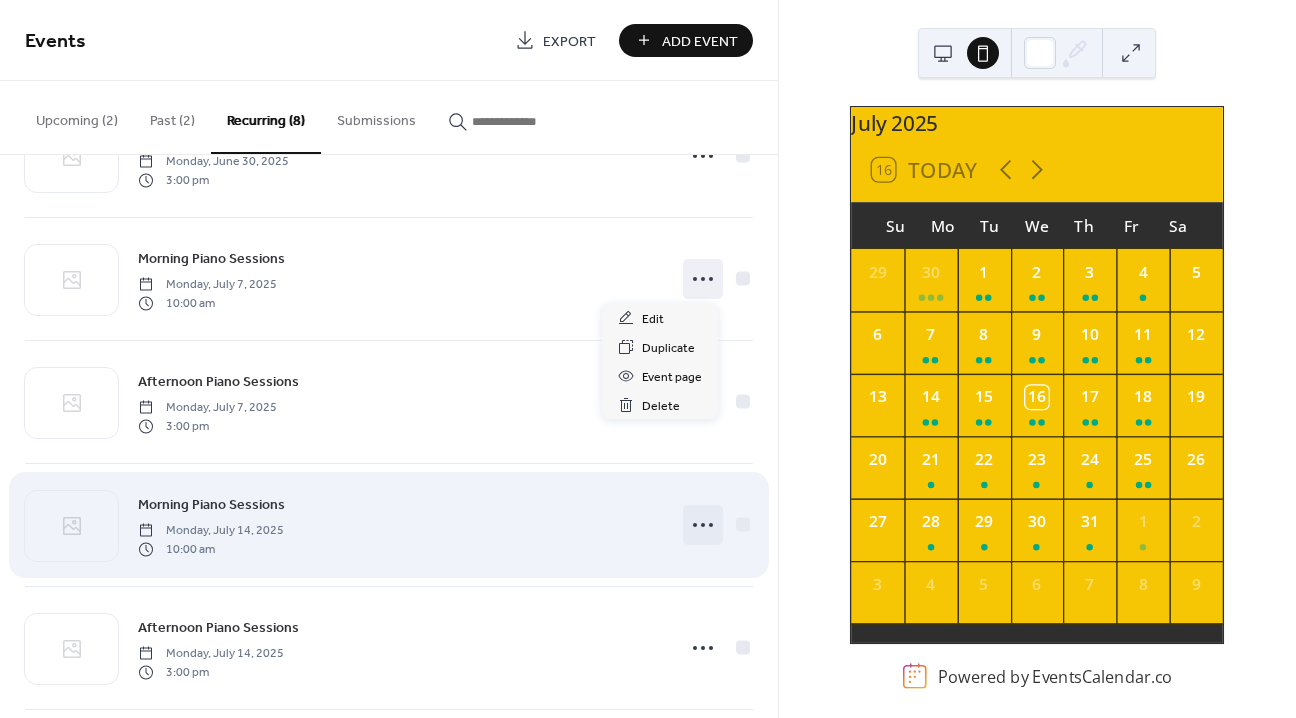click 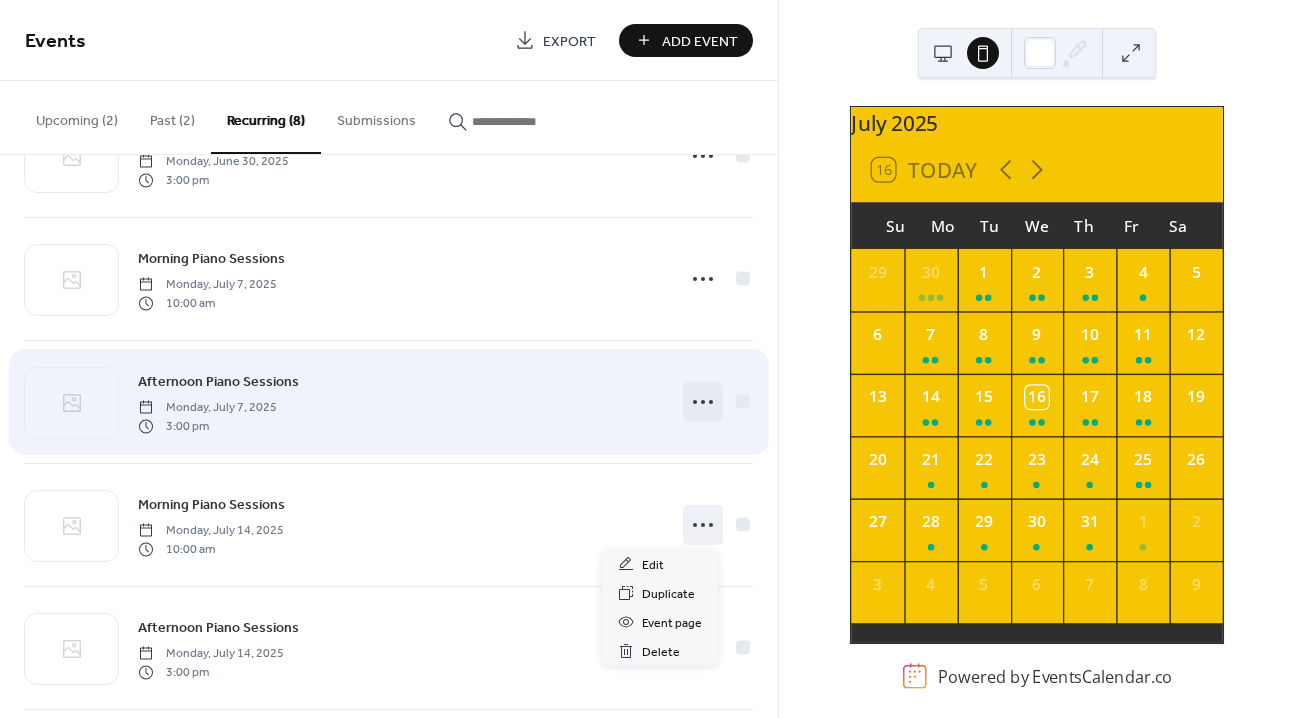 click 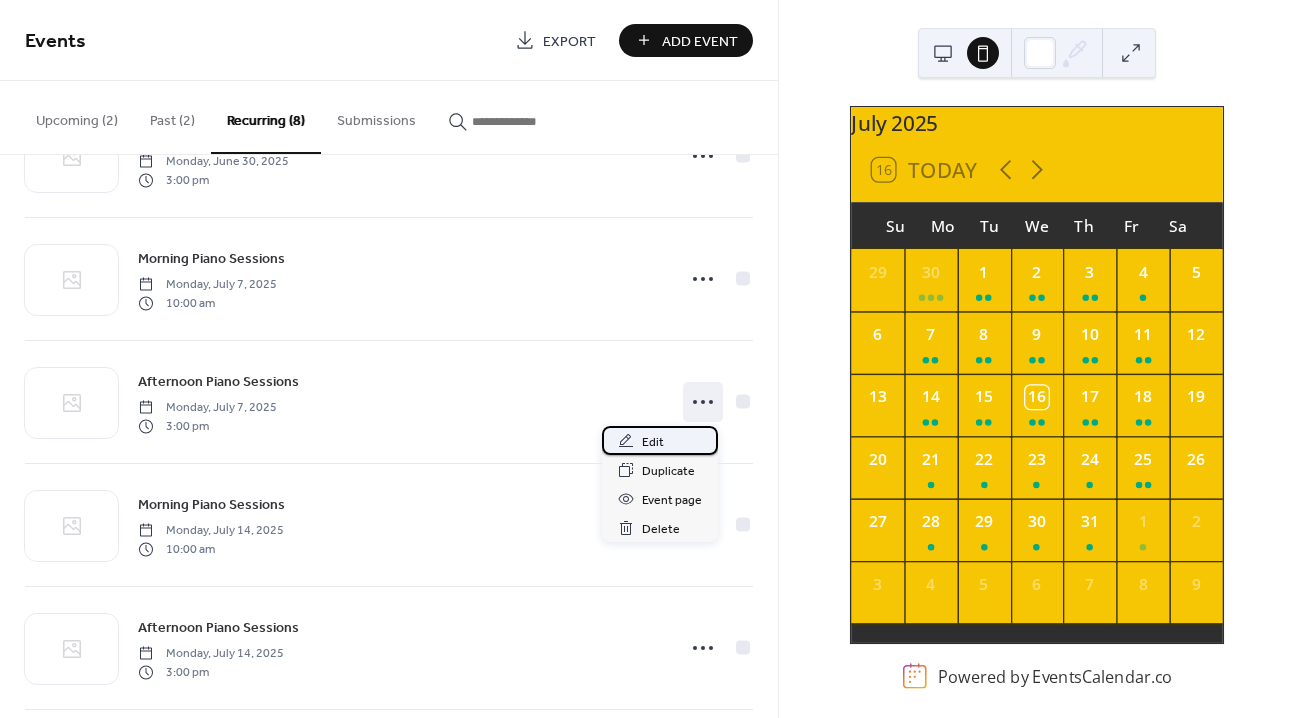 click on "Edit" at bounding box center [660, 440] 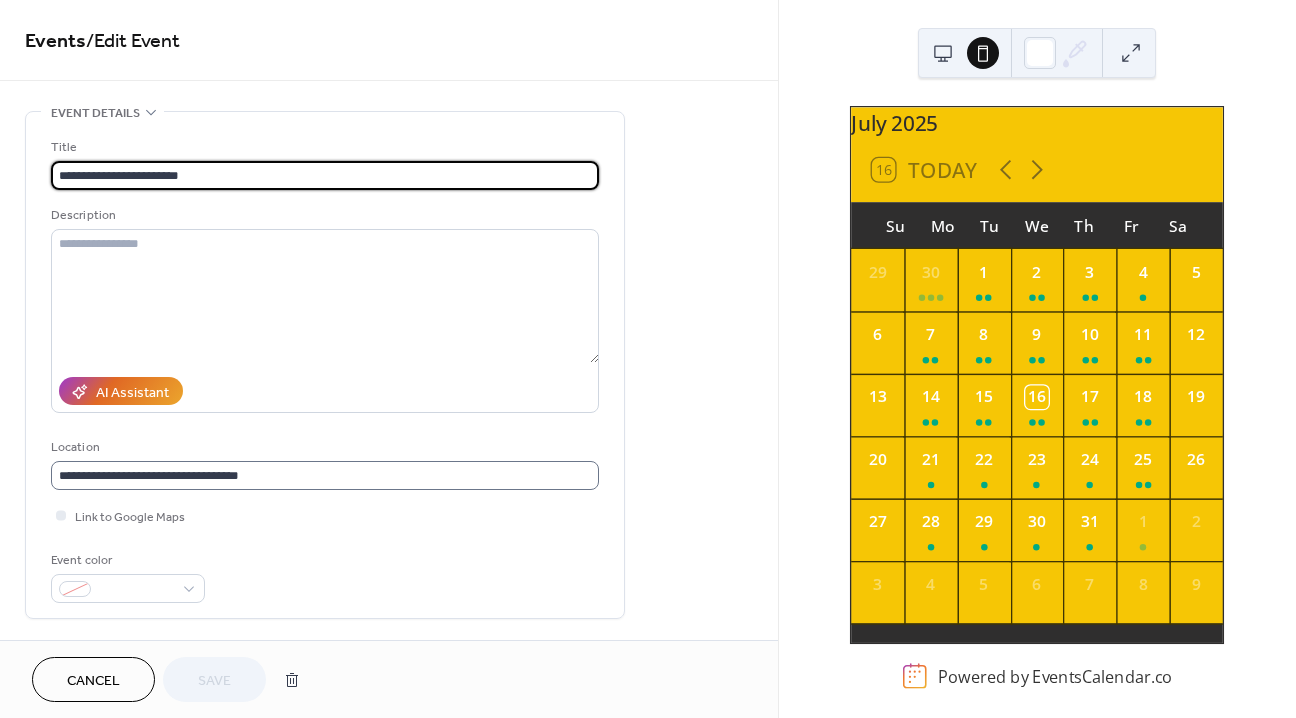 scroll, scrollTop: 1, scrollLeft: 0, axis: vertical 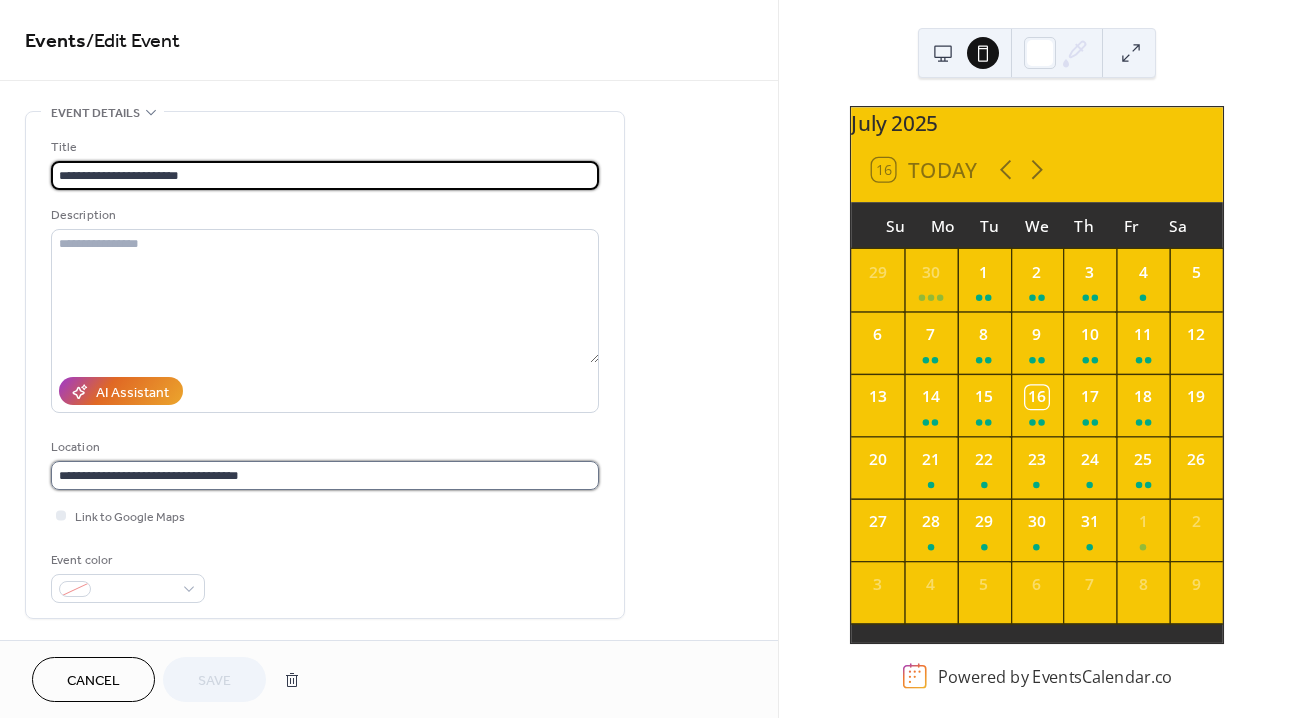 click on "**********" at bounding box center (325, 475) 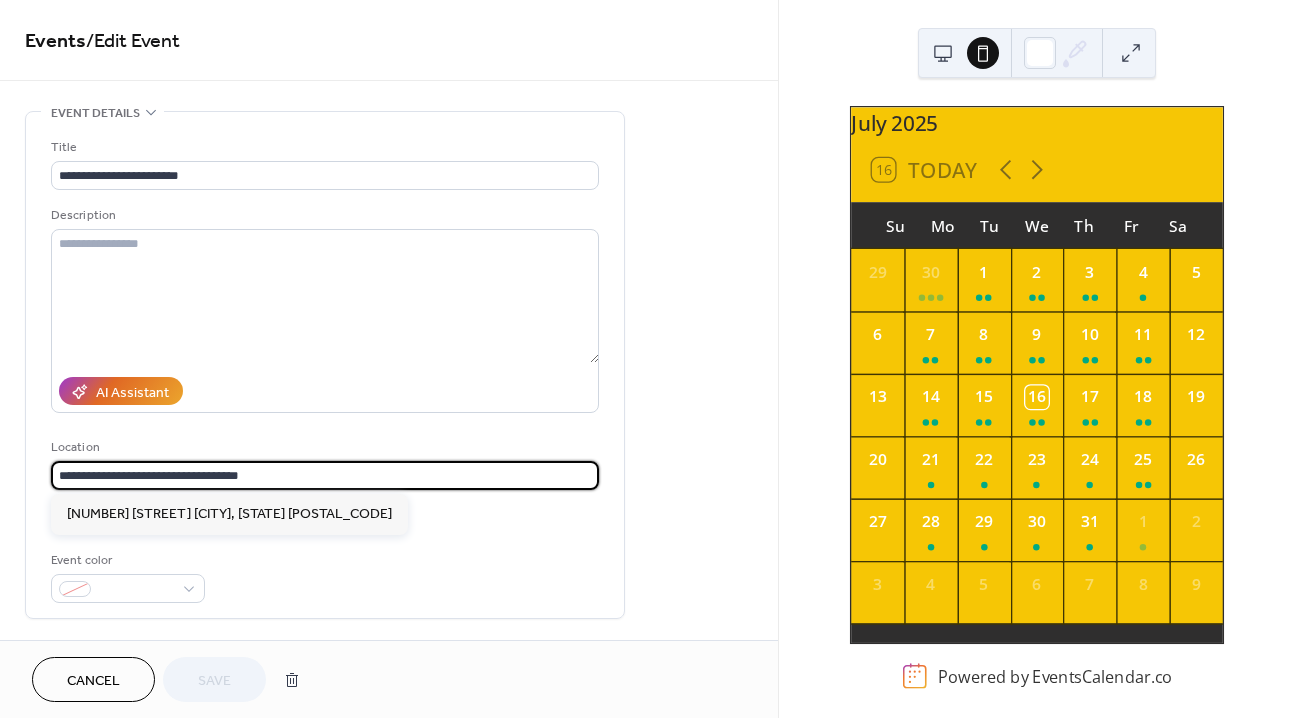 click on "**********" at bounding box center [325, 475] 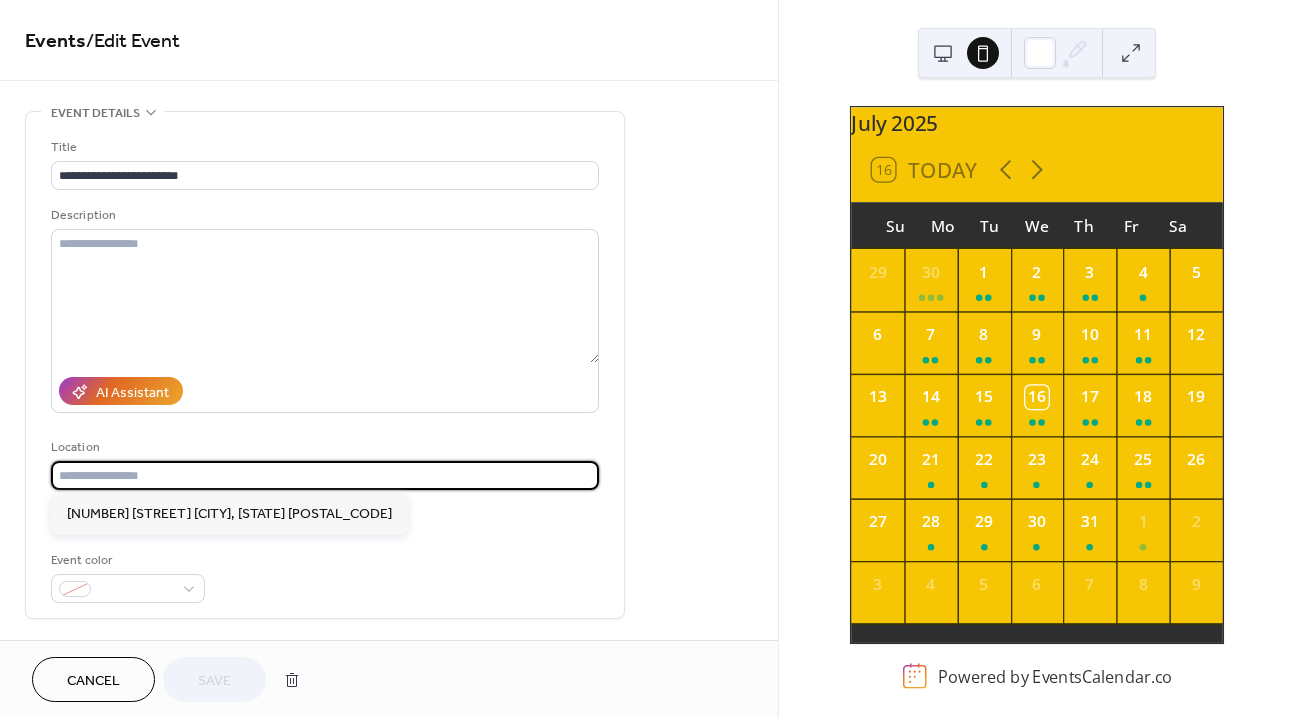 scroll, scrollTop: 0, scrollLeft: 0, axis: both 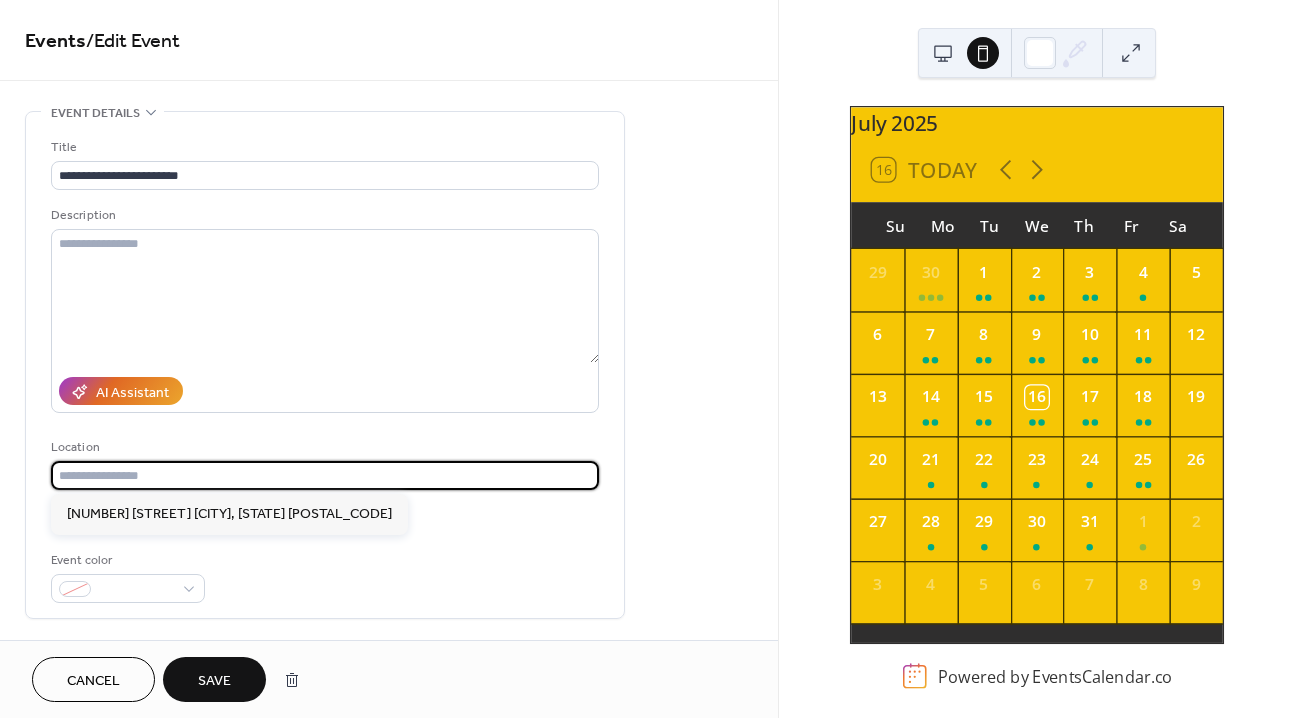 type 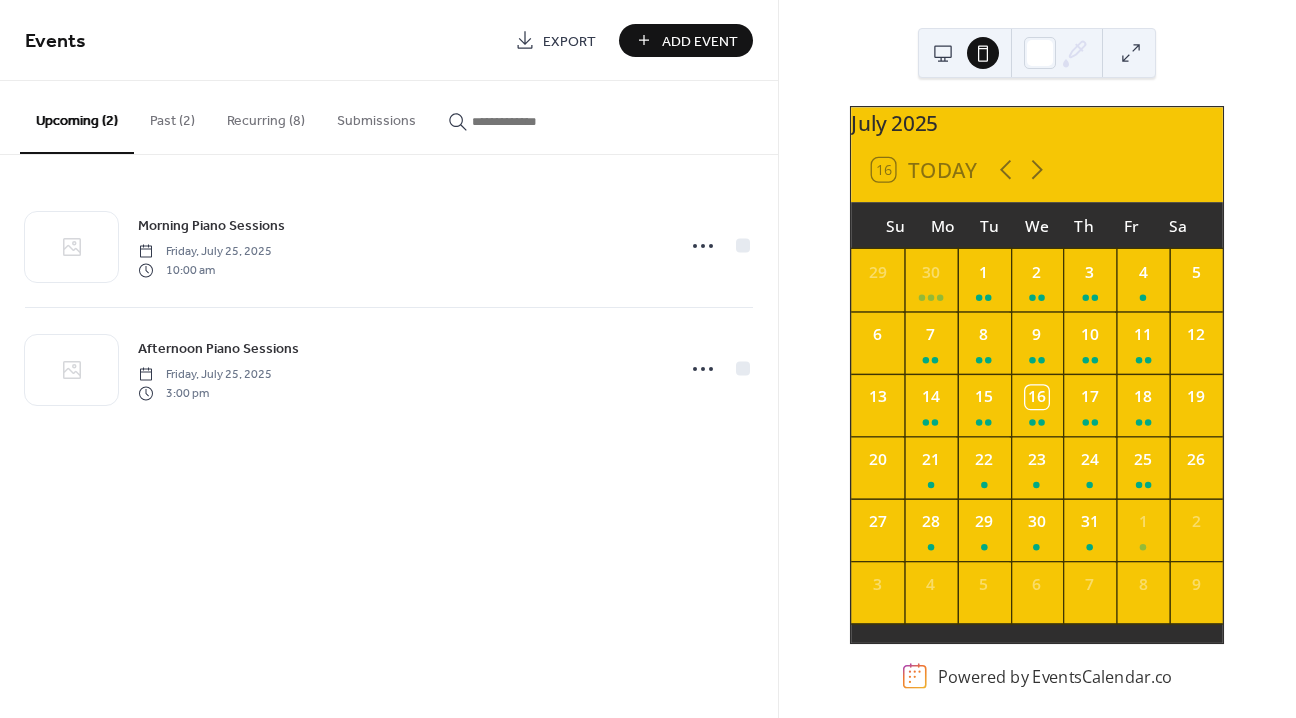 click on "Recurring (8)" at bounding box center [266, 116] 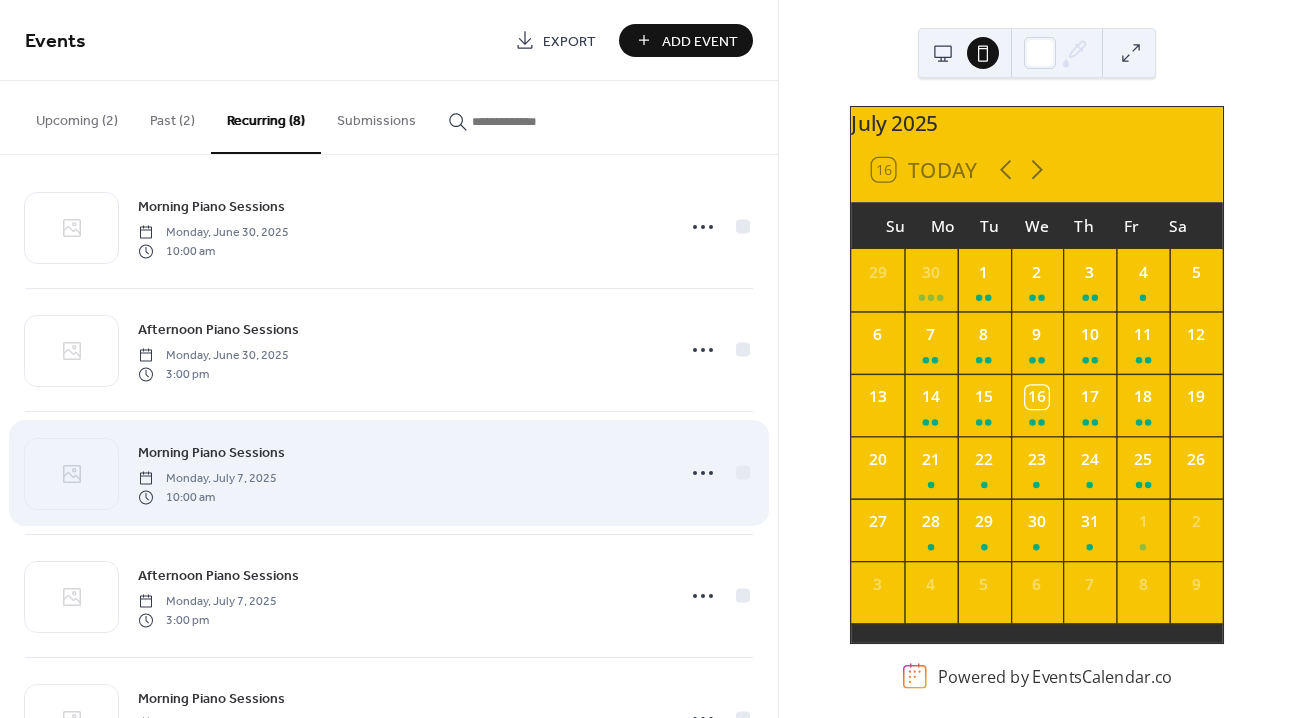 scroll, scrollTop: 0, scrollLeft: 0, axis: both 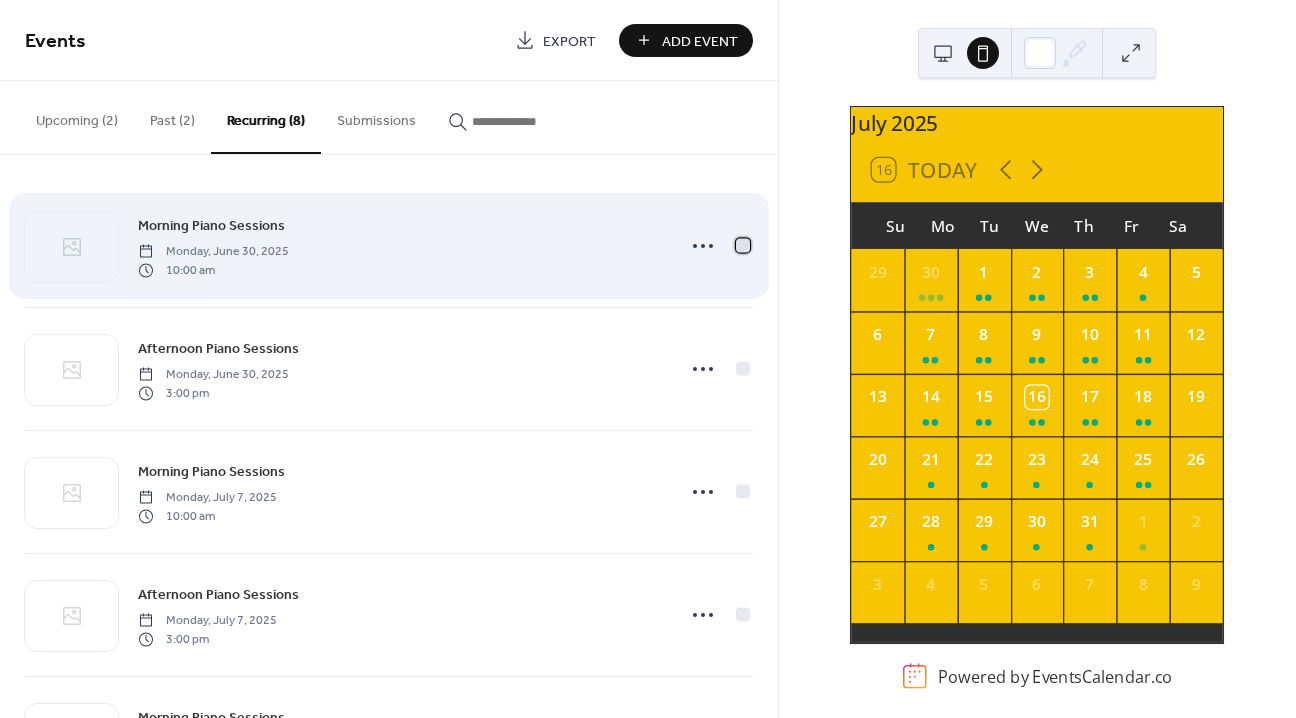 click at bounding box center (743, 245) 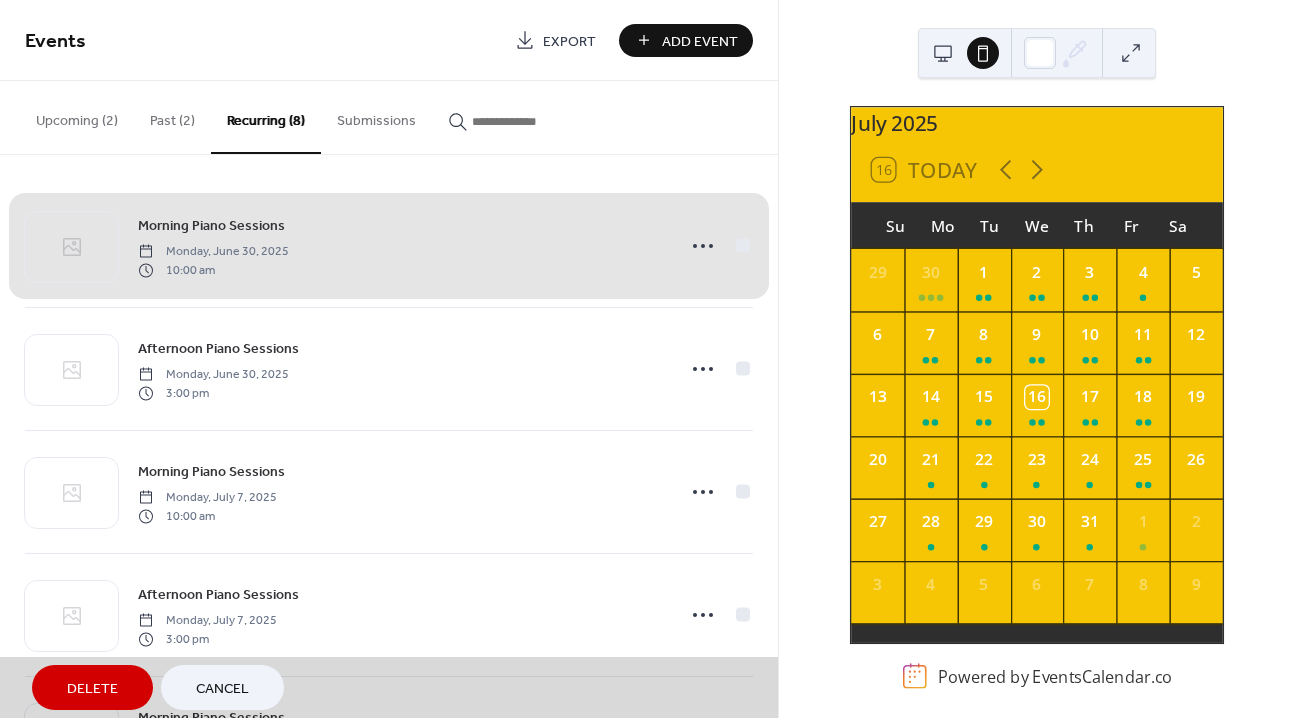 click on "Morning Piano Sessions [DAY_OF_WEEK], [MONTH] [DAY], [YEAR] [TIME]" at bounding box center (389, 246) 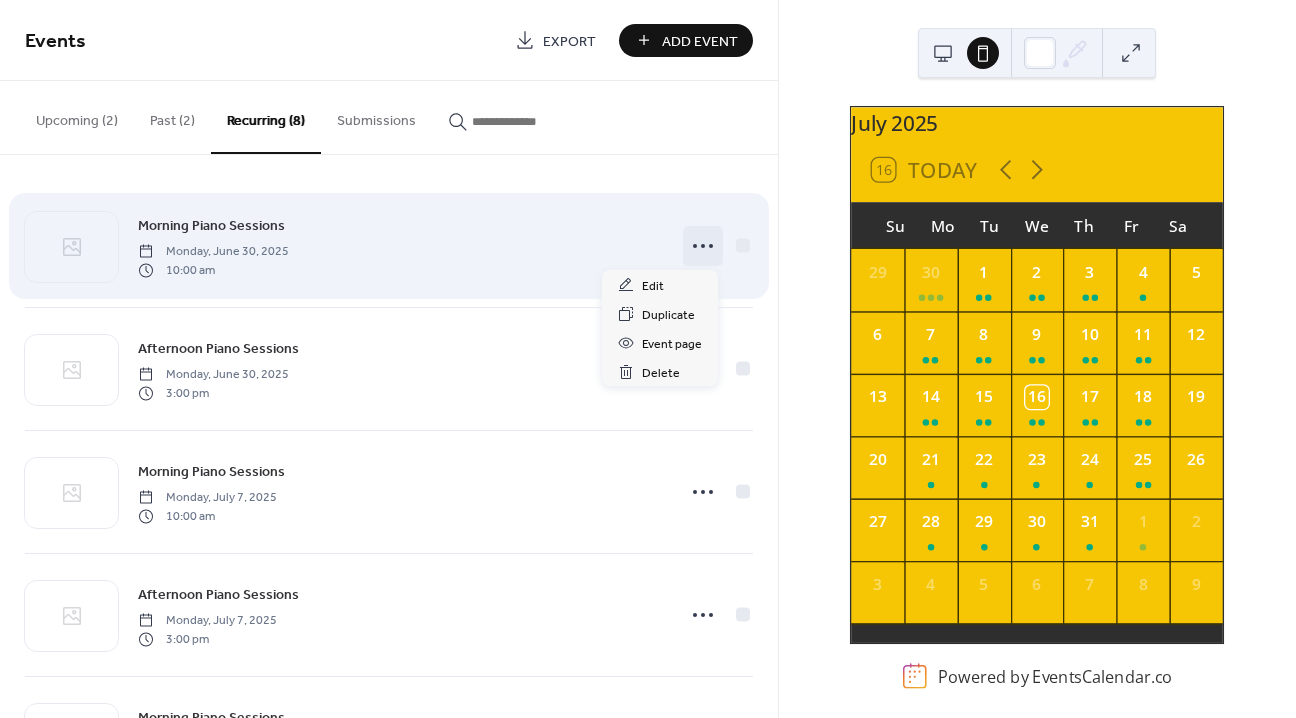 click 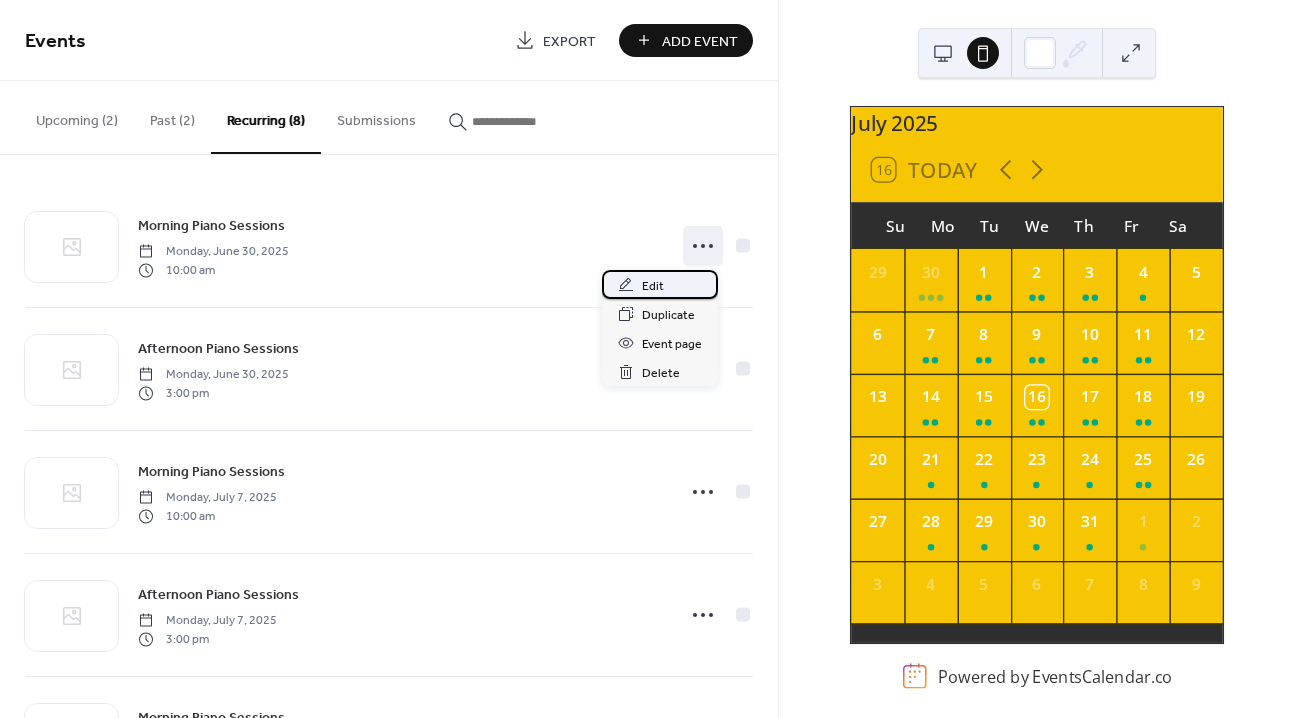 click on "Edit" at bounding box center (653, 286) 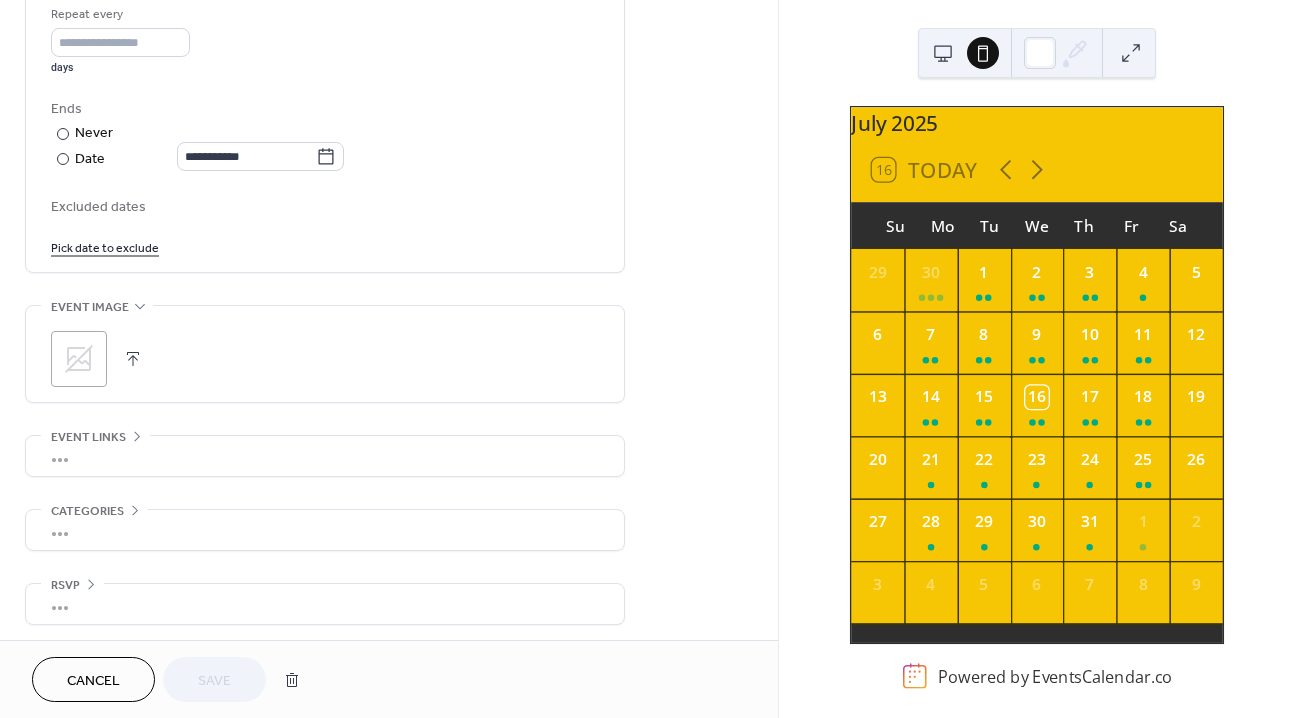 scroll, scrollTop: 966, scrollLeft: 0, axis: vertical 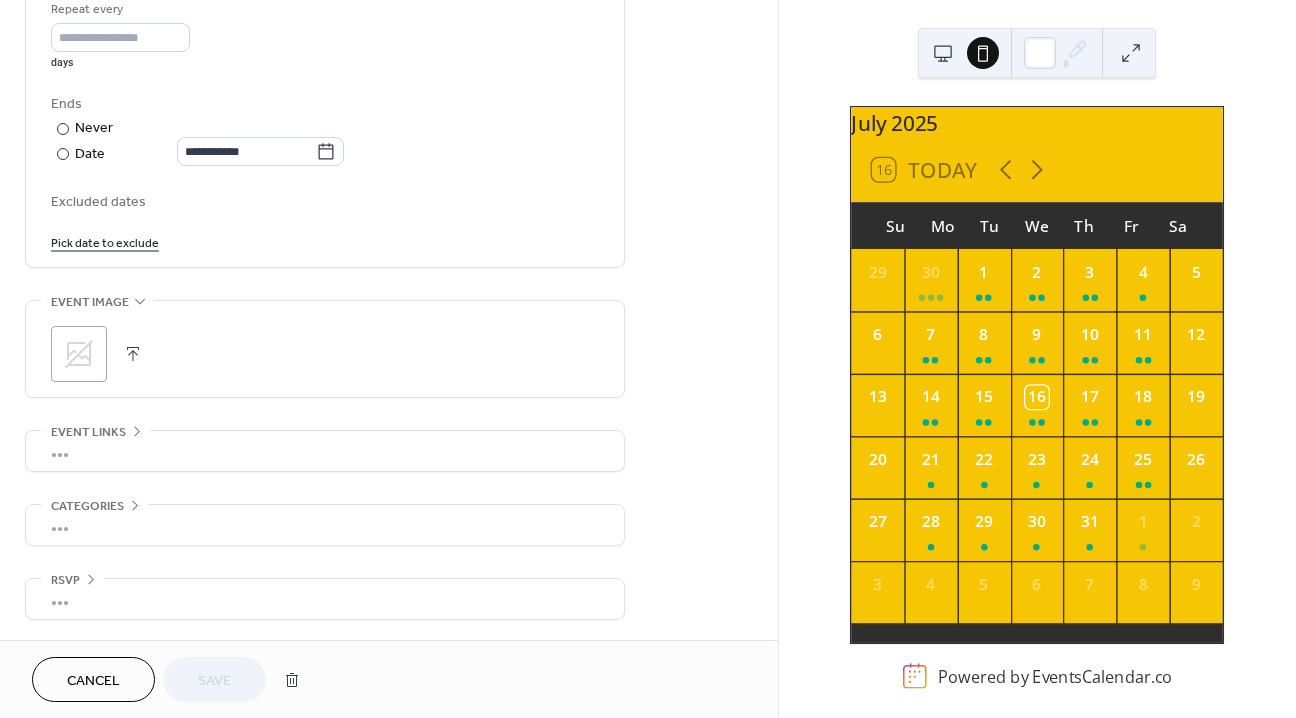 click on "Cancel" at bounding box center [93, 681] 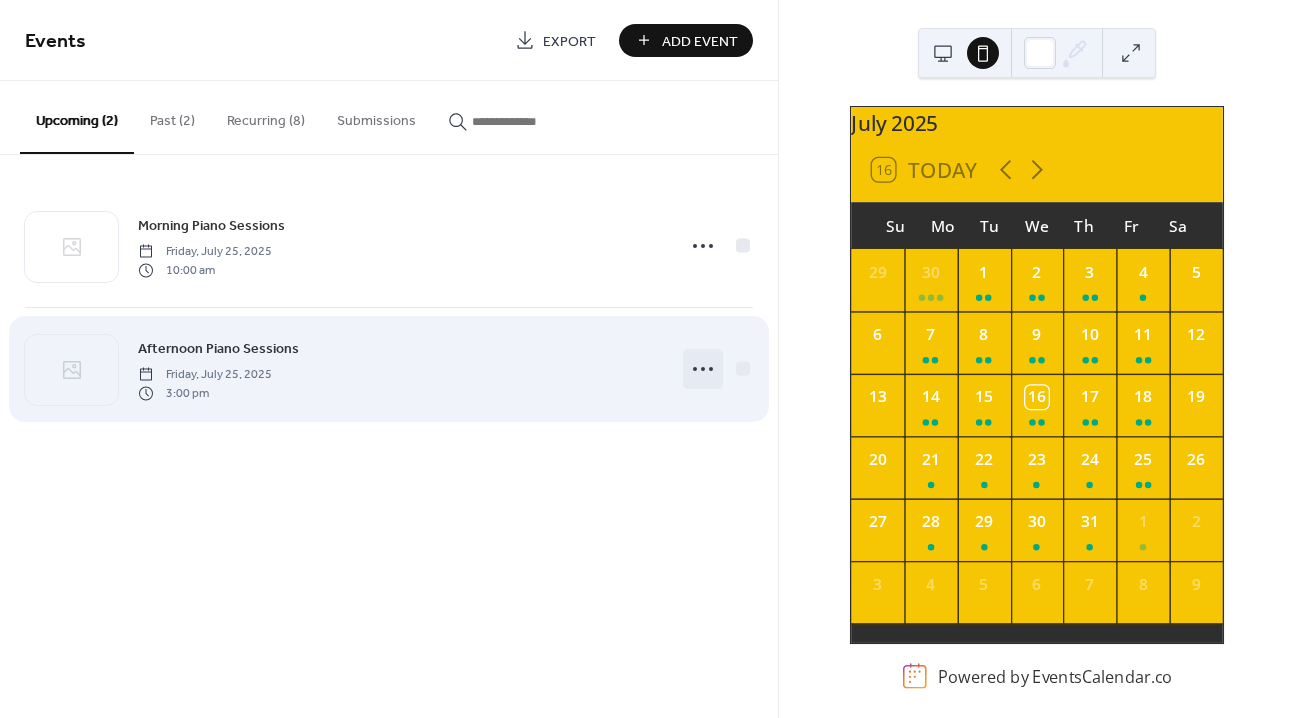 click 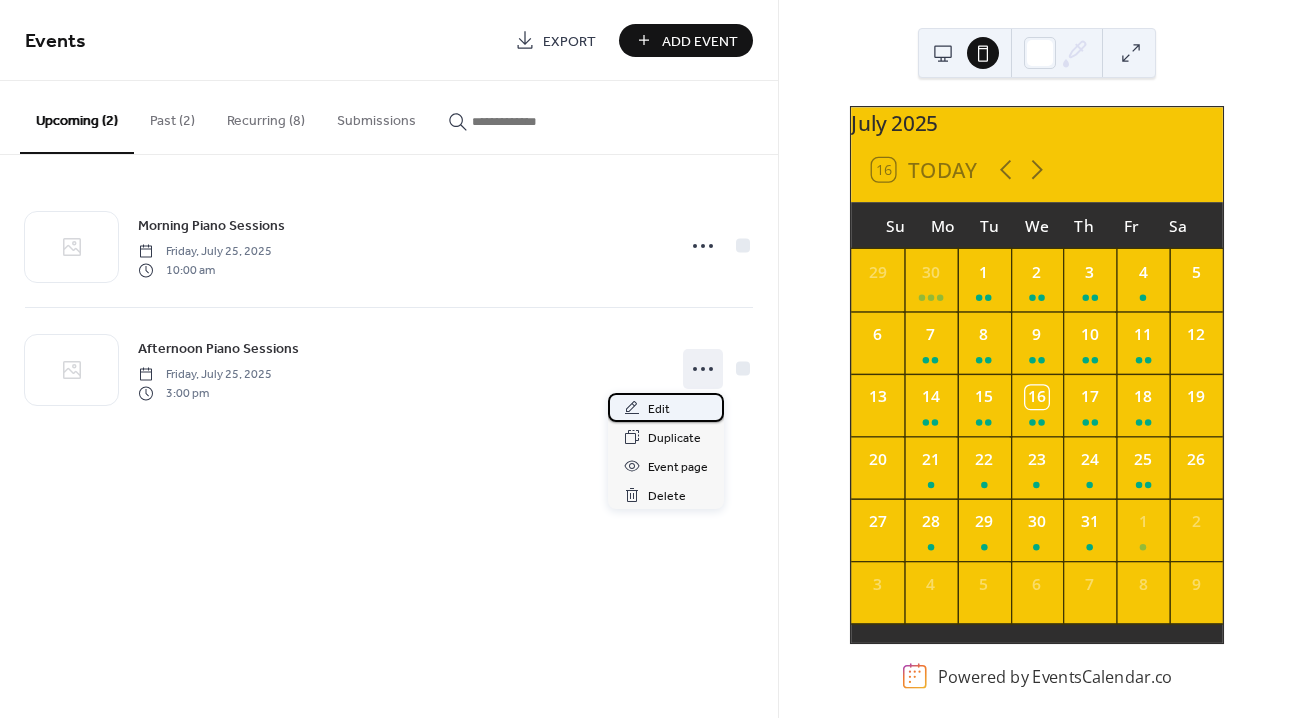 click on "Edit" at bounding box center (659, 409) 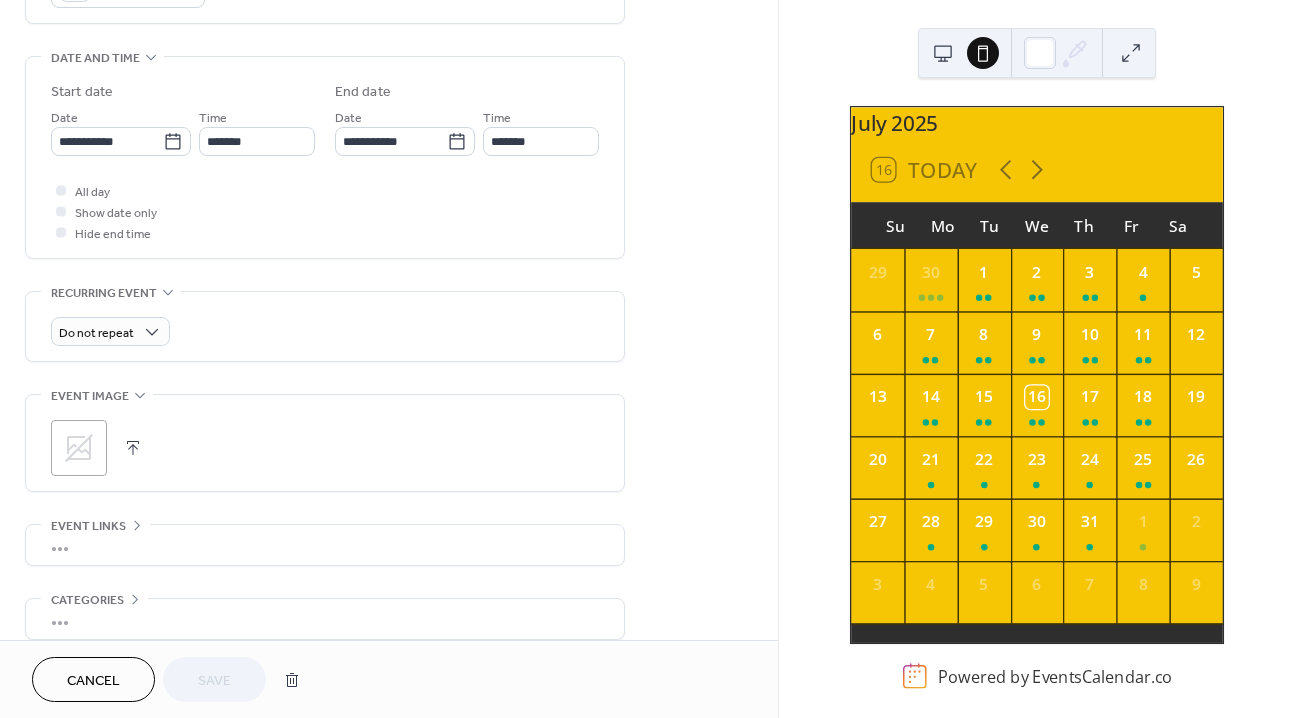 scroll, scrollTop: 689, scrollLeft: 0, axis: vertical 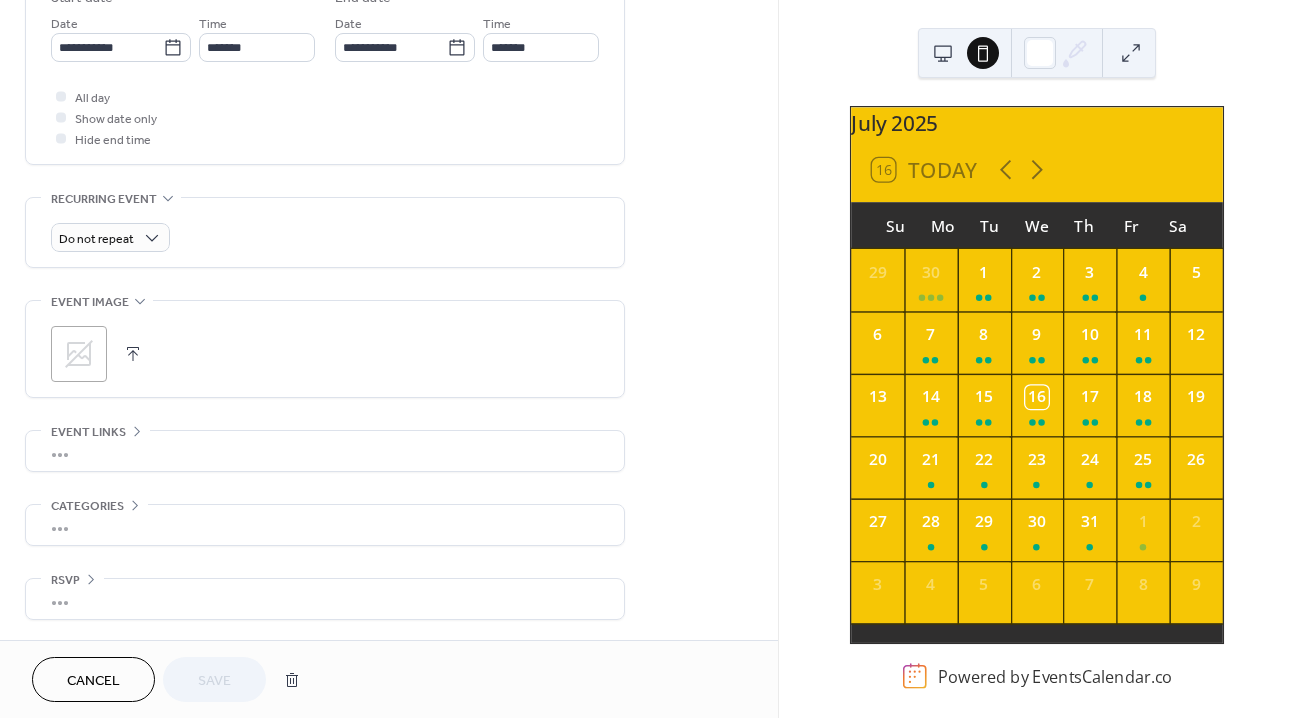 click on "Cancel" at bounding box center (93, 681) 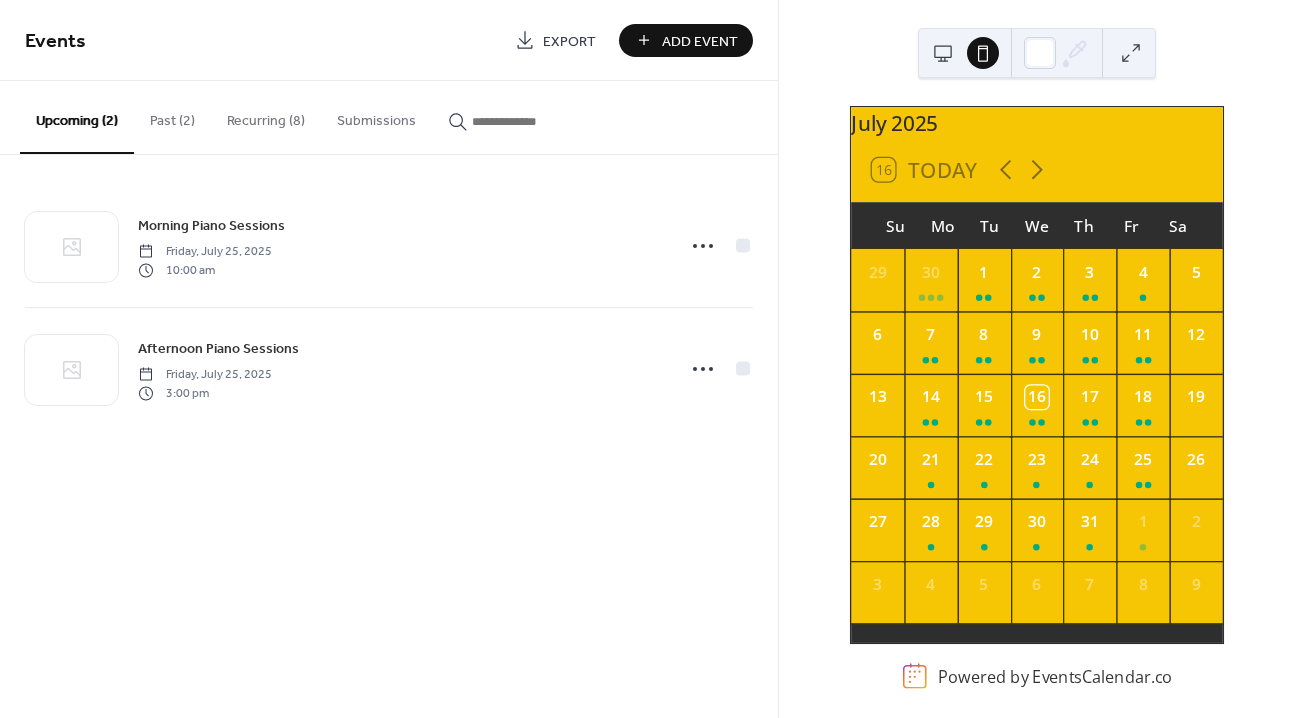 click on "Recurring (8)" at bounding box center (266, 116) 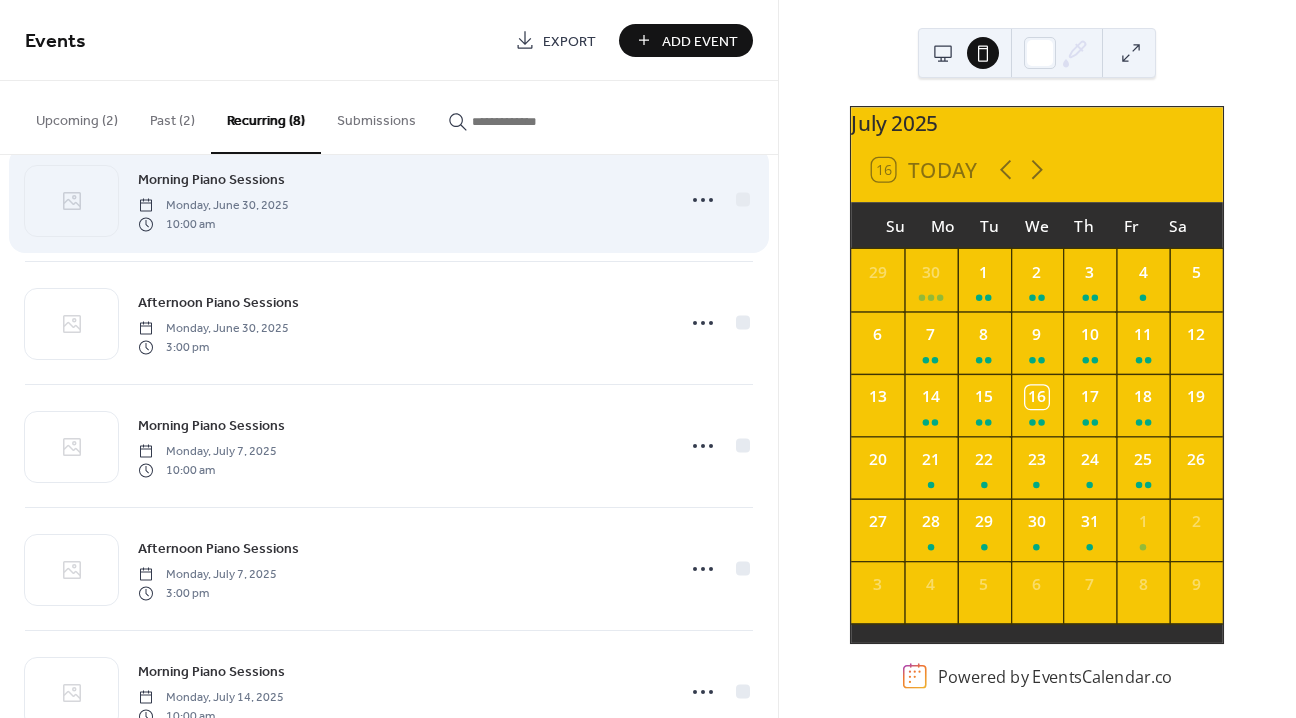 scroll, scrollTop: 0, scrollLeft: 0, axis: both 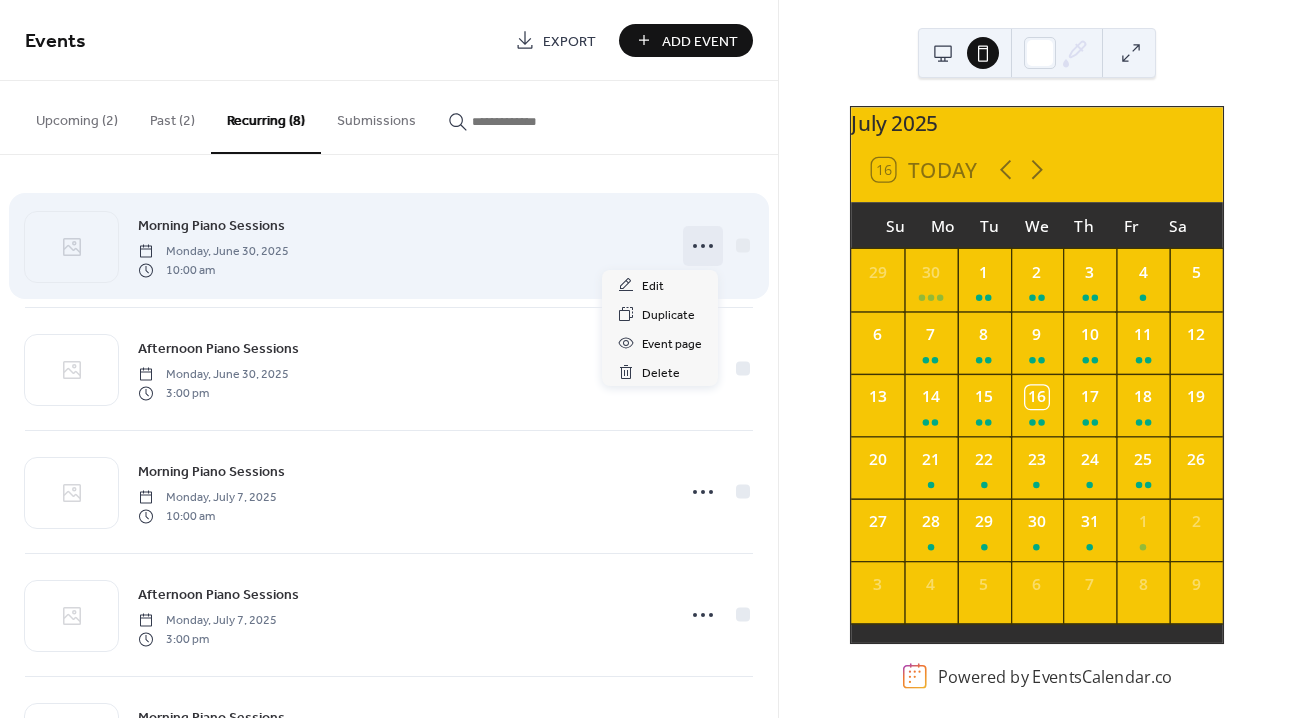 click 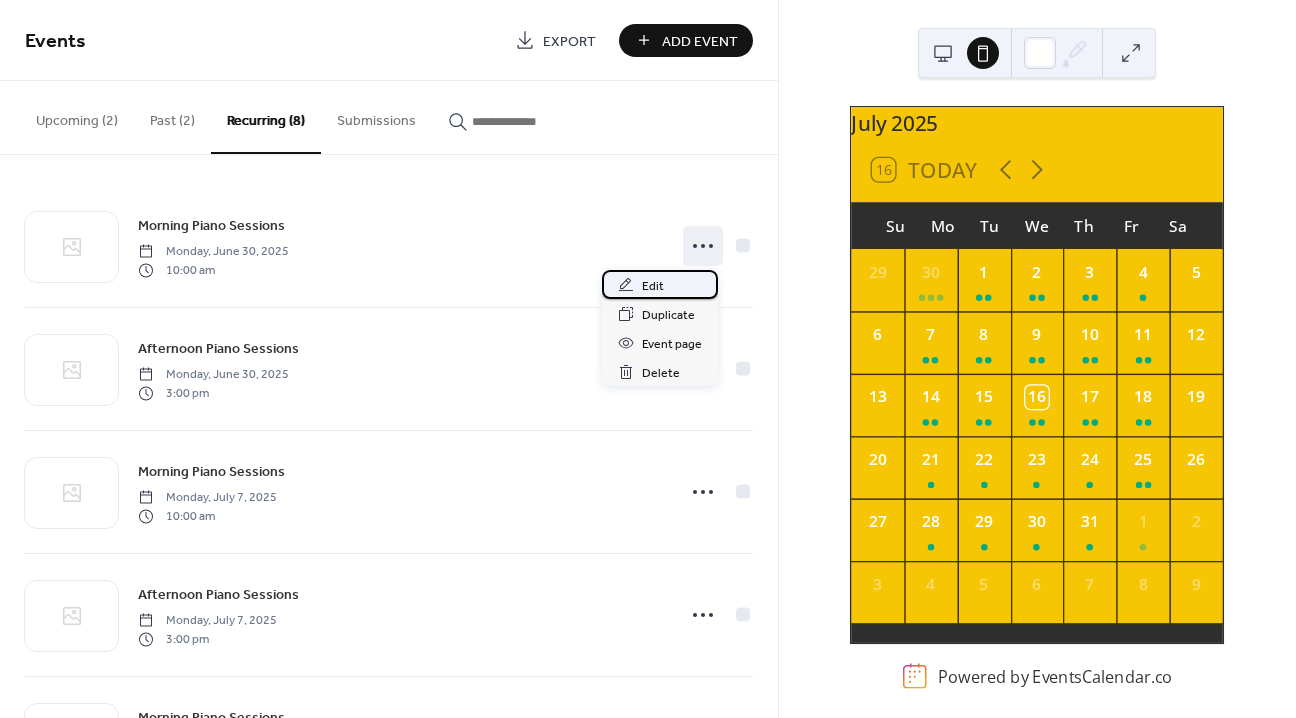 click on "Edit" at bounding box center [660, 284] 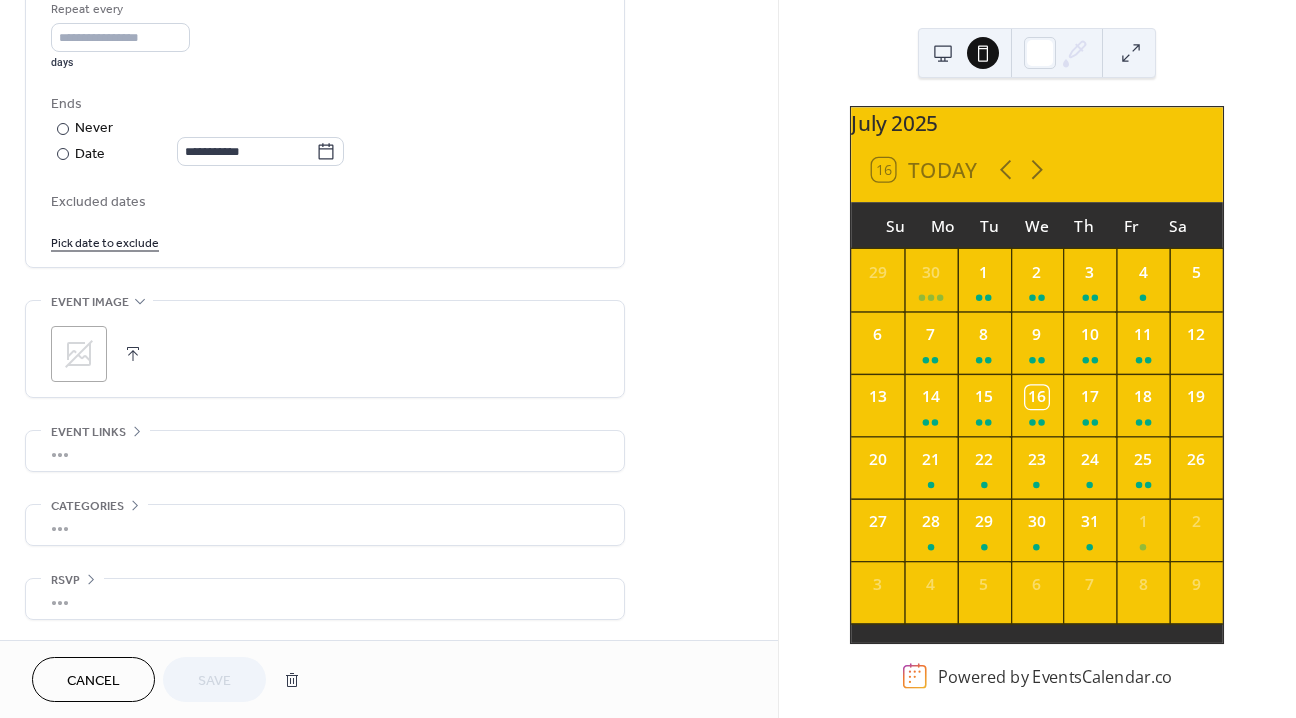 scroll, scrollTop: 966, scrollLeft: 0, axis: vertical 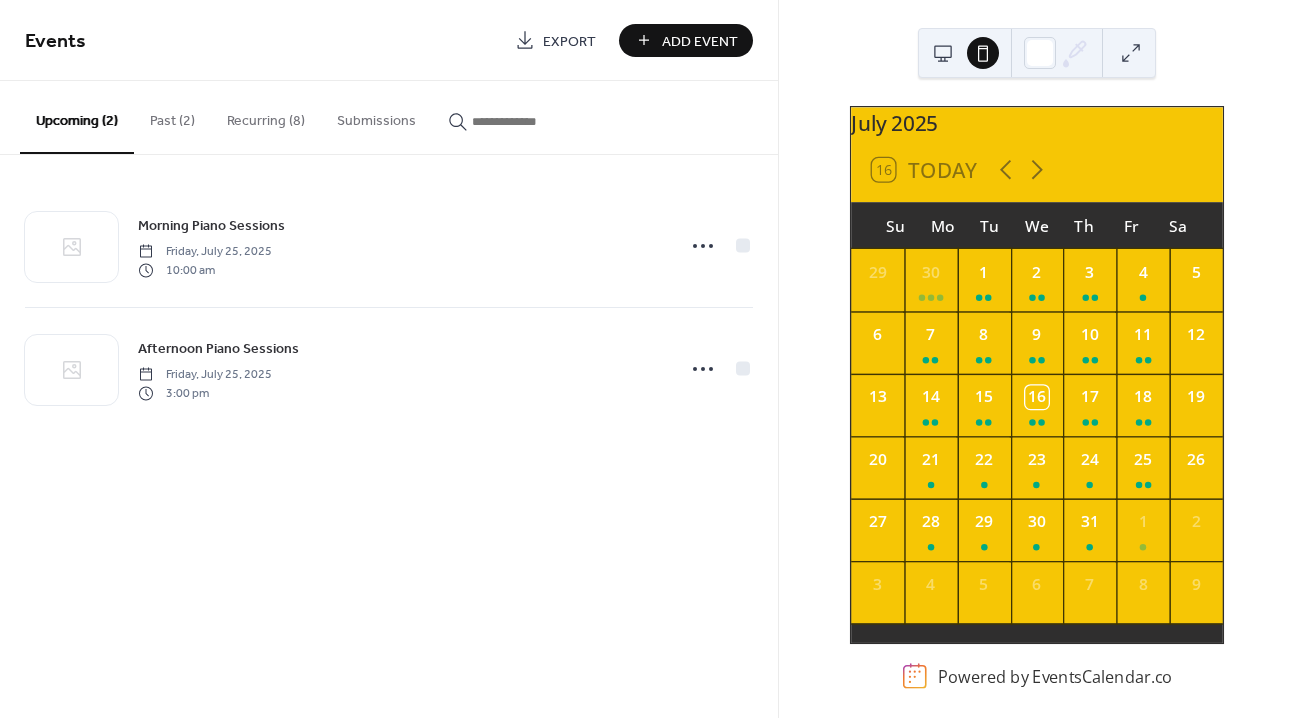 click on "Recurring (8)" at bounding box center (266, 116) 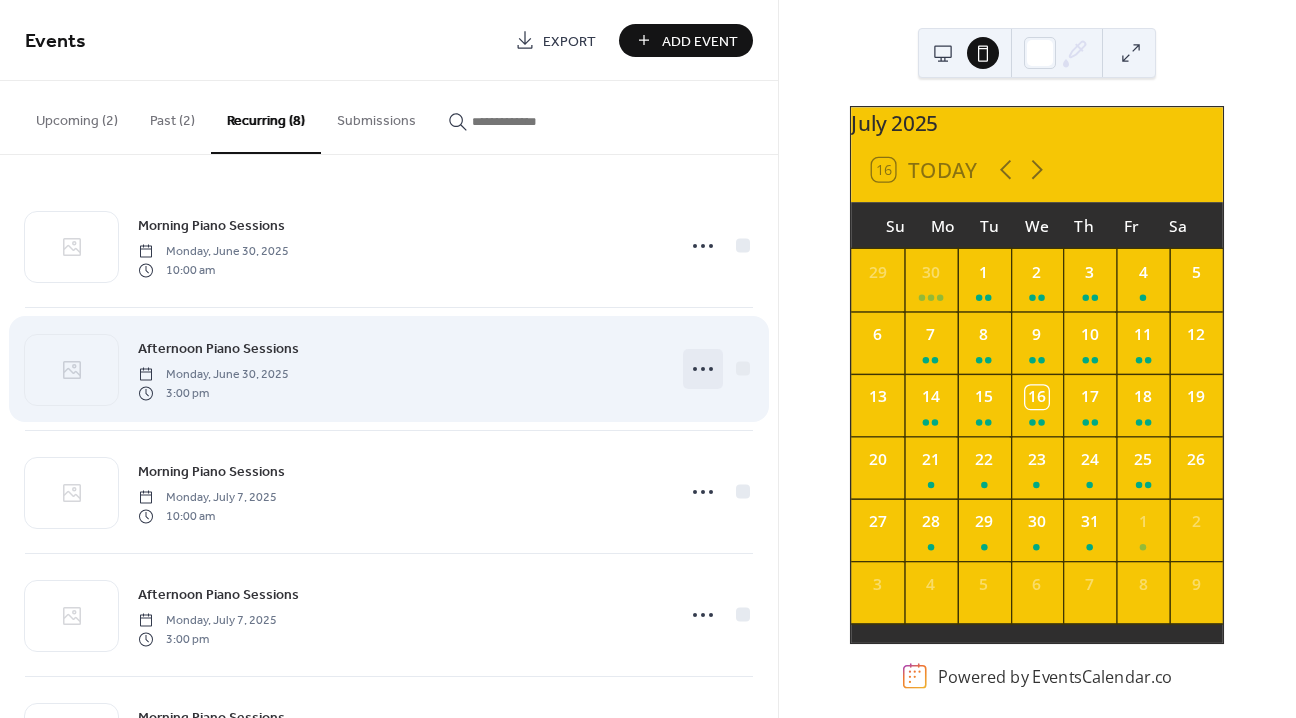 click 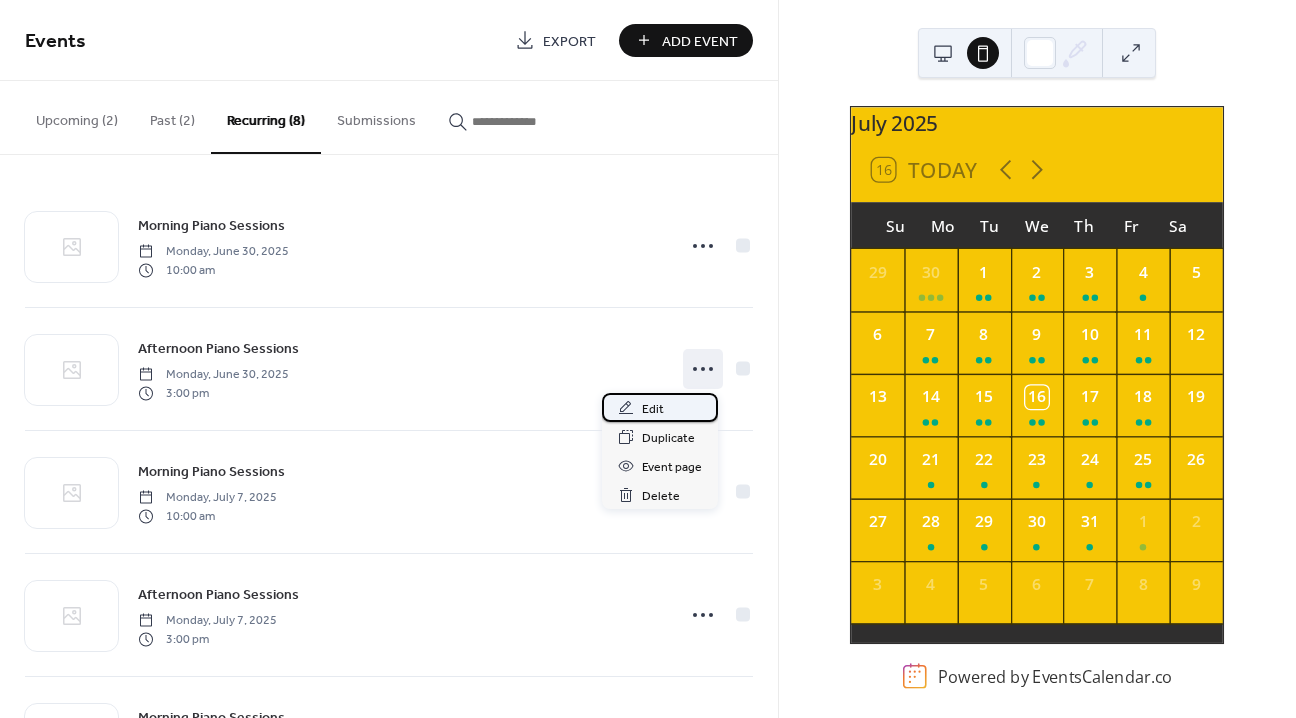 click on "Edit" at bounding box center [653, 409] 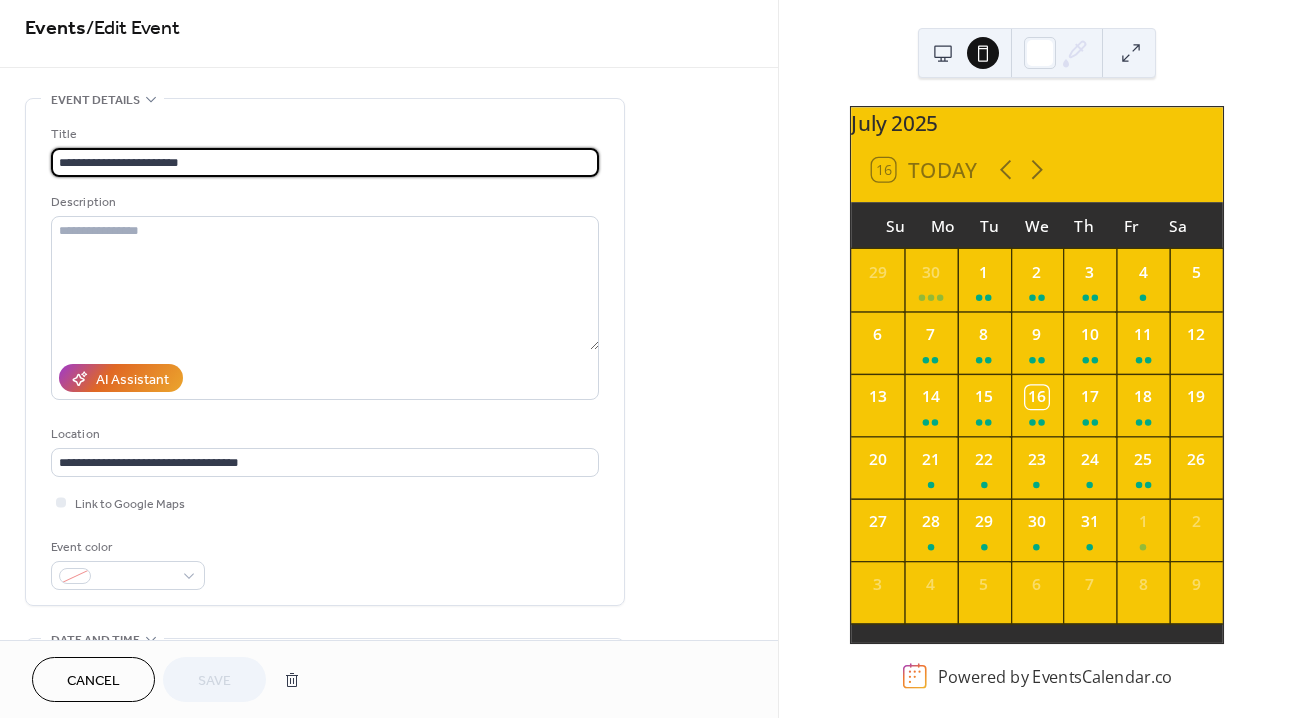 scroll, scrollTop: 15, scrollLeft: 0, axis: vertical 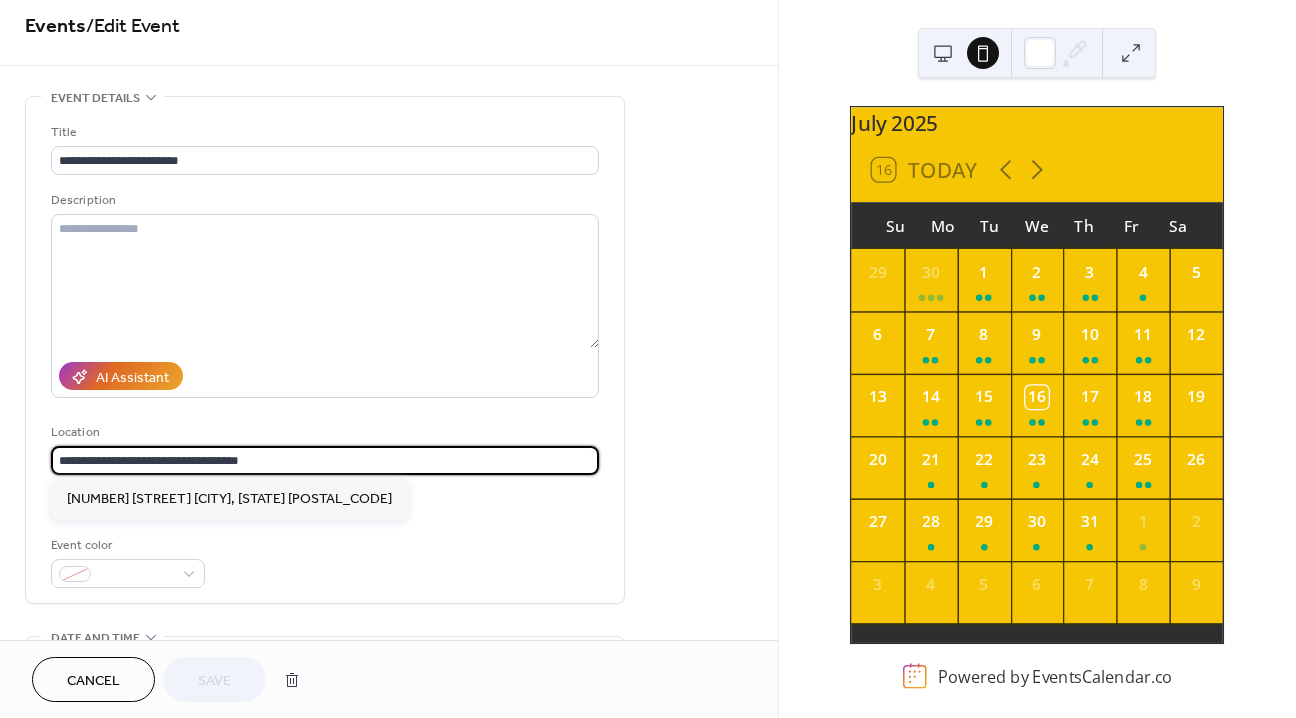 click on "**********" at bounding box center [325, 460] 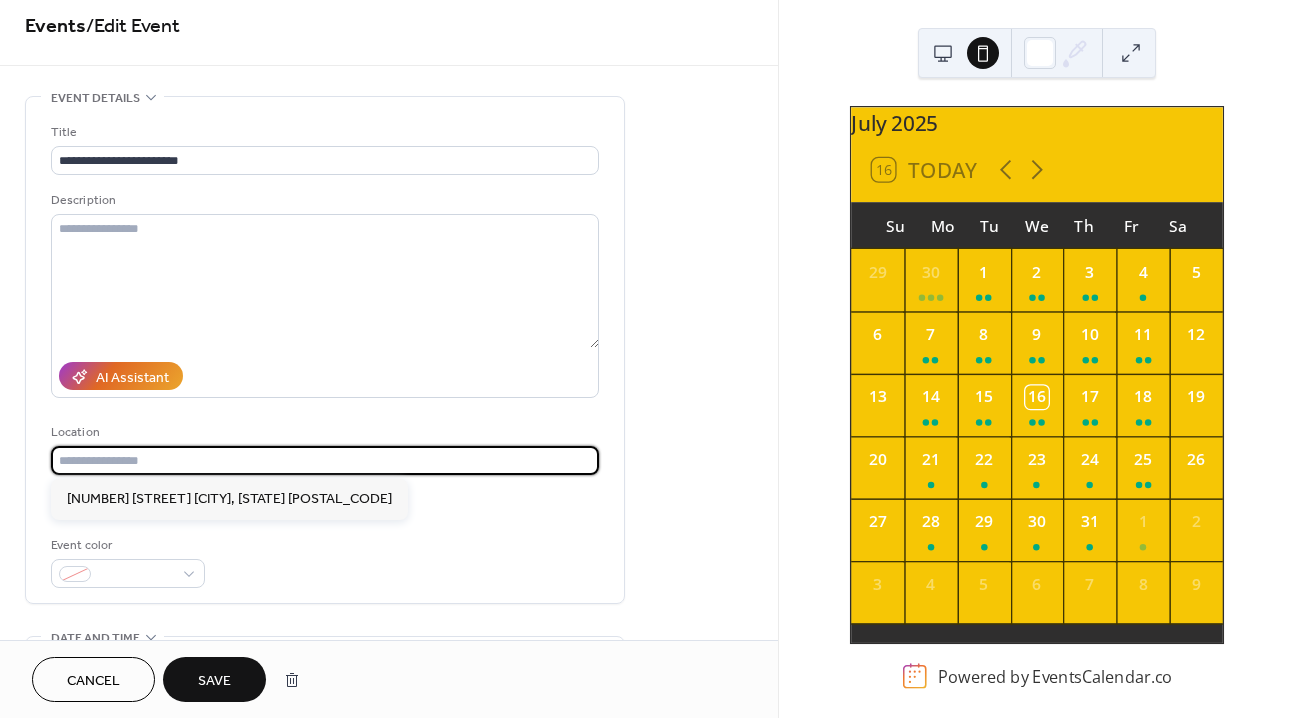 type 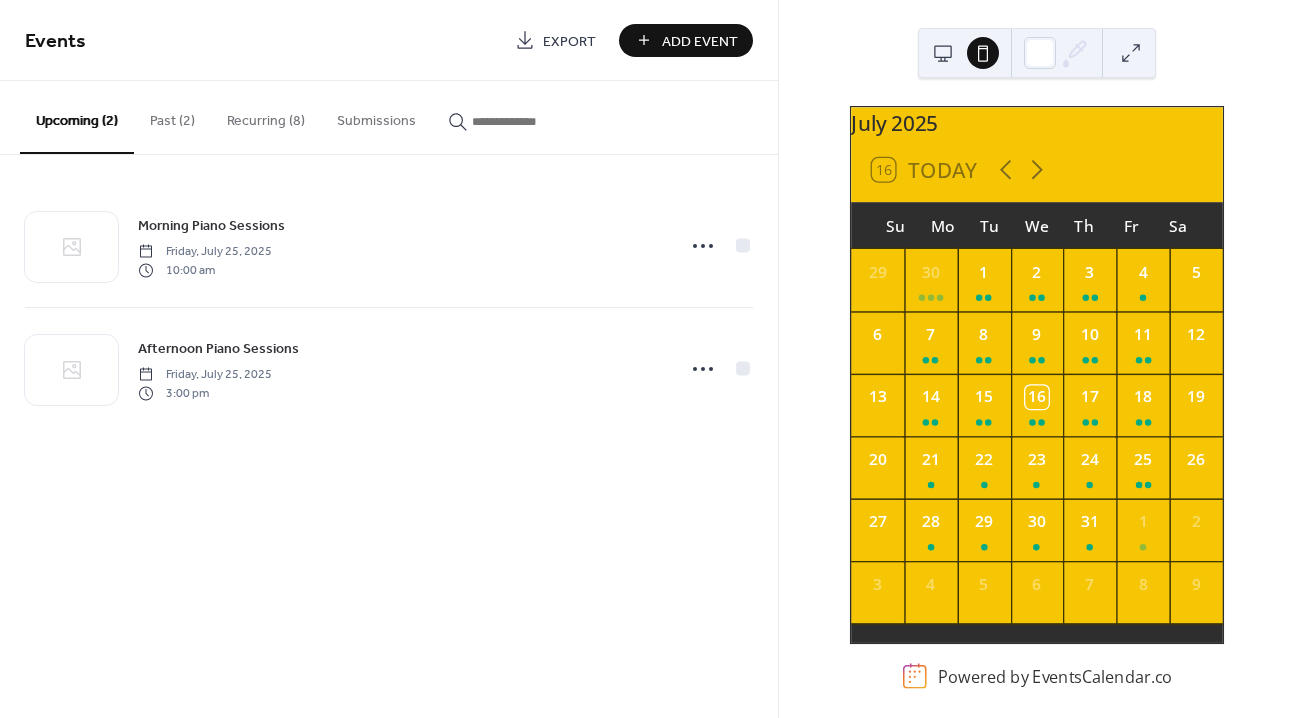 click on "Recurring (8)" at bounding box center [266, 116] 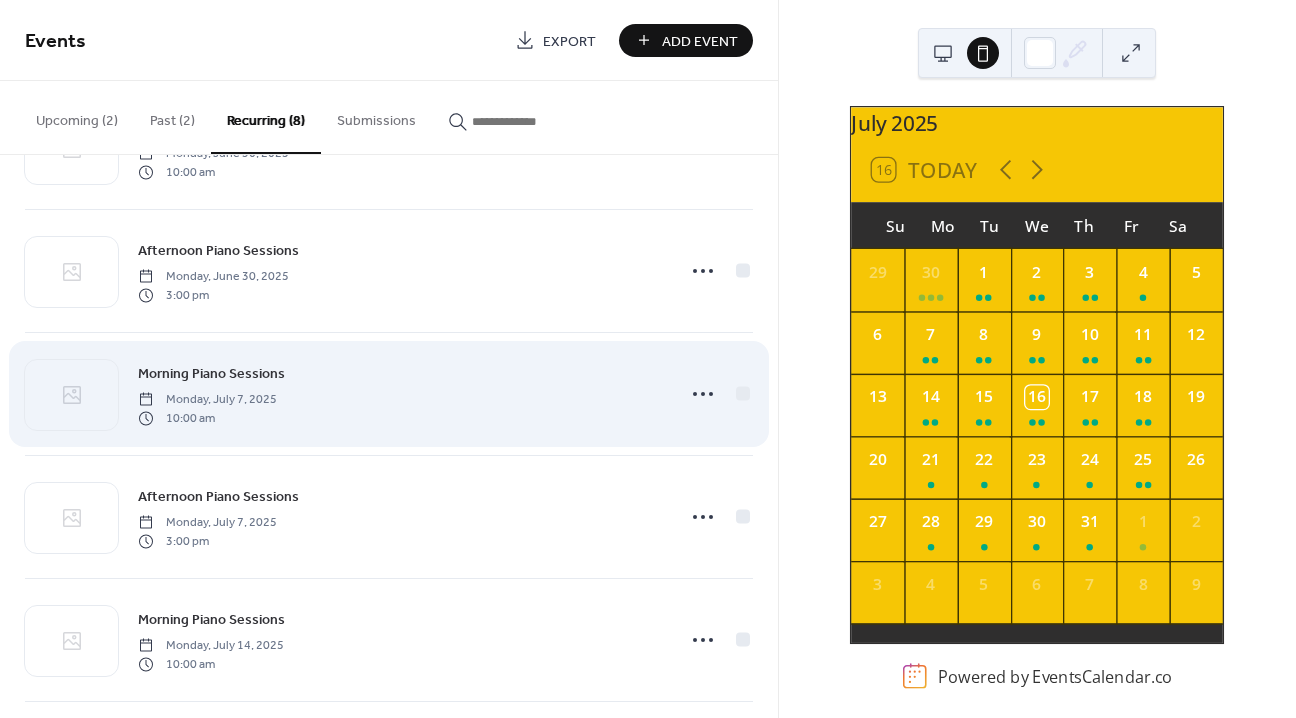 scroll, scrollTop: 102, scrollLeft: 0, axis: vertical 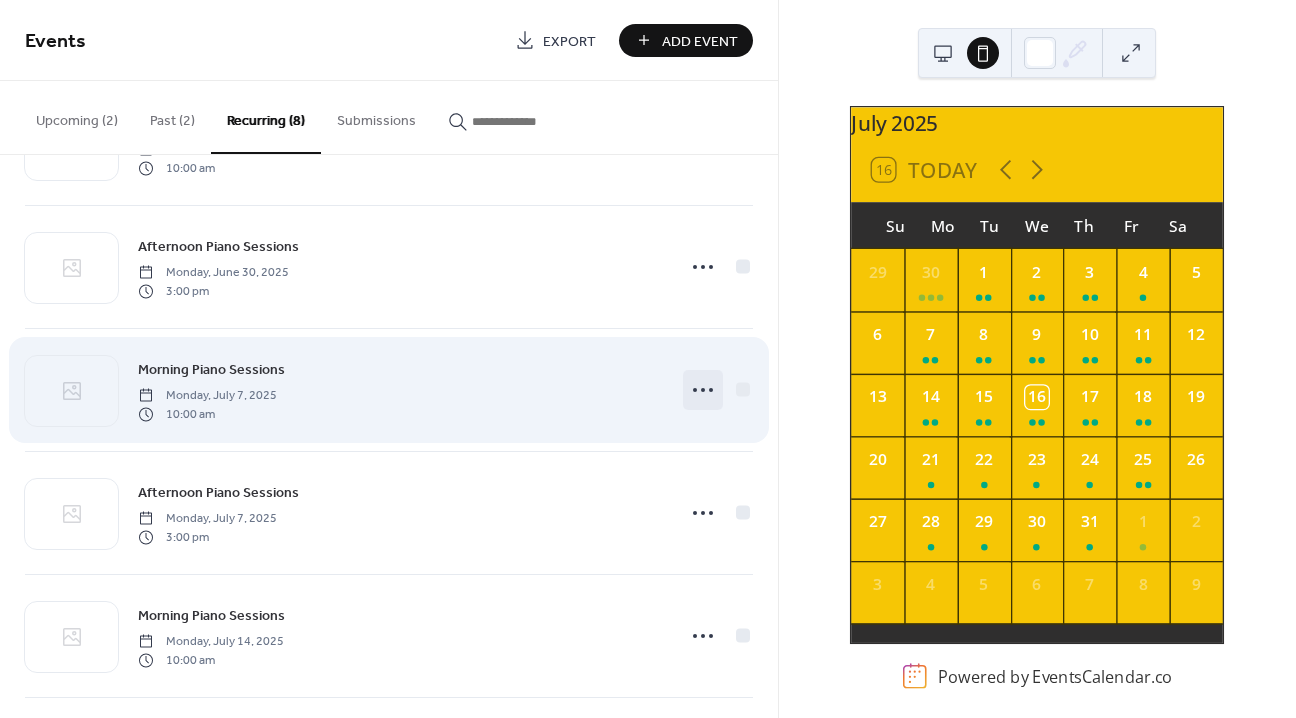 click 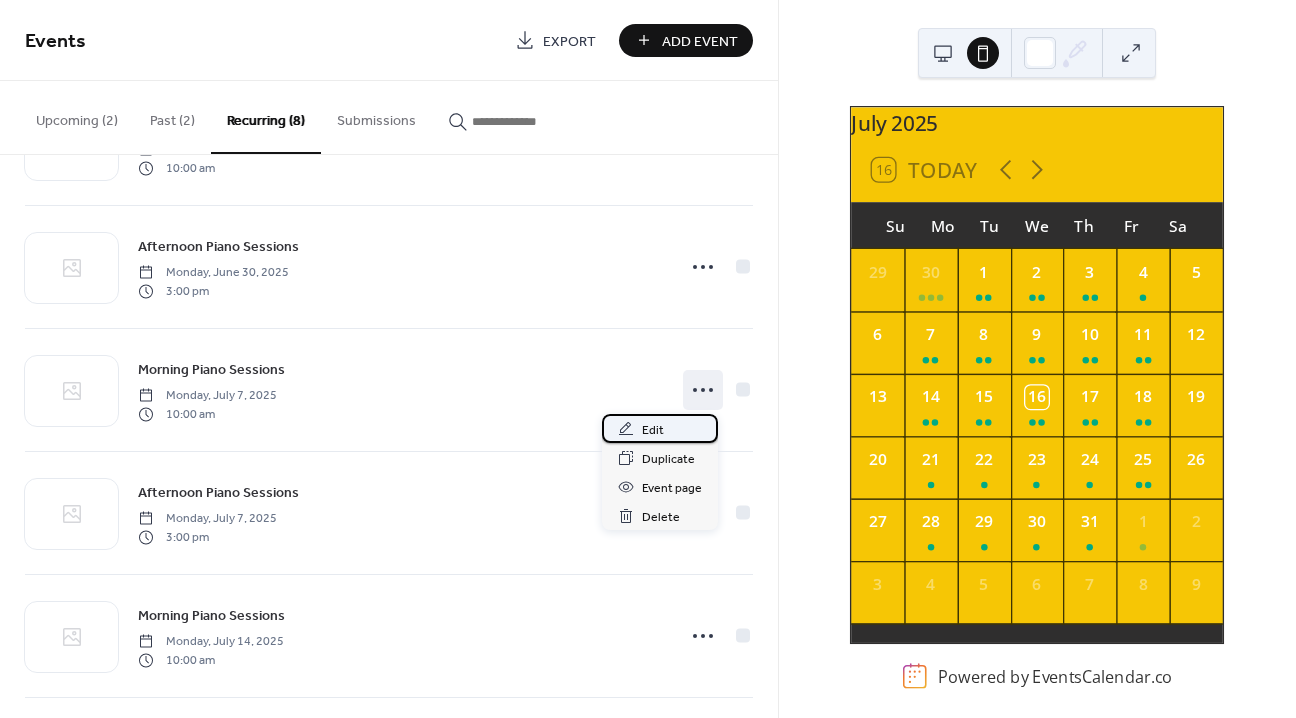 click on "Edit" at bounding box center (653, 430) 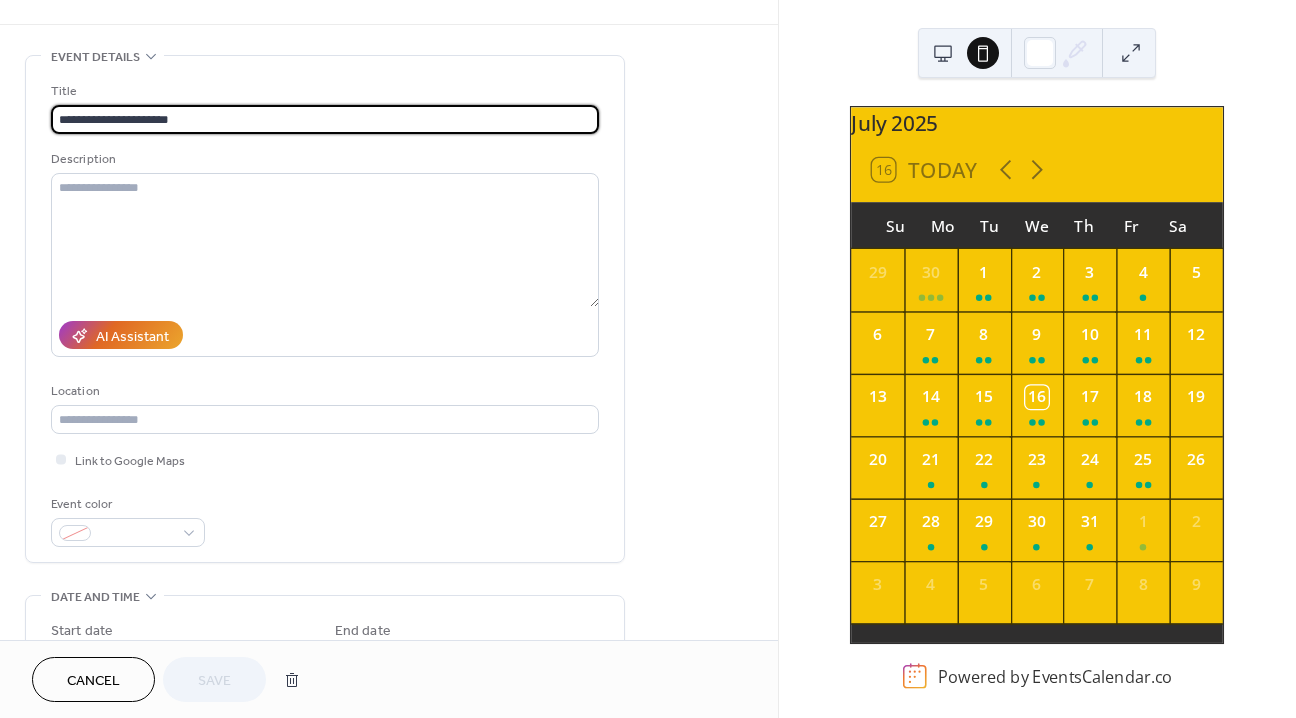 scroll, scrollTop: 0, scrollLeft: 0, axis: both 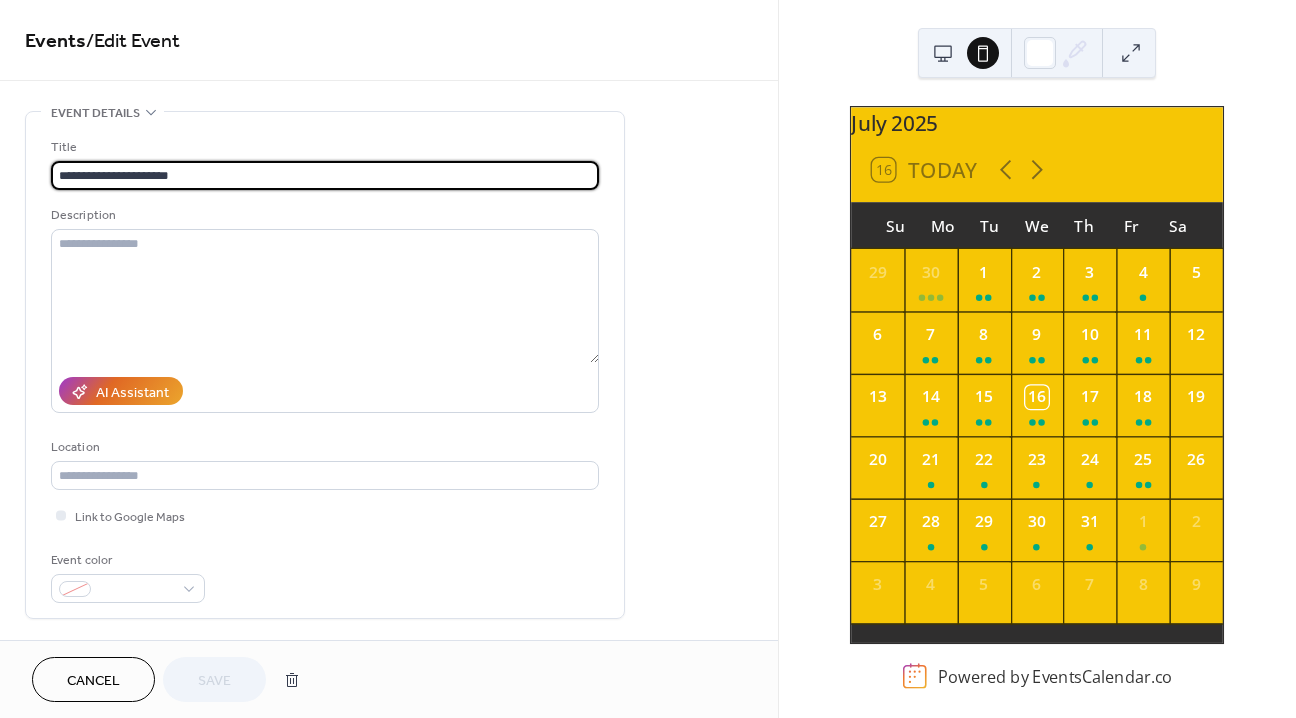click on "Cancel" at bounding box center [93, 681] 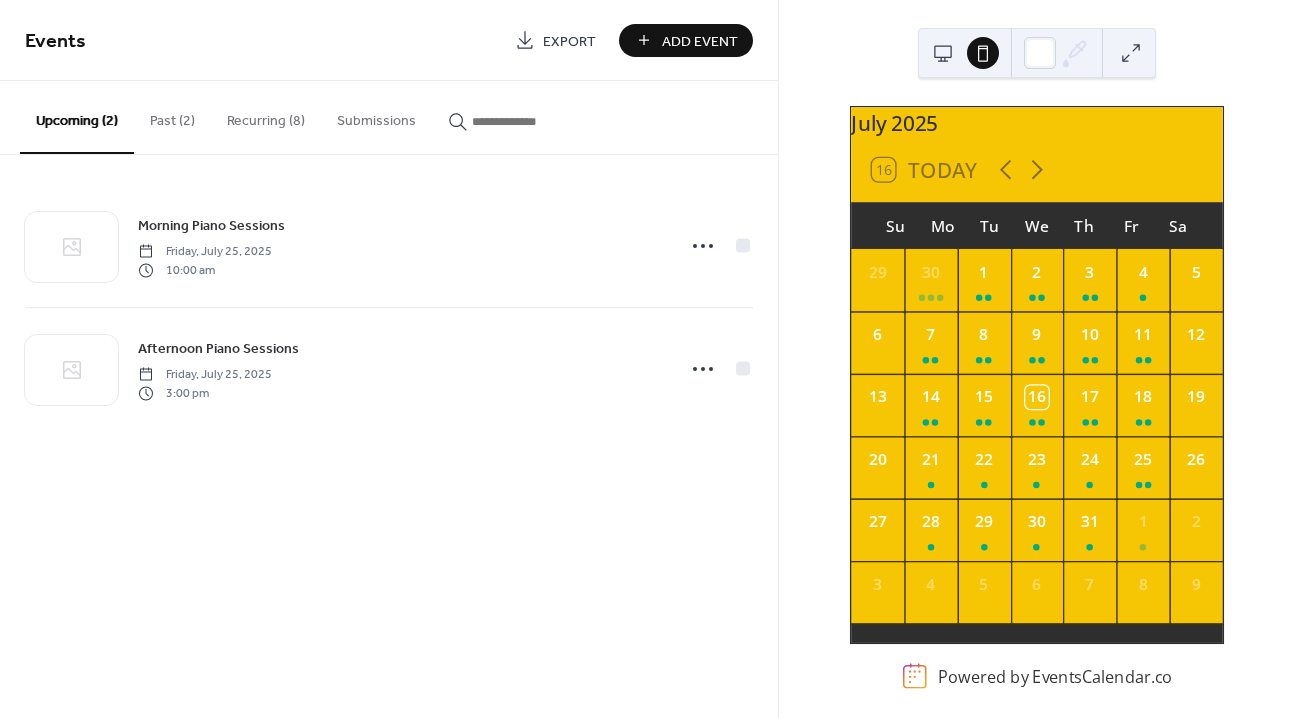 click on "Recurring (8)" at bounding box center (266, 116) 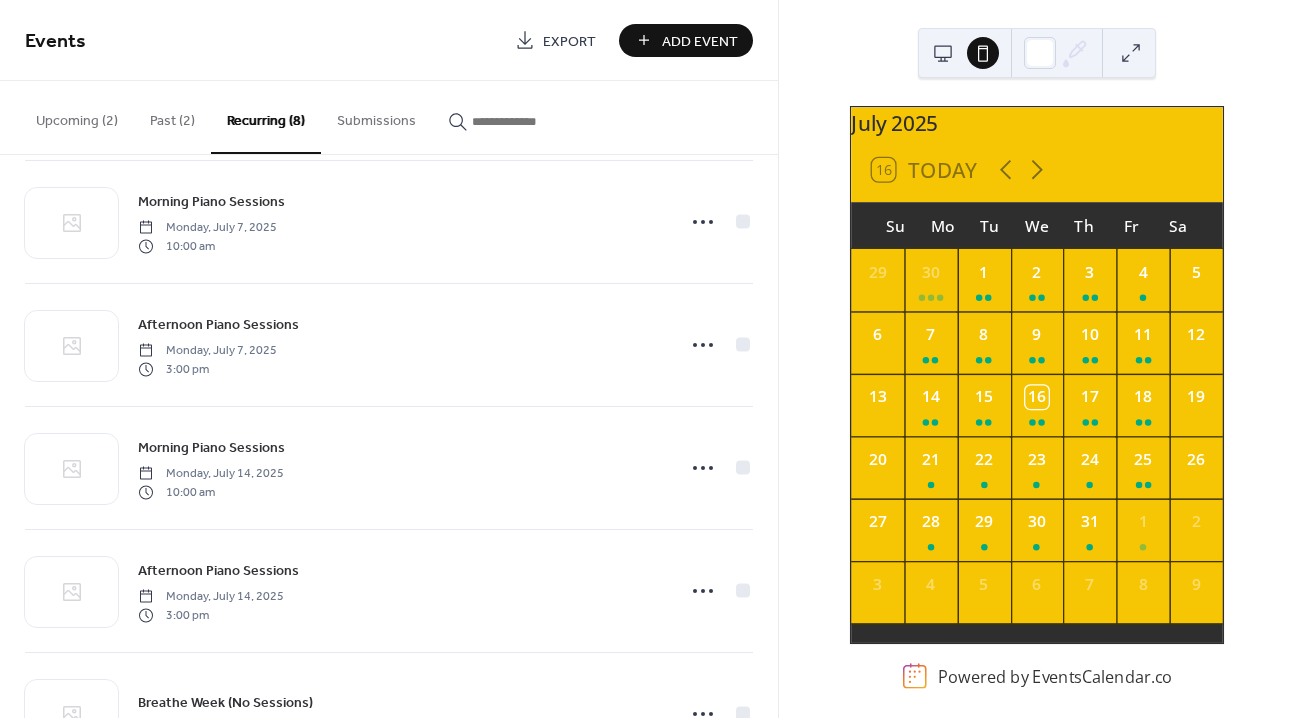 scroll, scrollTop: 276, scrollLeft: 0, axis: vertical 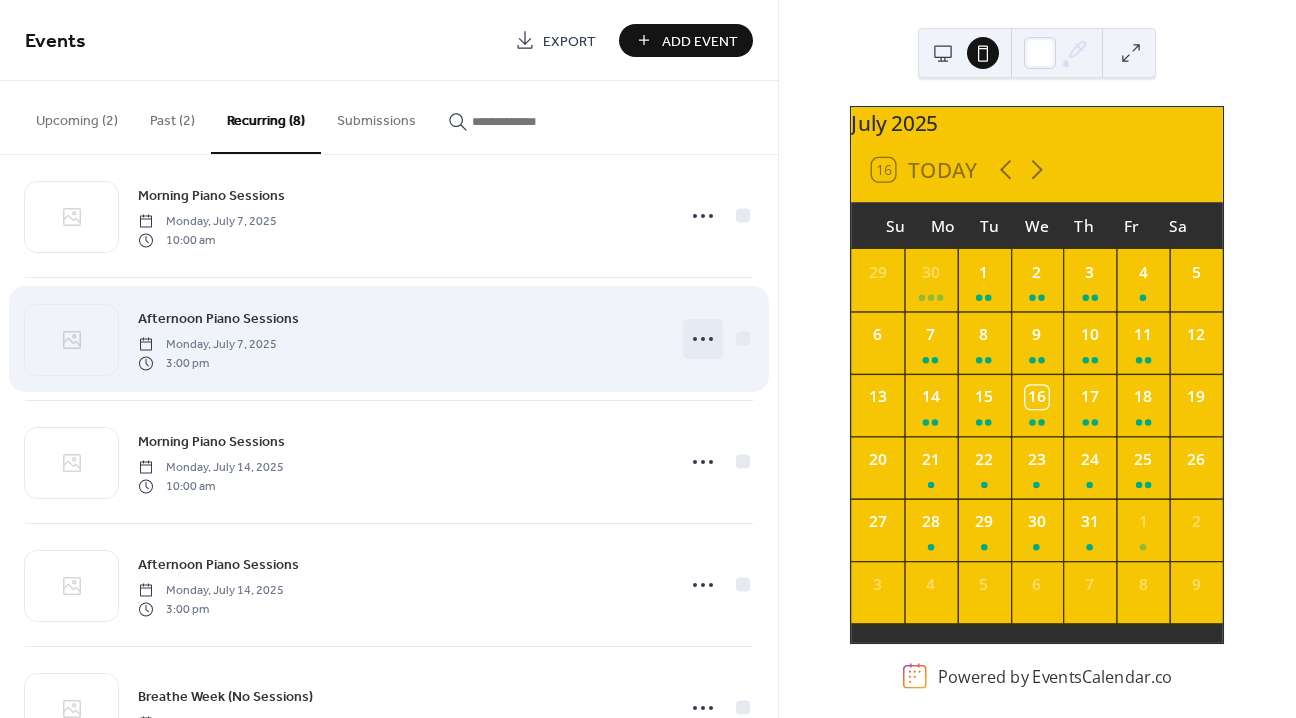 click 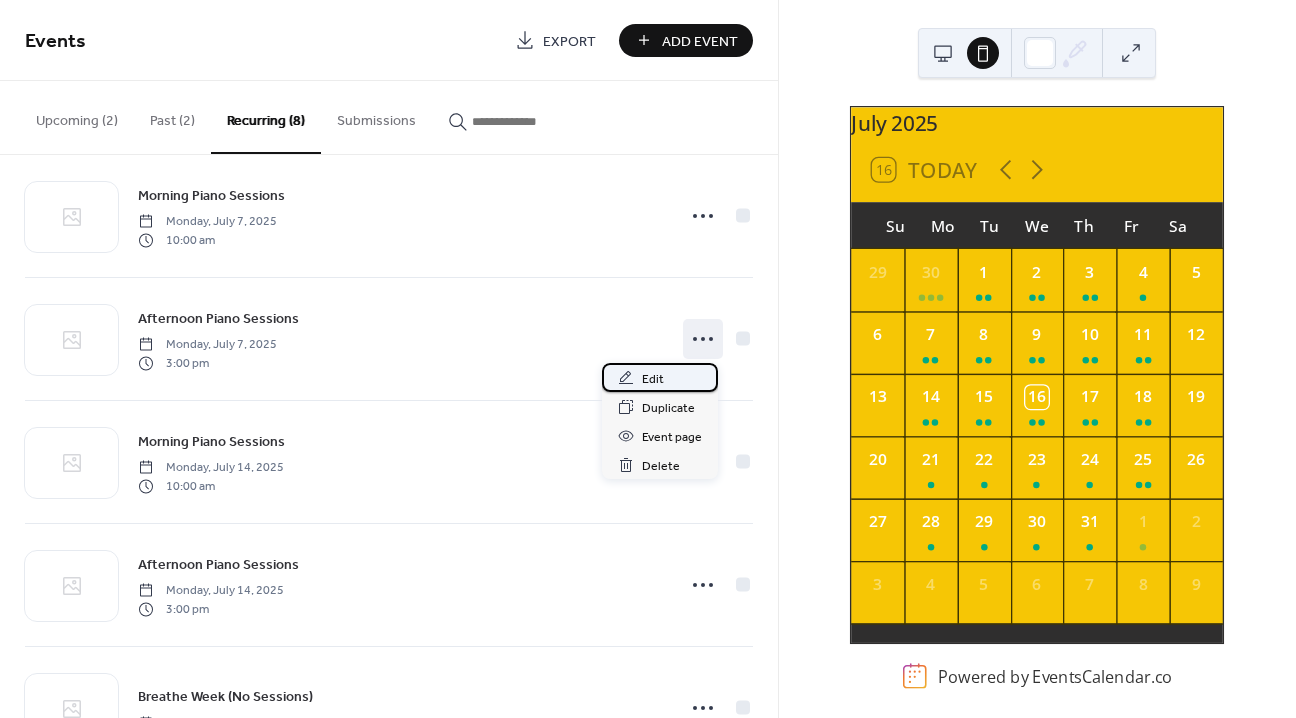 click on "Edit" at bounding box center (660, 377) 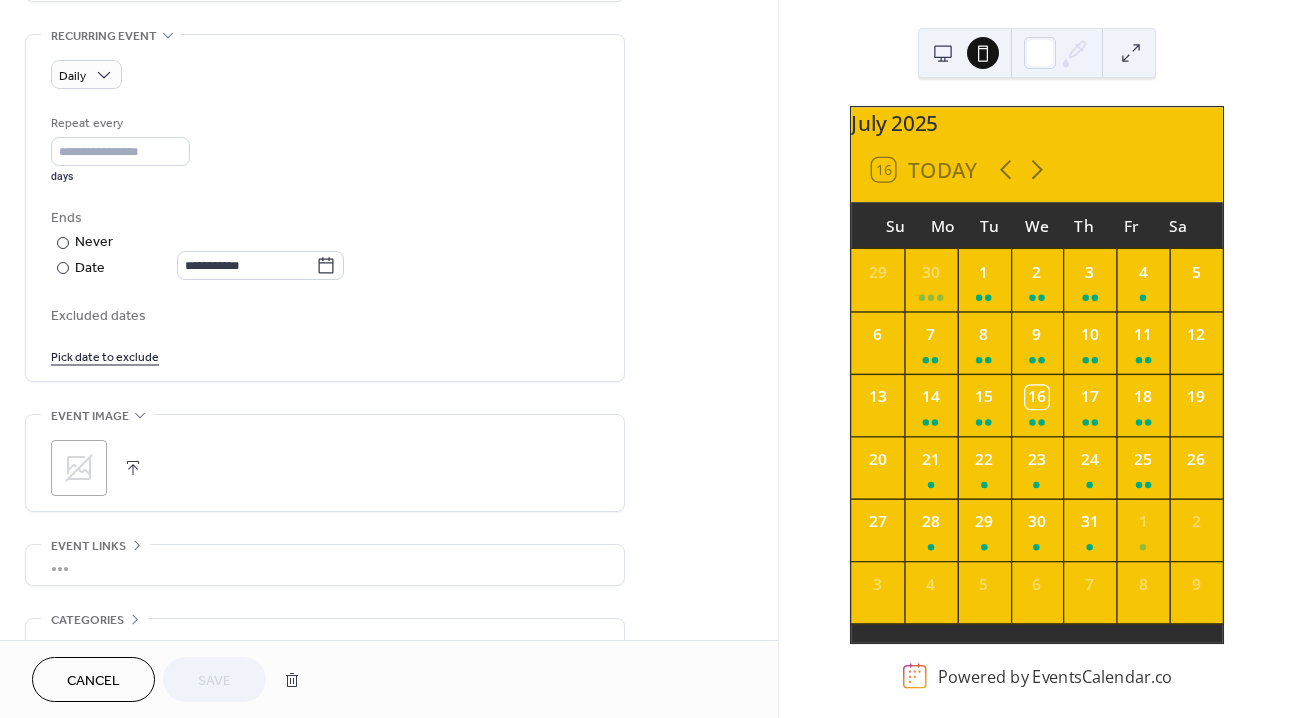 scroll, scrollTop: 966, scrollLeft: 0, axis: vertical 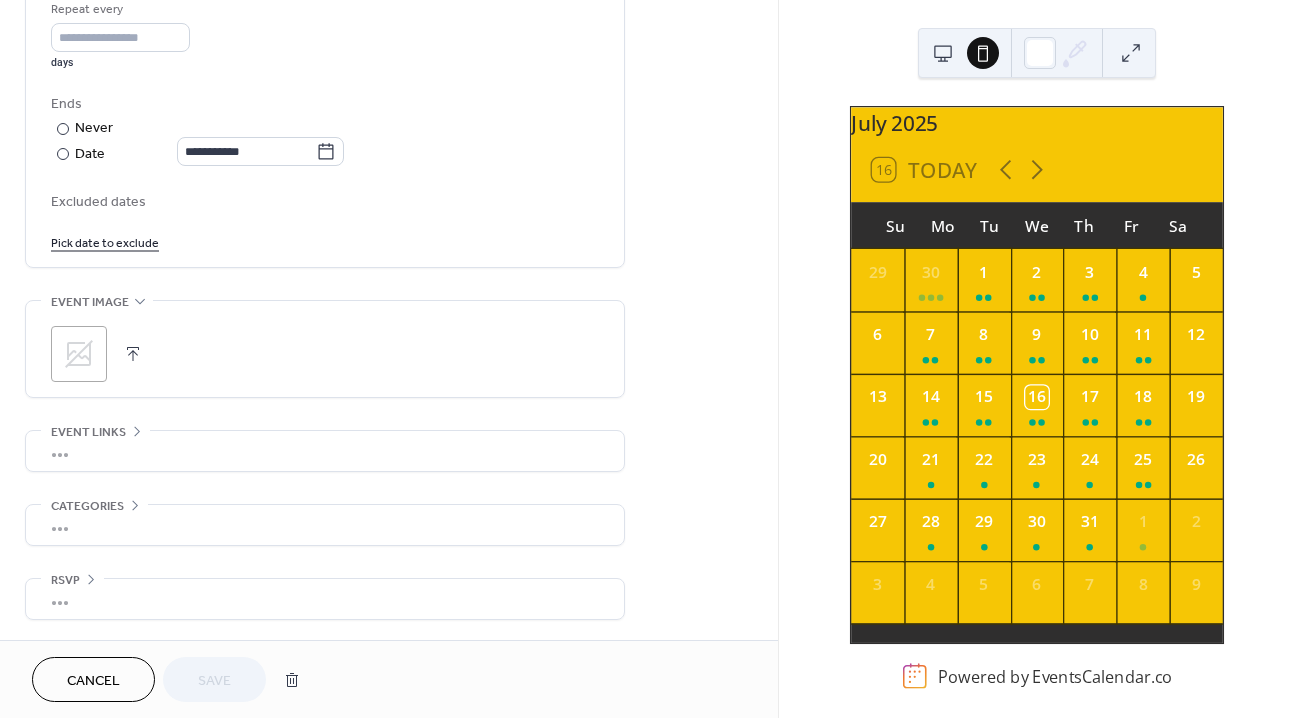 click on "Cancel" at bounding box center [93, 679] 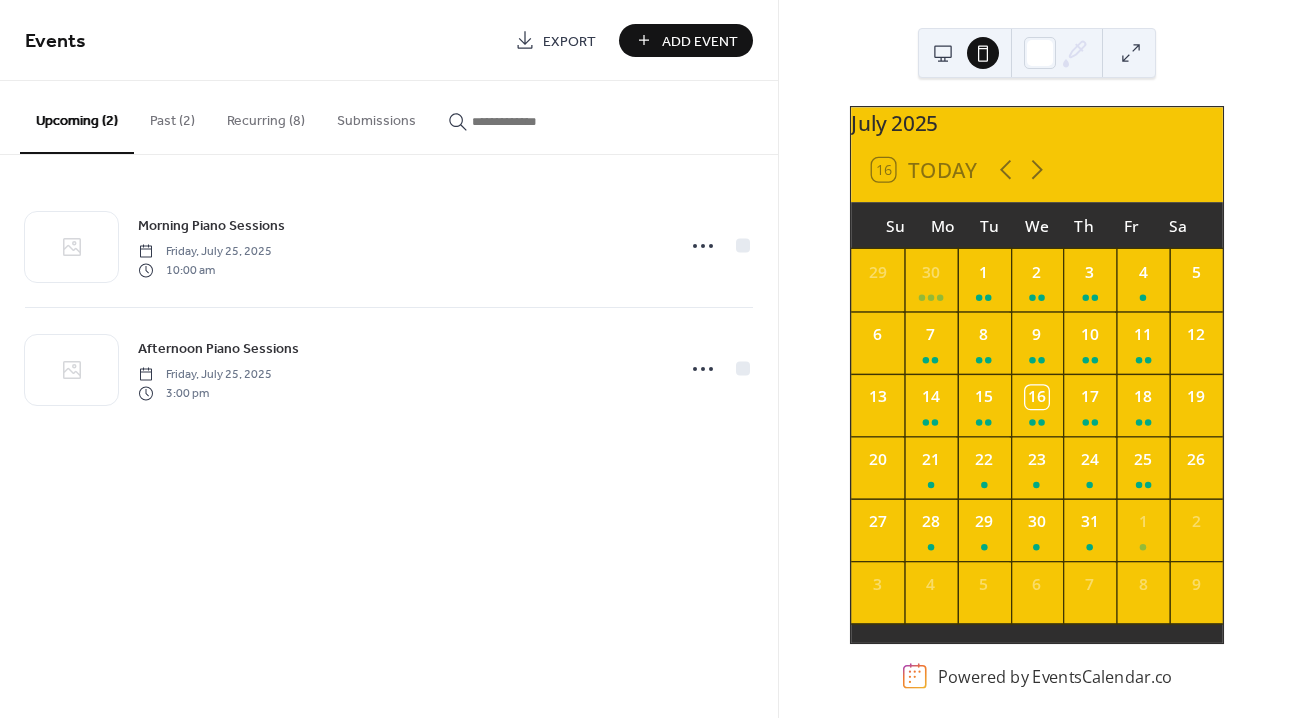 click on "Recurring (8)" at bounding box center [266, 116] 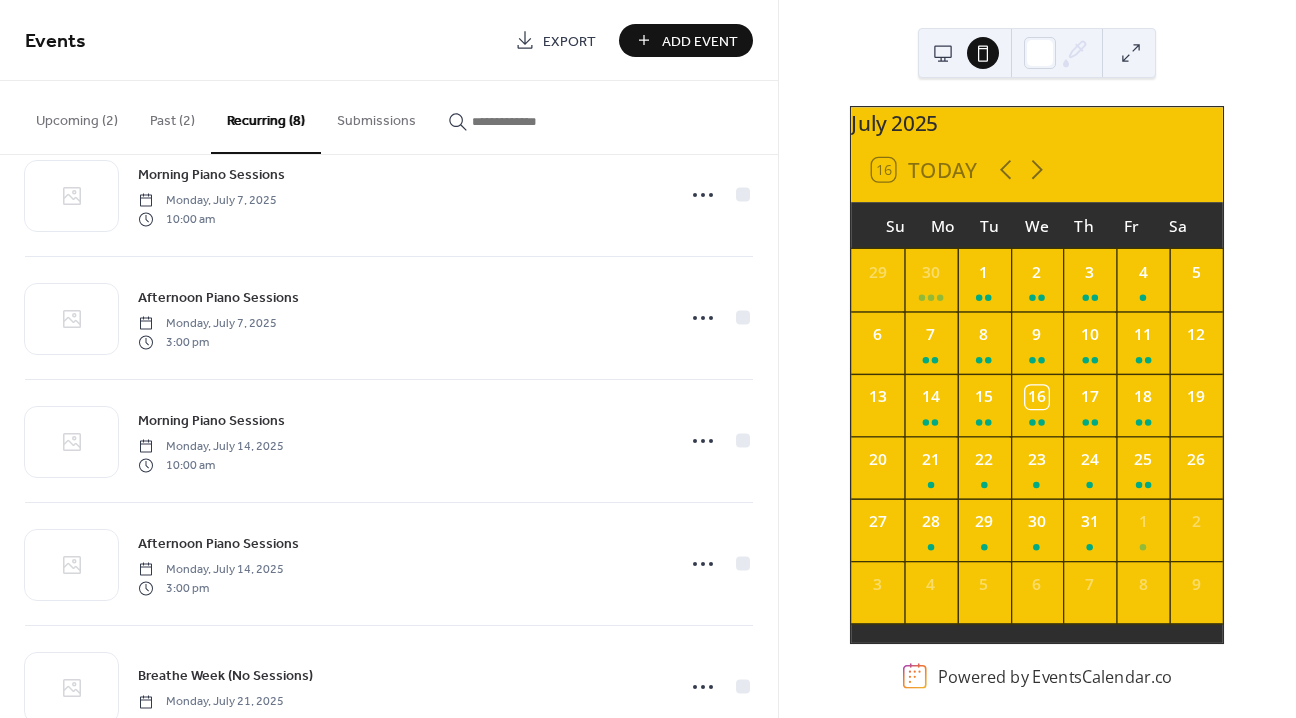 scroll, scrollTop: 299, scrollLeft: 0, axis: vertical 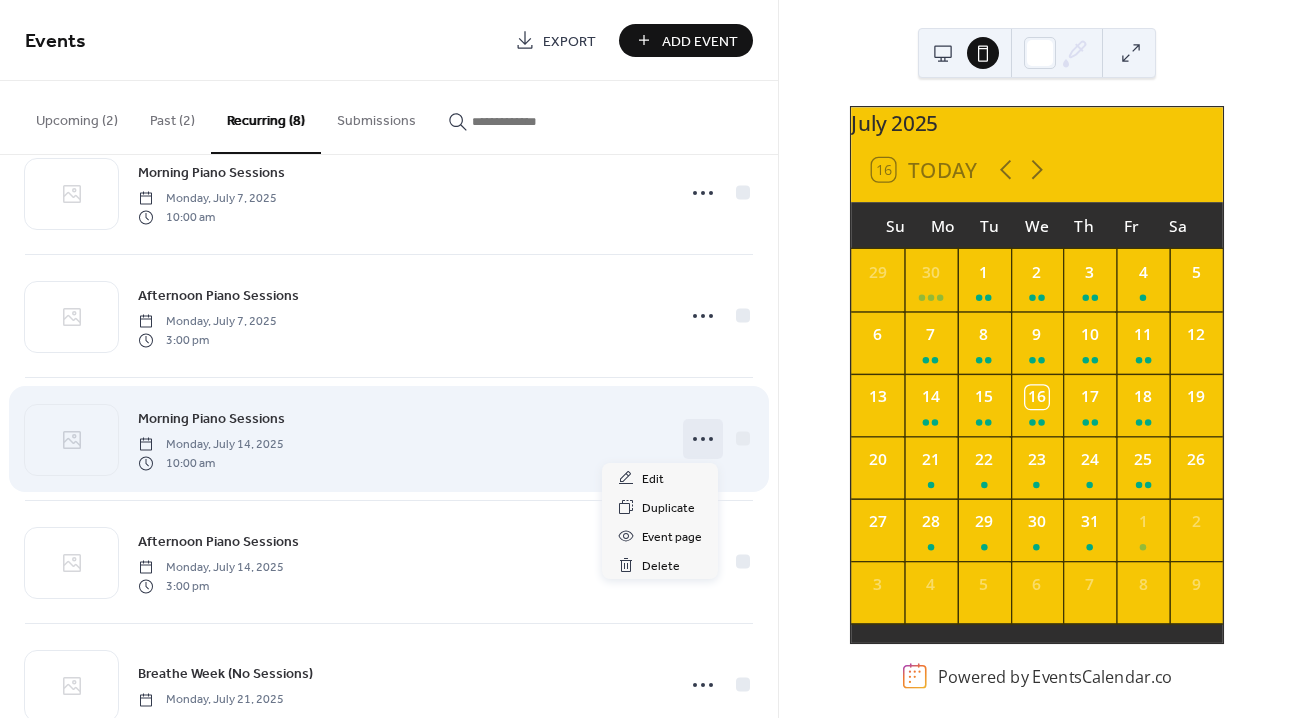 click 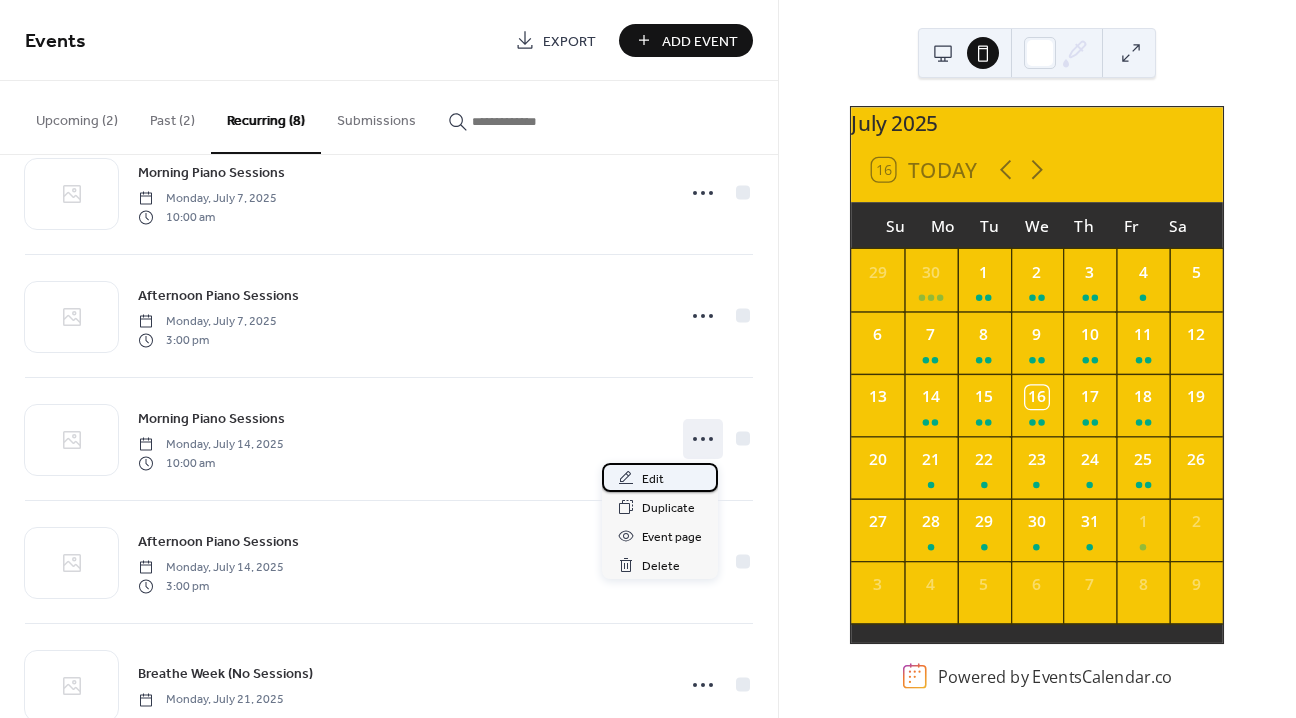 click on "Edit" at bounding box center [660, 477] 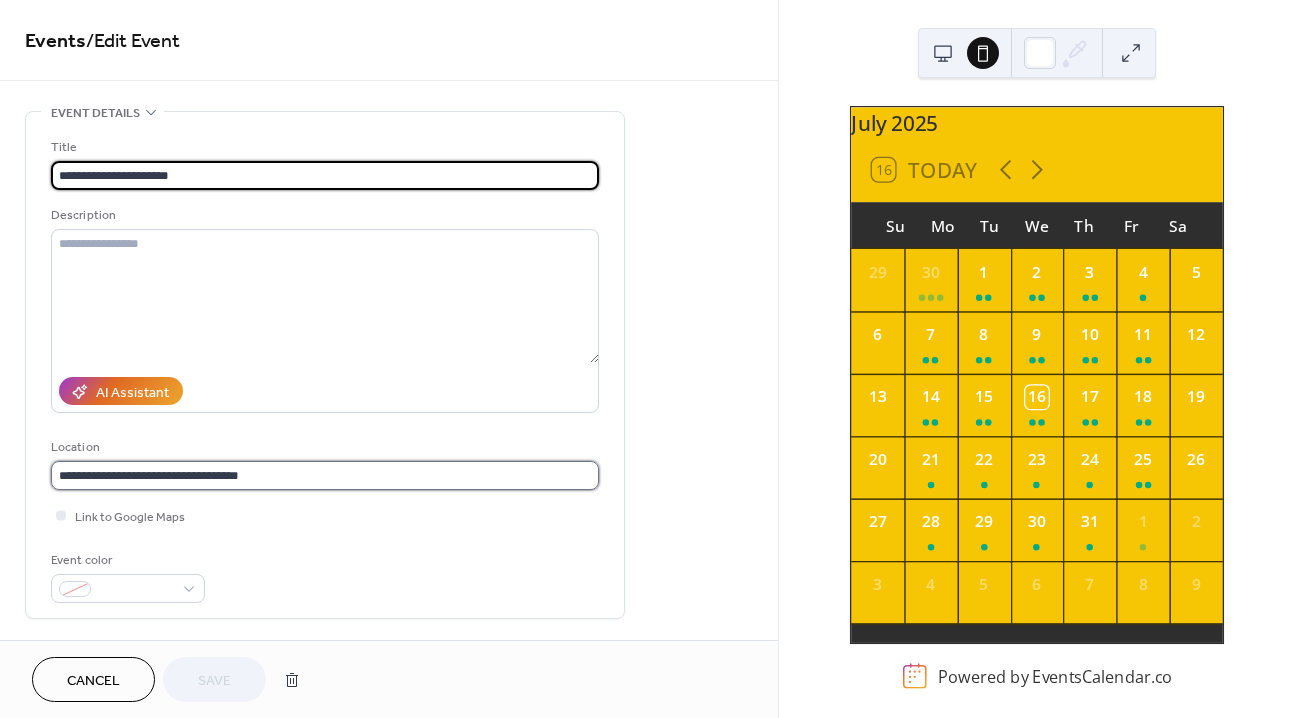 click on "**********" at bounding box center [325, 475] 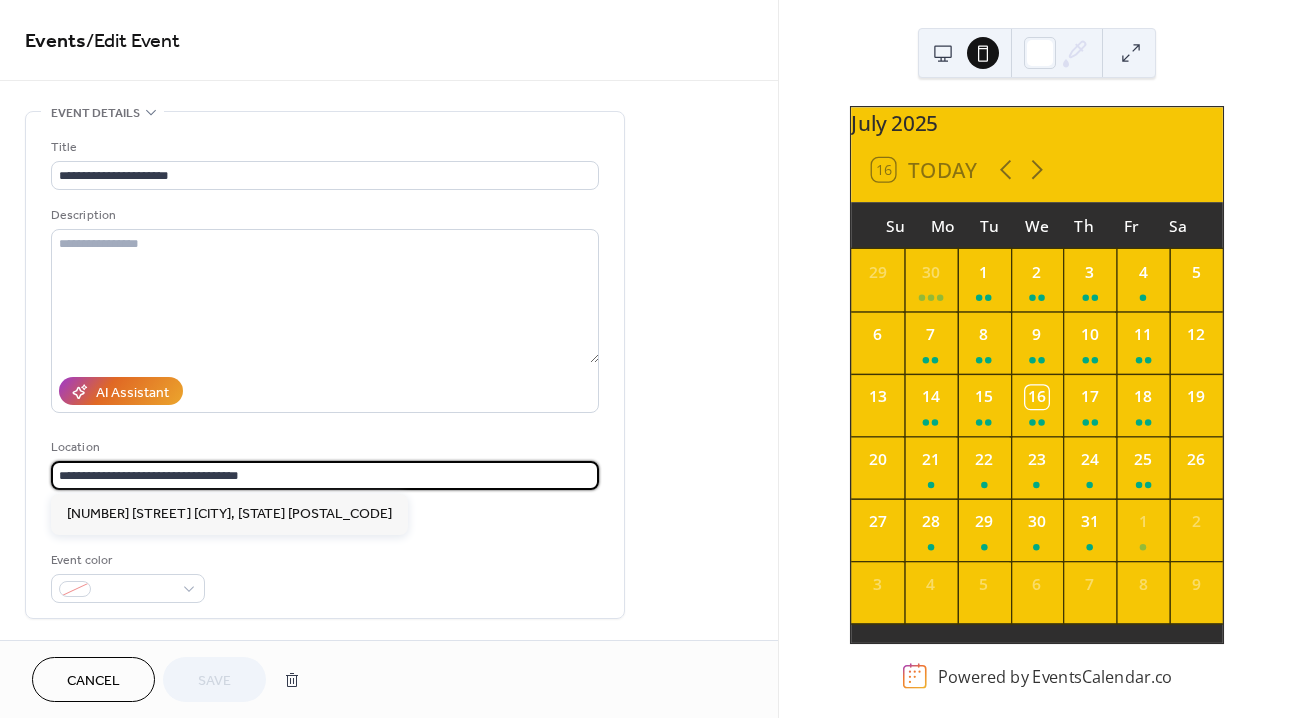 click on "**********" at bounding box center [325, 475] 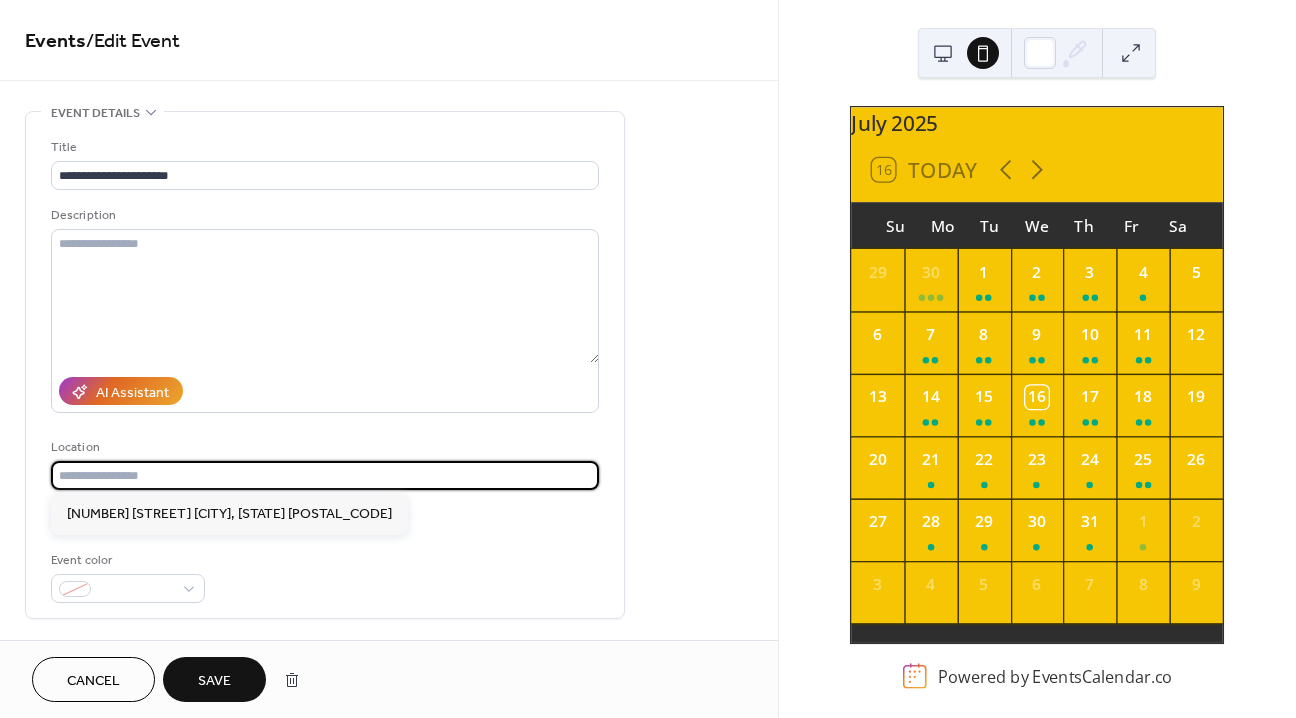 type 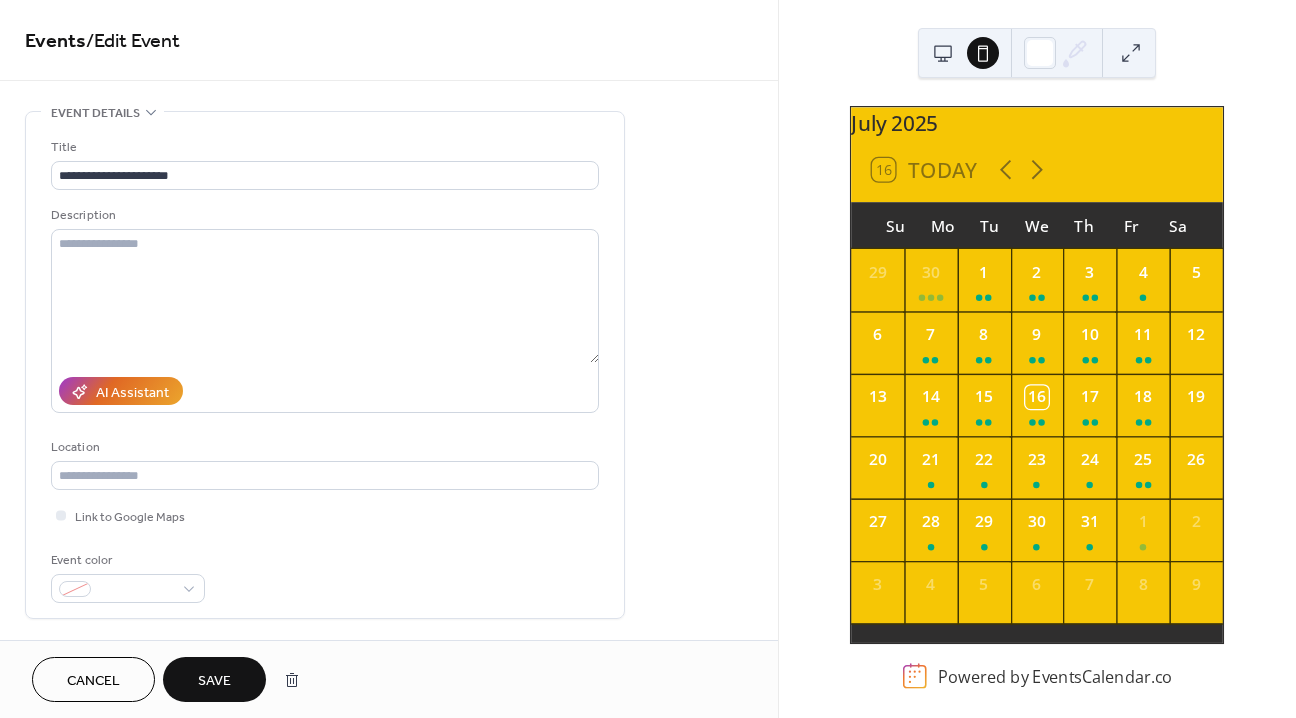 click on "Save" at bounding box center (214, 681) 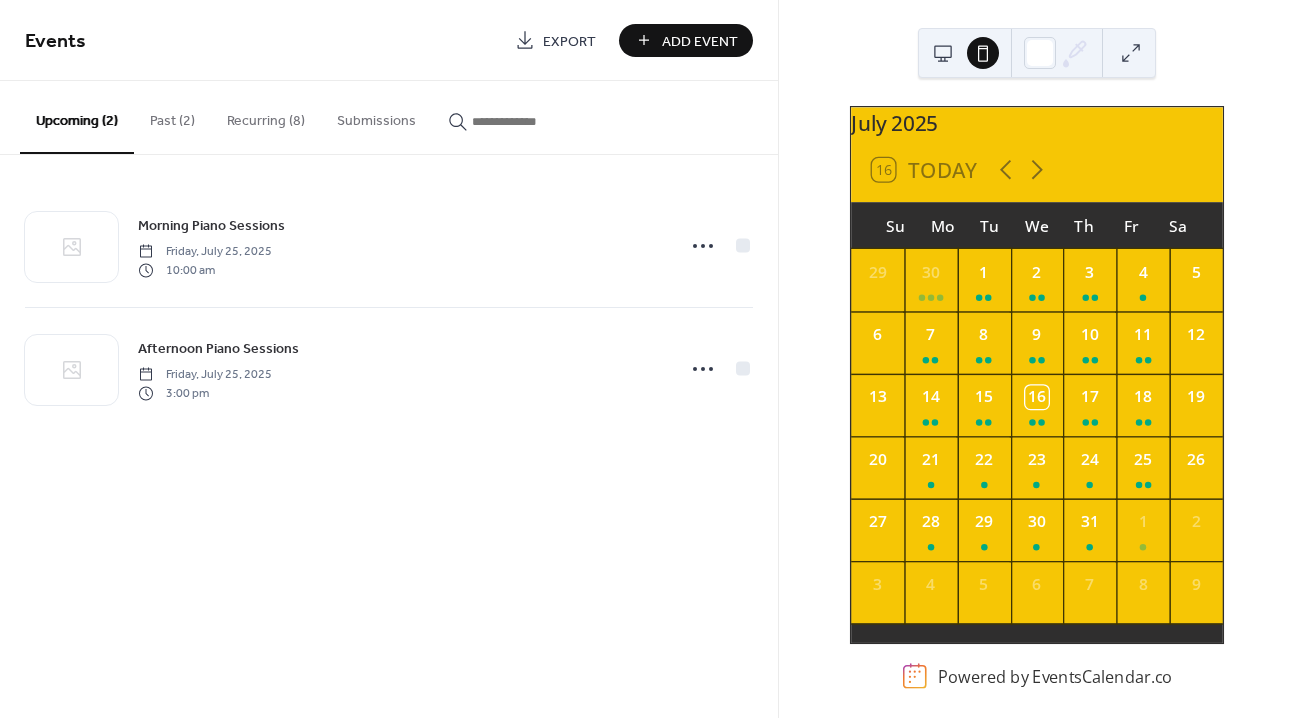 click on "Recurring (8)" at bounding box center (266, 116) 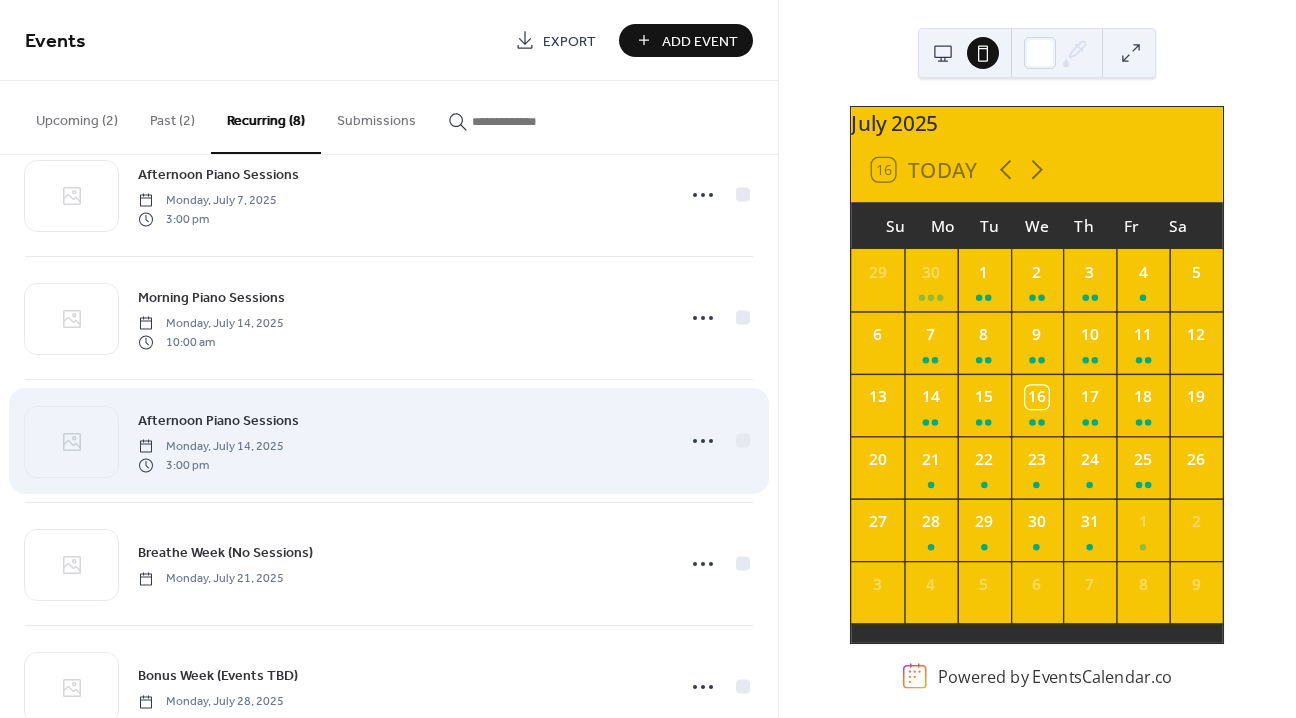 scroll, scrollTop: 424, scrollLeft: 0, axis: vertical 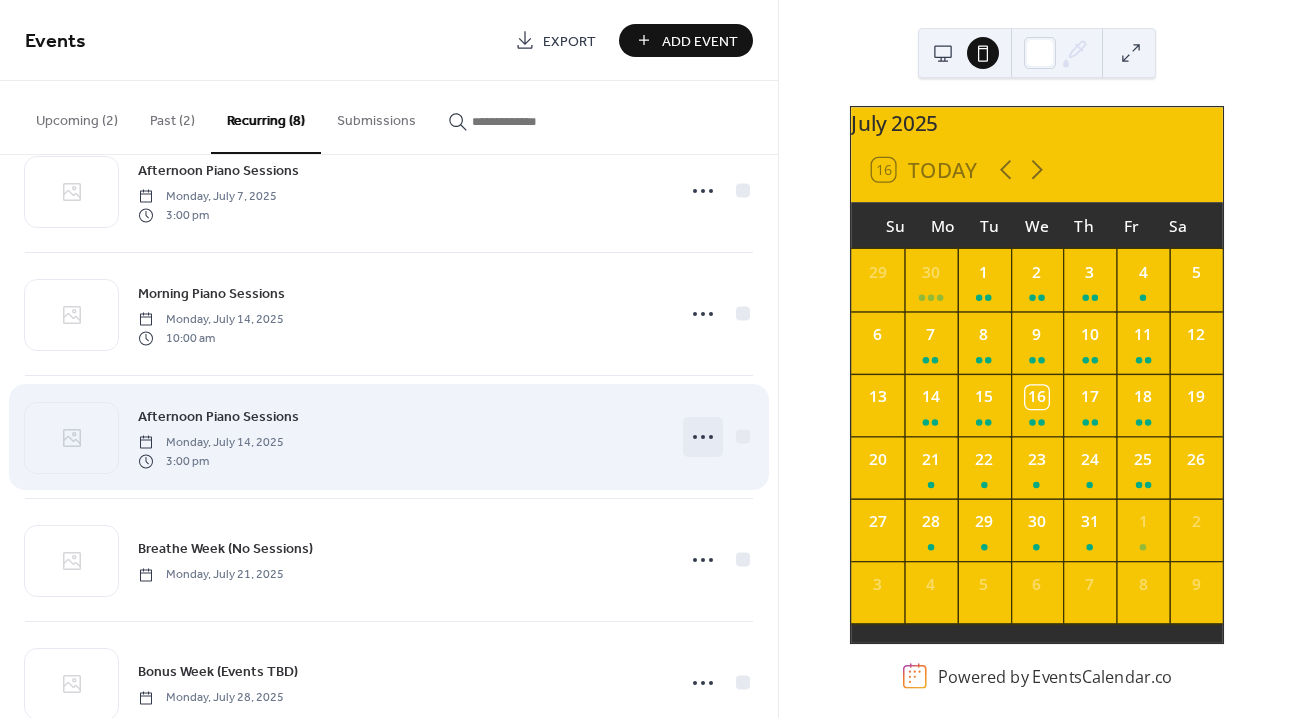 click 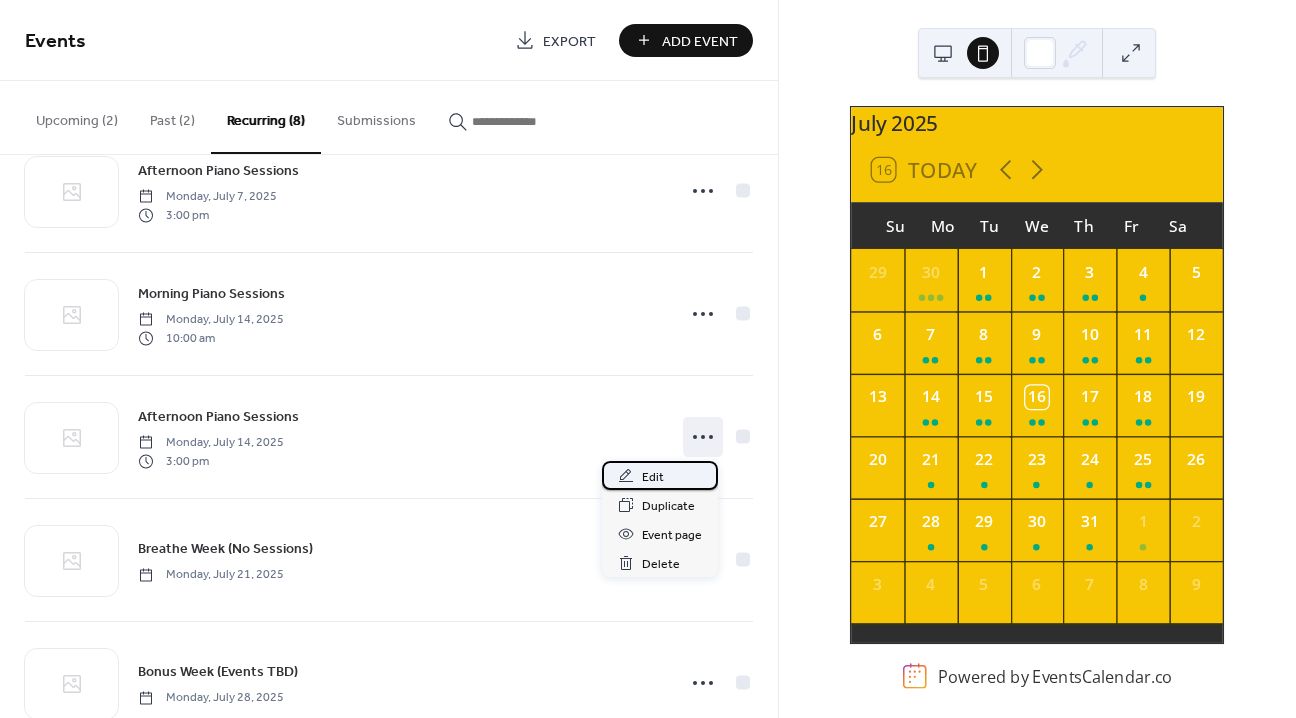 click on "Edit" at bounding box center [660, 475] 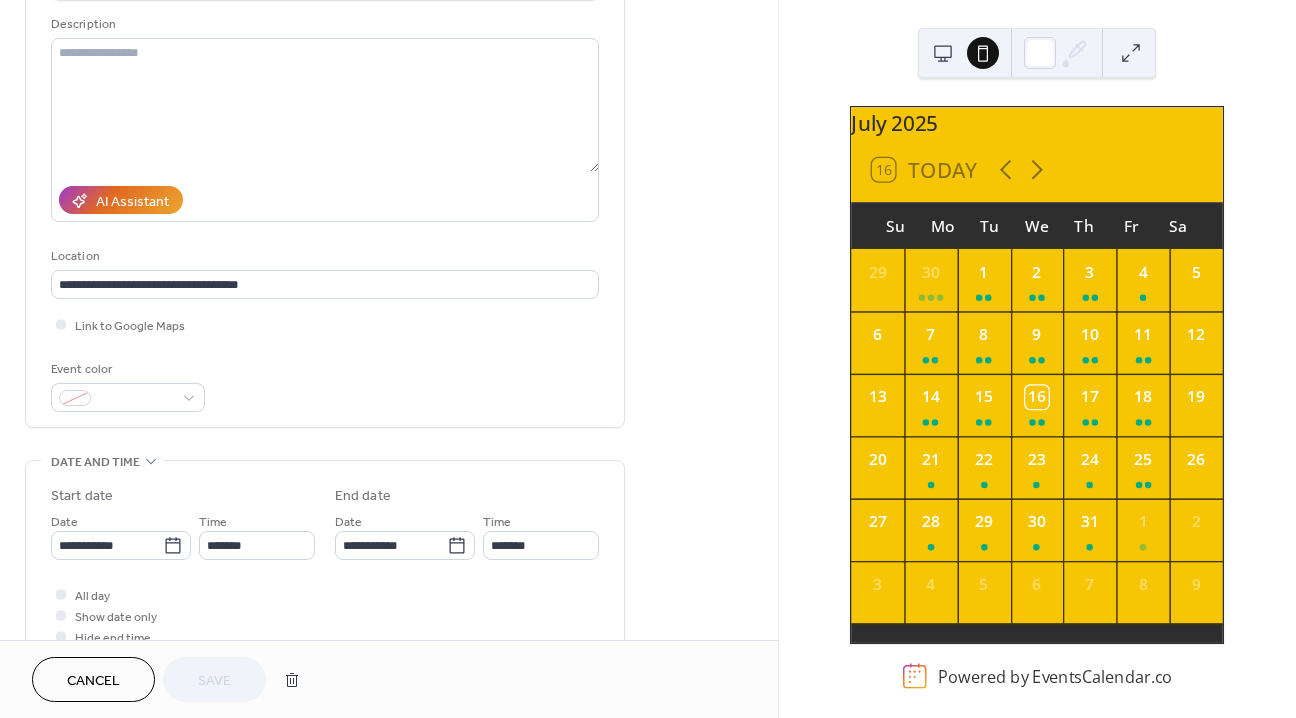 scroll, scrollTop: 190, scrollLeft: 0, axis: vertical 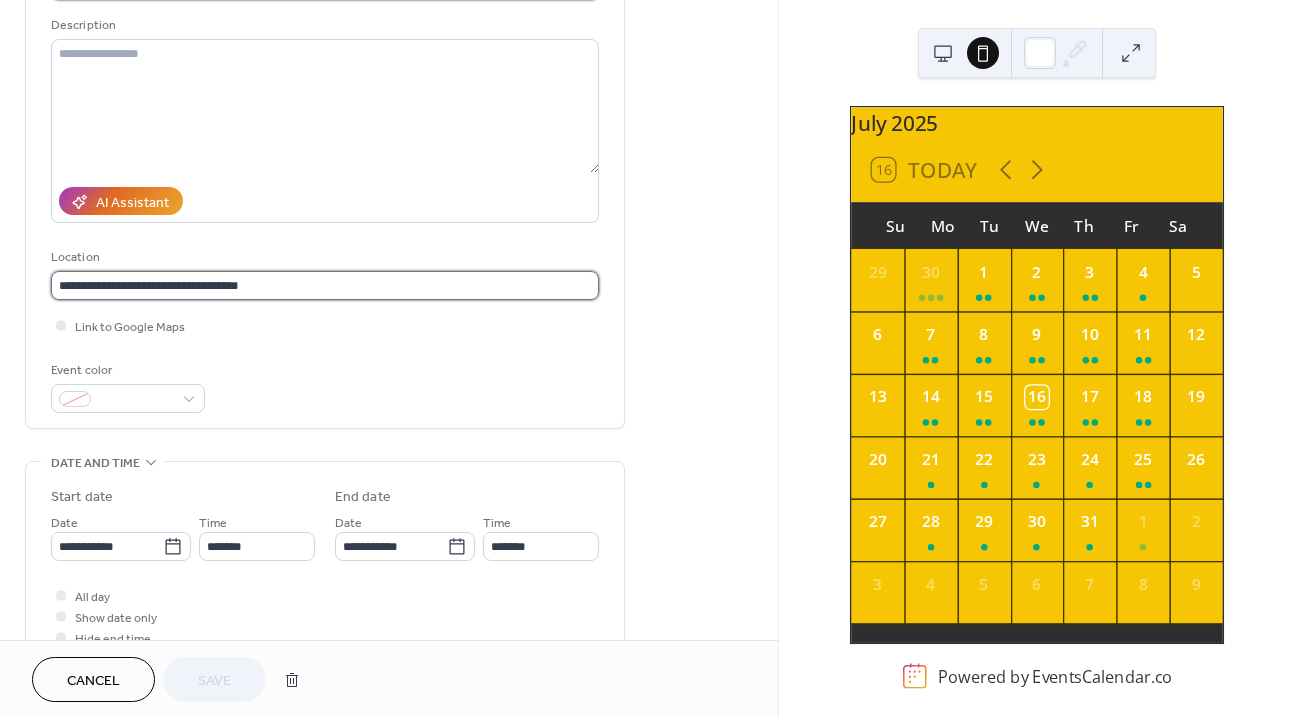 click on "**********" at bounding box center [325, 285] 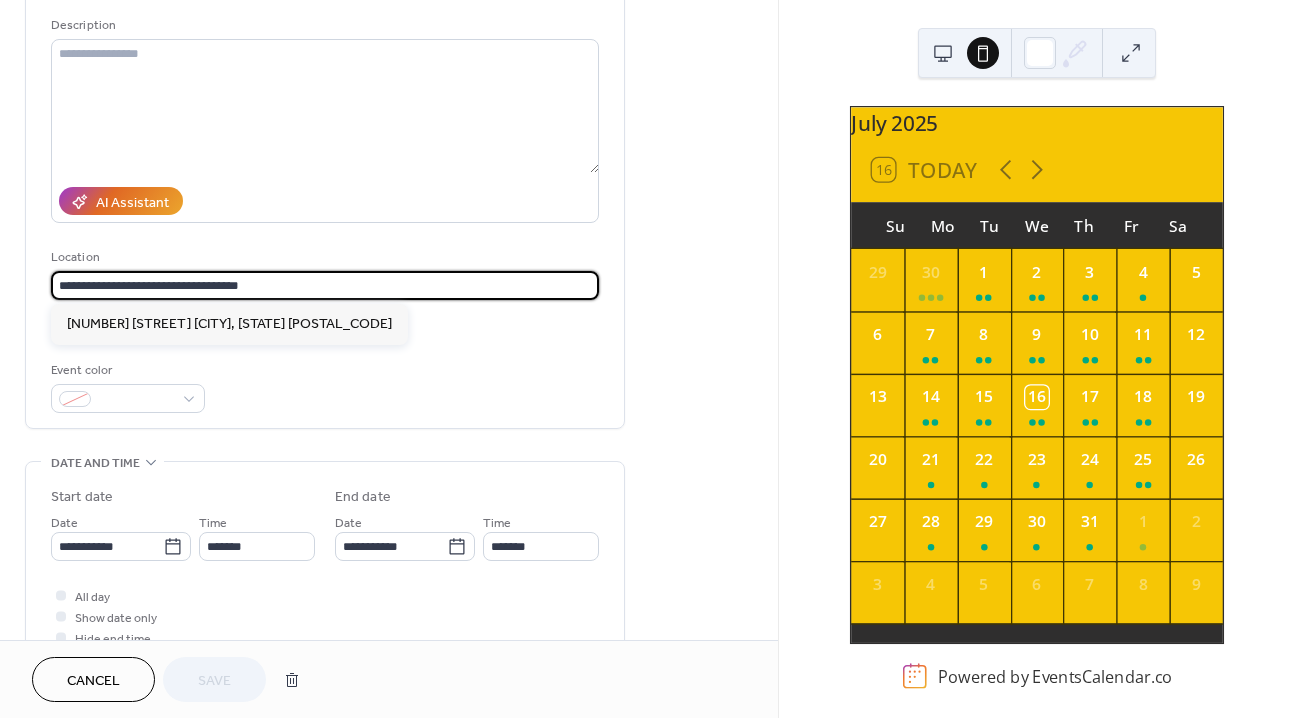 click on "**********" at bounding box center (325, 285) 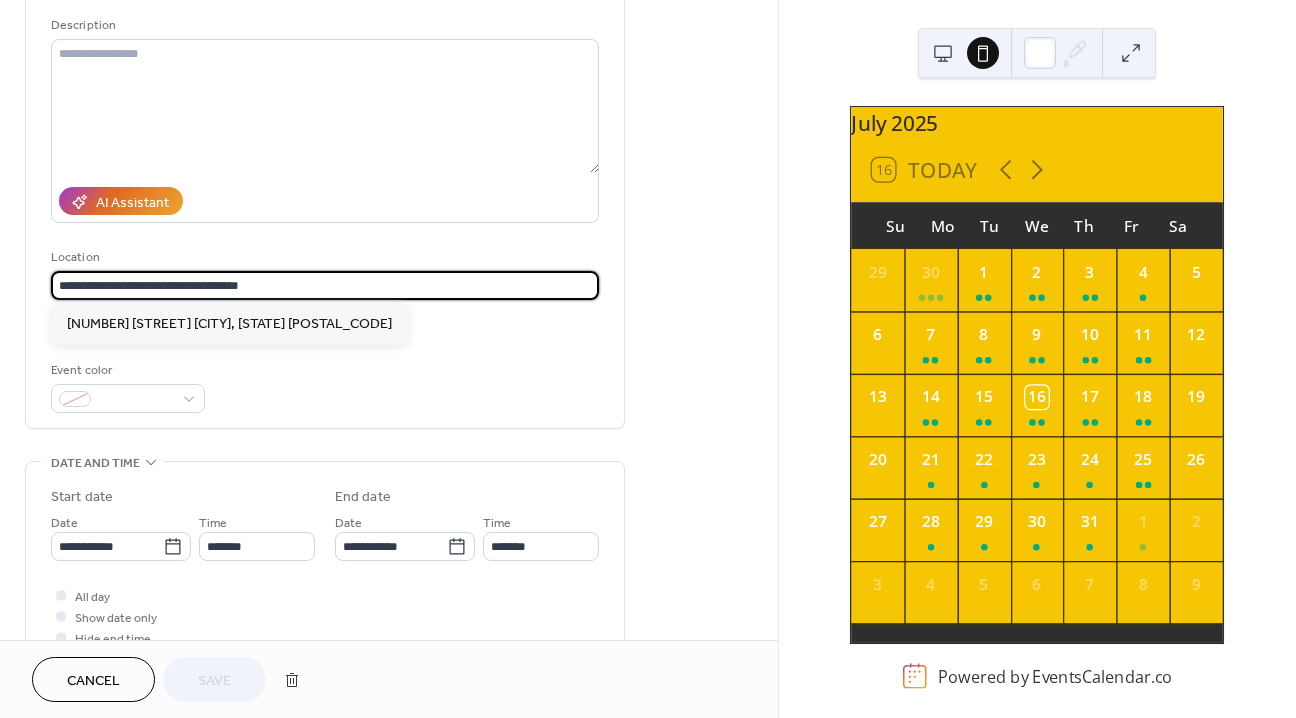 click on "**********" at bounding box center (325, 285) 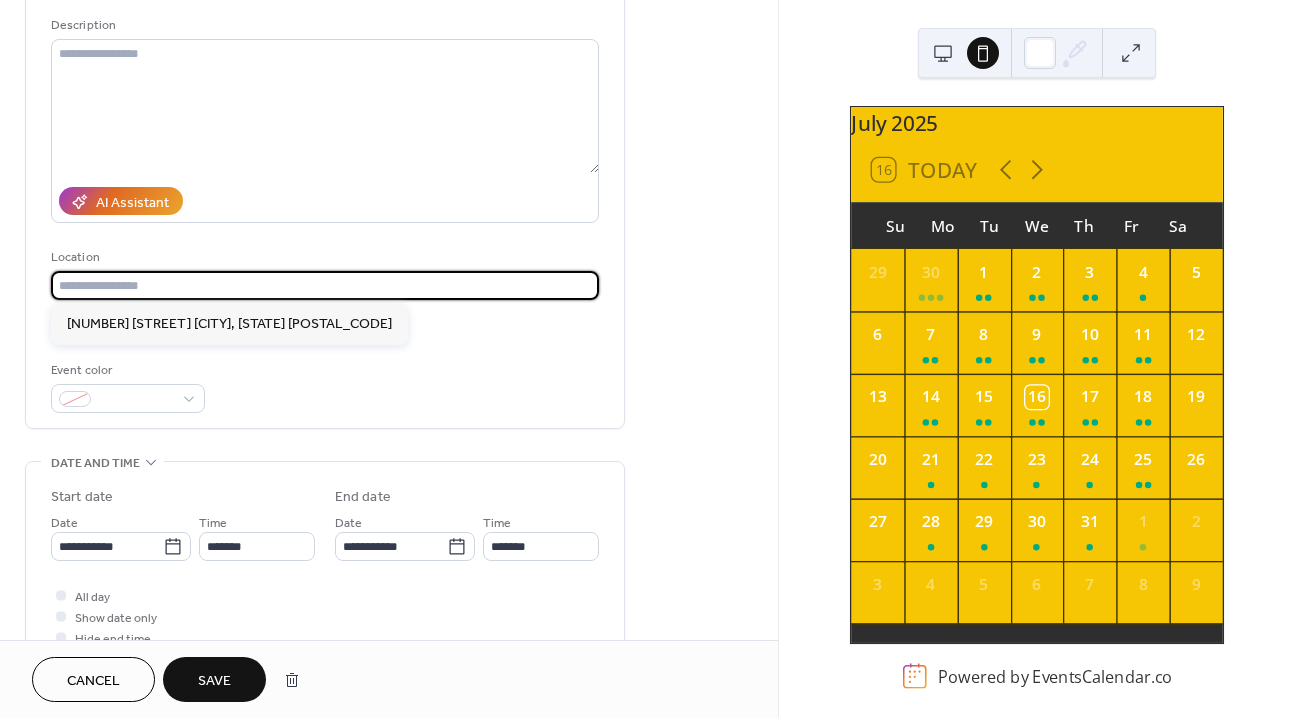 type 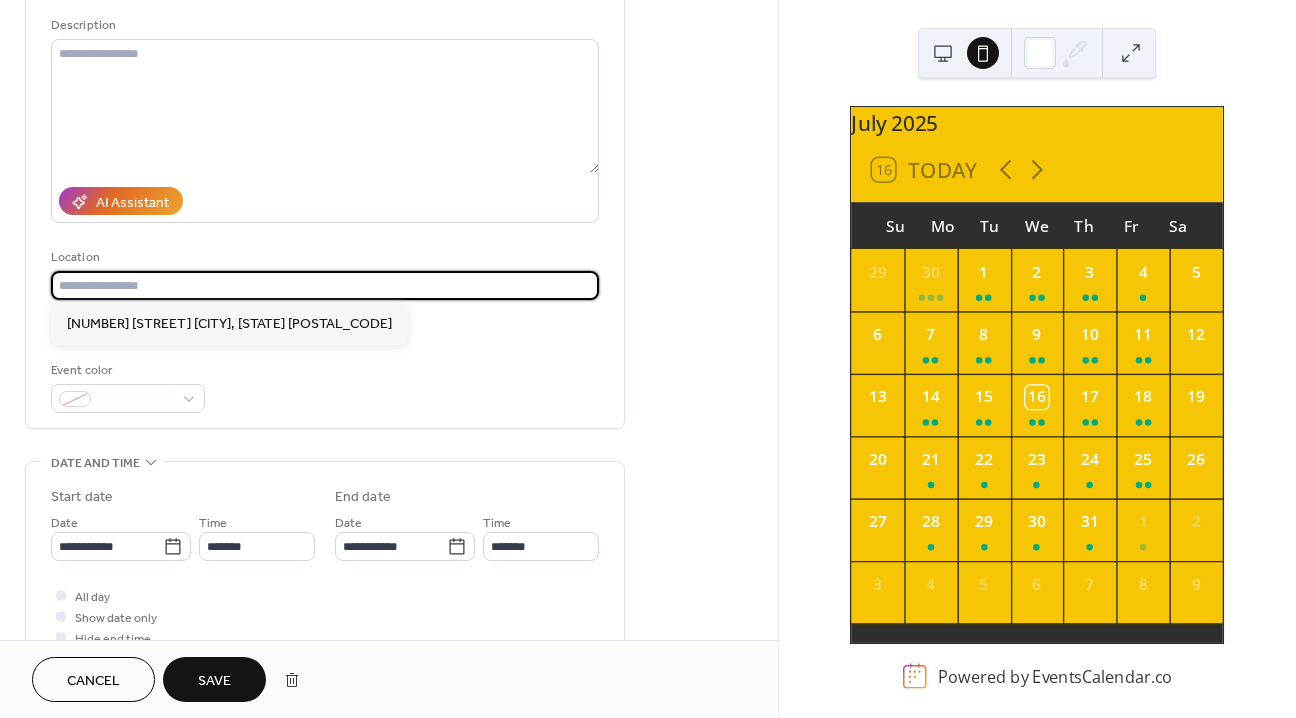 click on "Save" at bounding box center [214, 681] 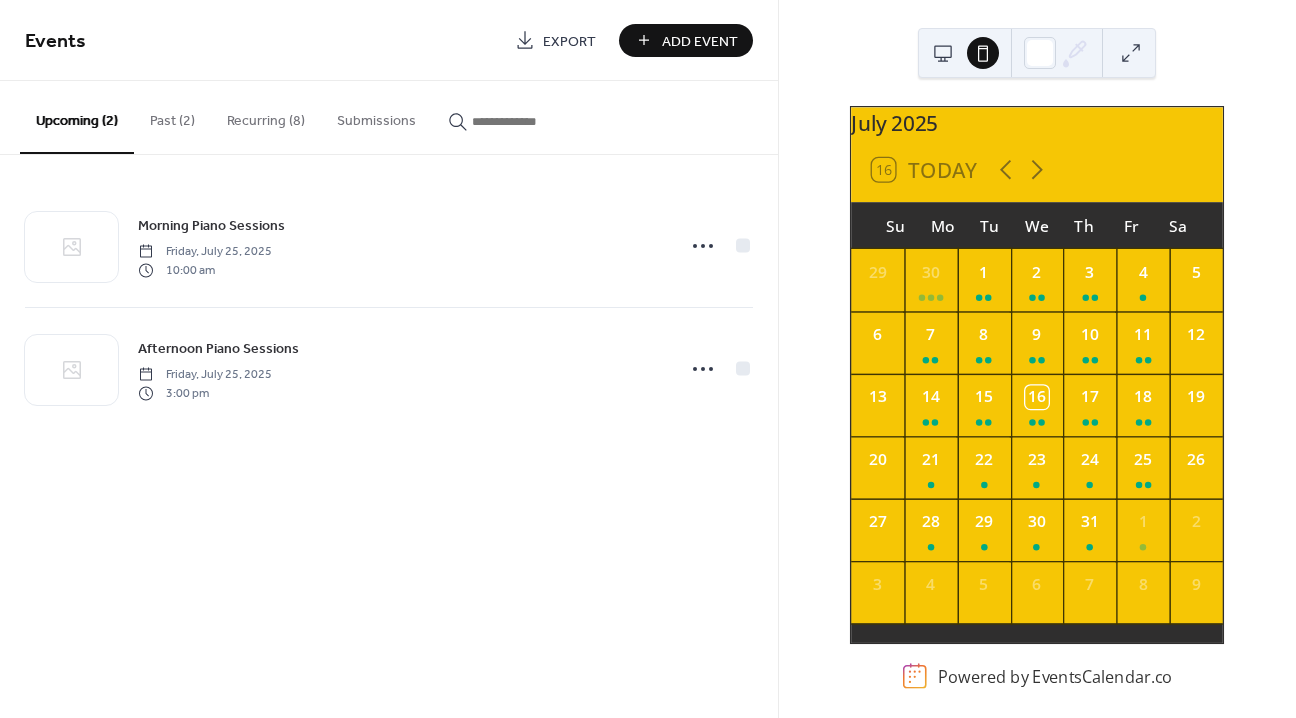 click on "Recurring (8)" at bounding box center (266, 116) 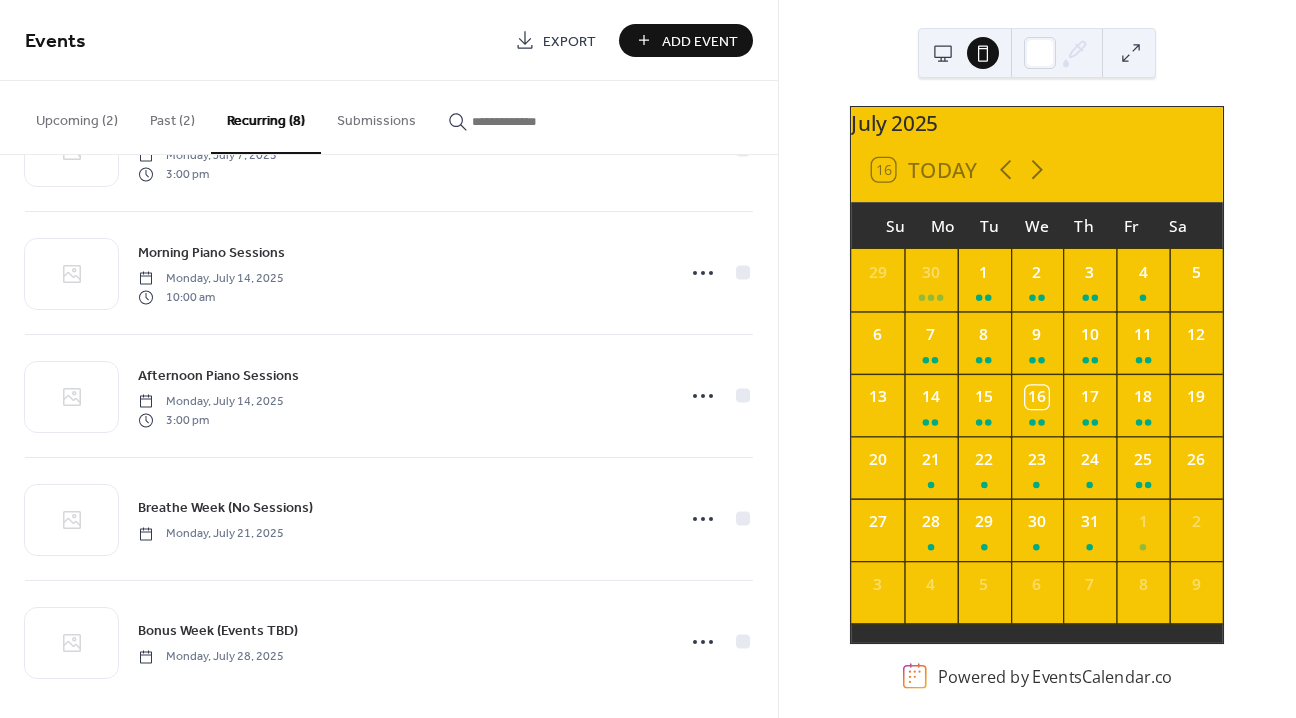 scroll, scrollTop: 480, scrollLeft: 0, axis: vertical 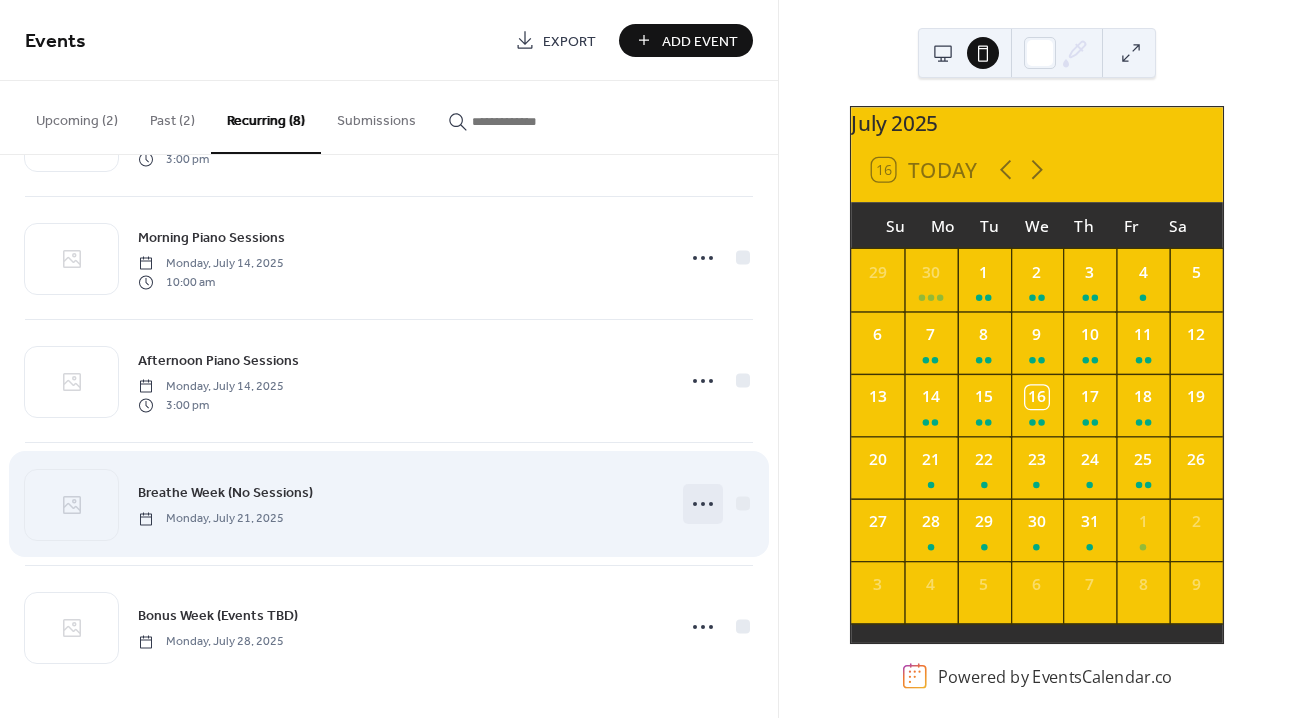 click 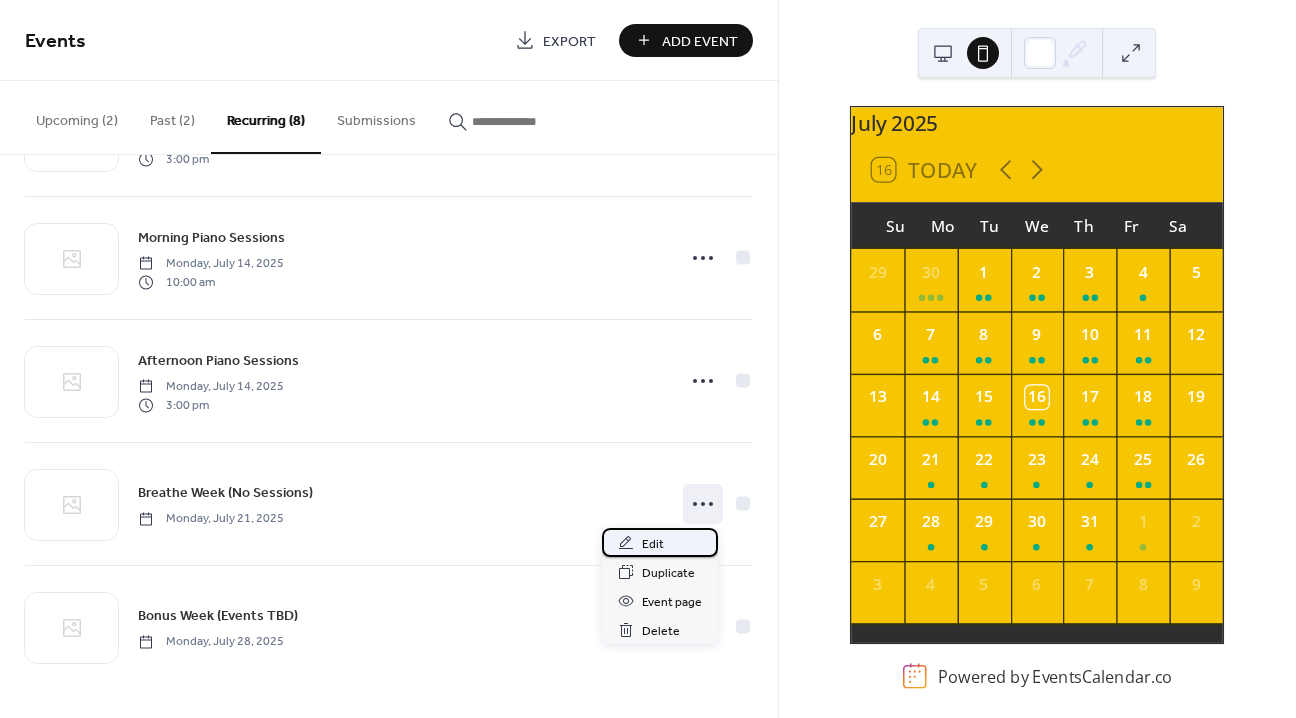 click on "Edit" at bounding box center (653, 544) 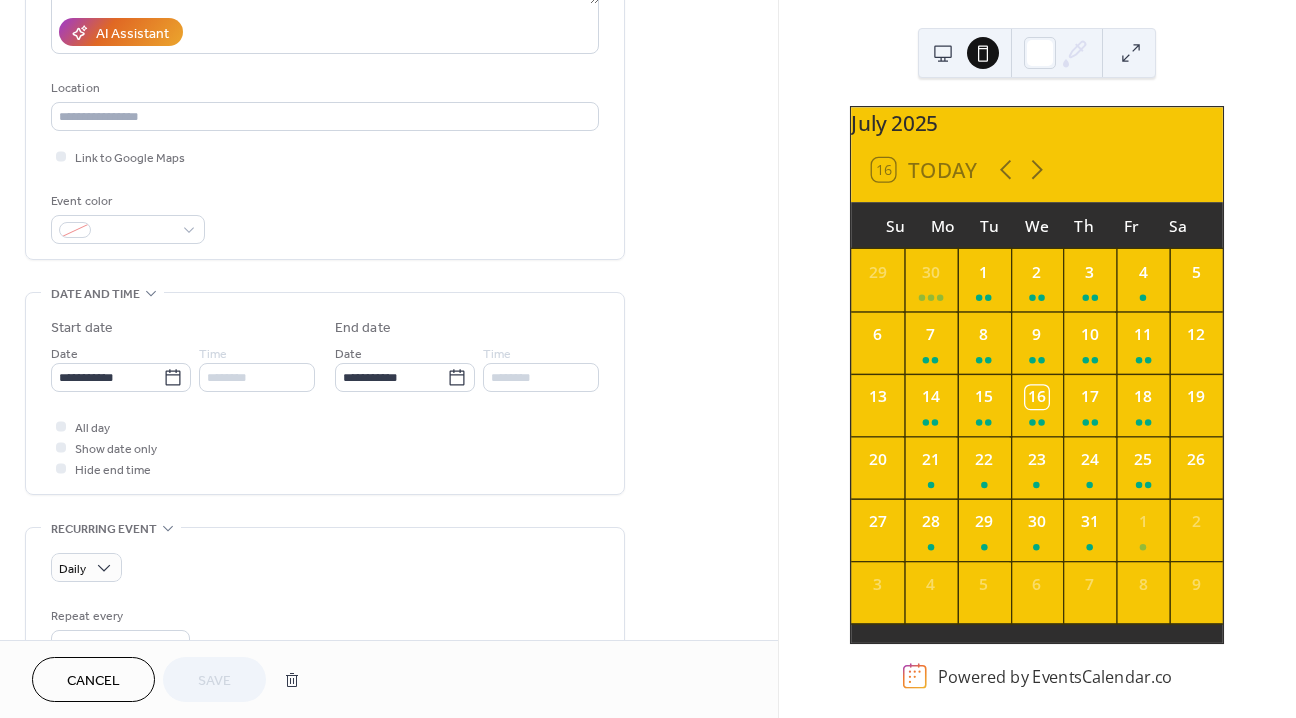 scroll, scrollTop: 1004, scrollLeft: 0, axis: vertical 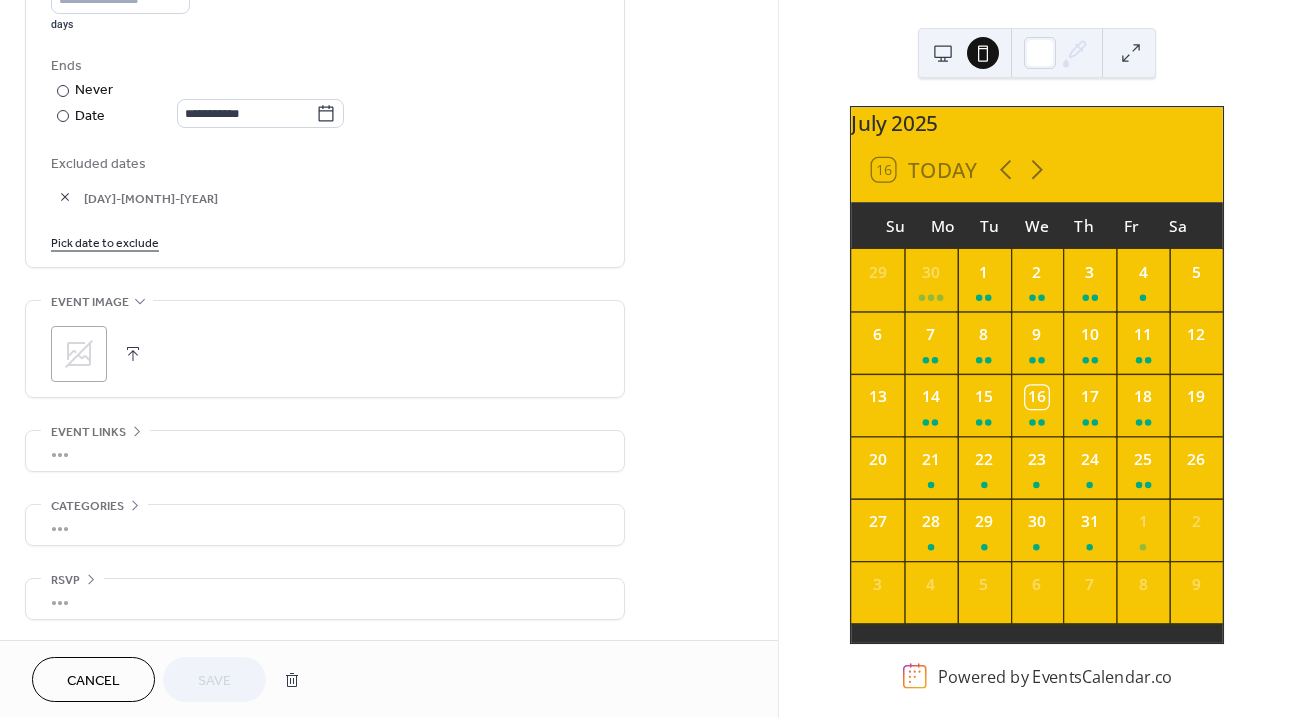 click on "Cancel" at bounding box center [93, 681] 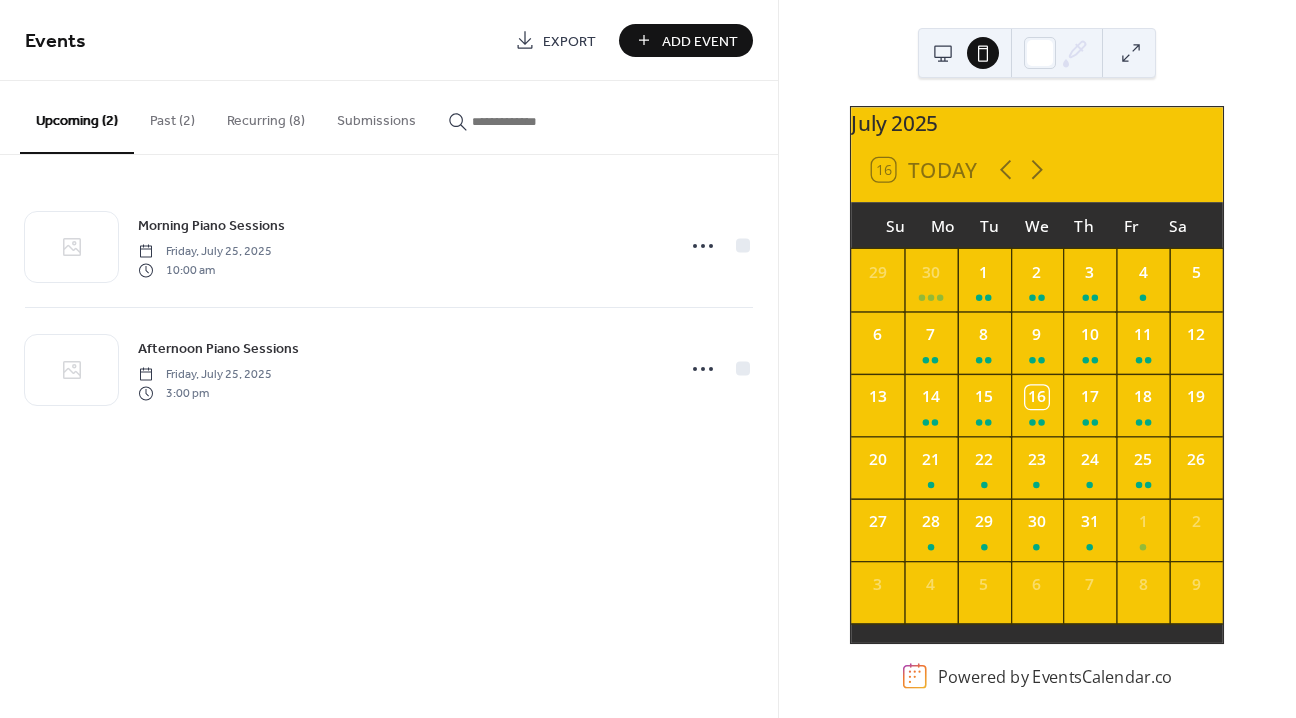 click on "Recurring (8)" at bounding box center [266, 116] 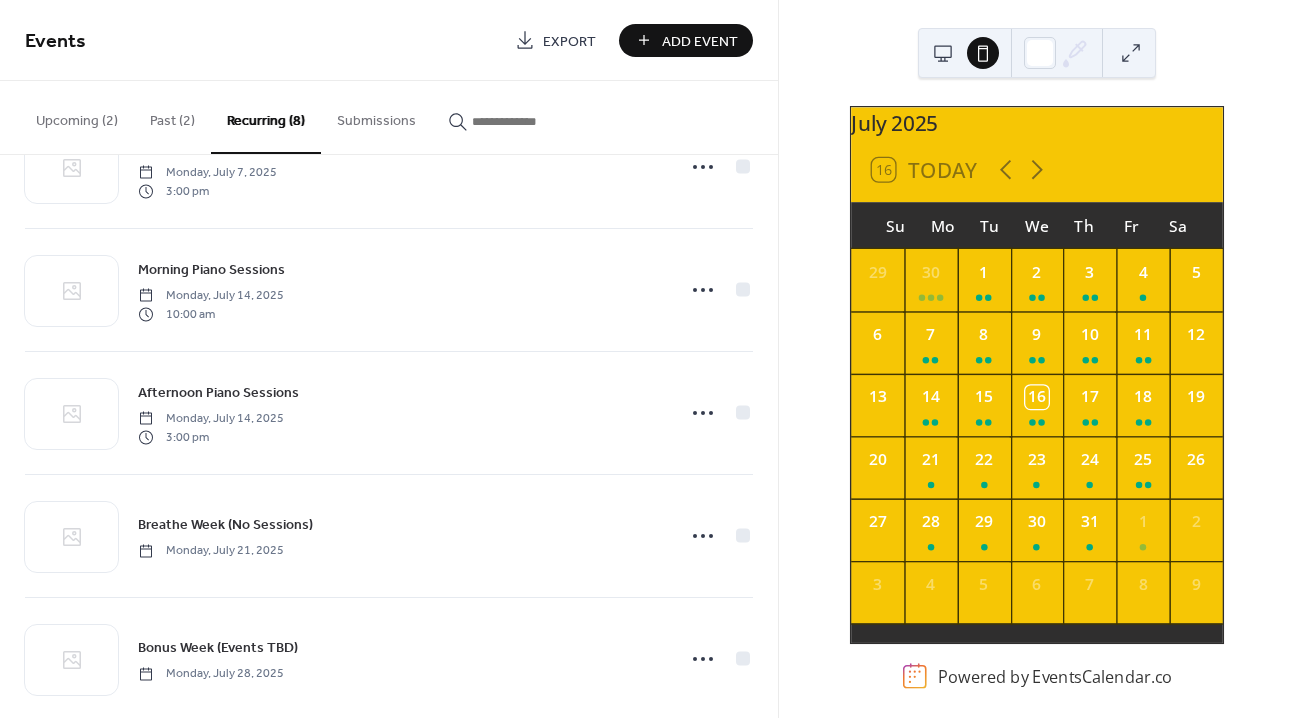 scroll, scrollTop: 480, scrollLeft: 0, axis: vertical 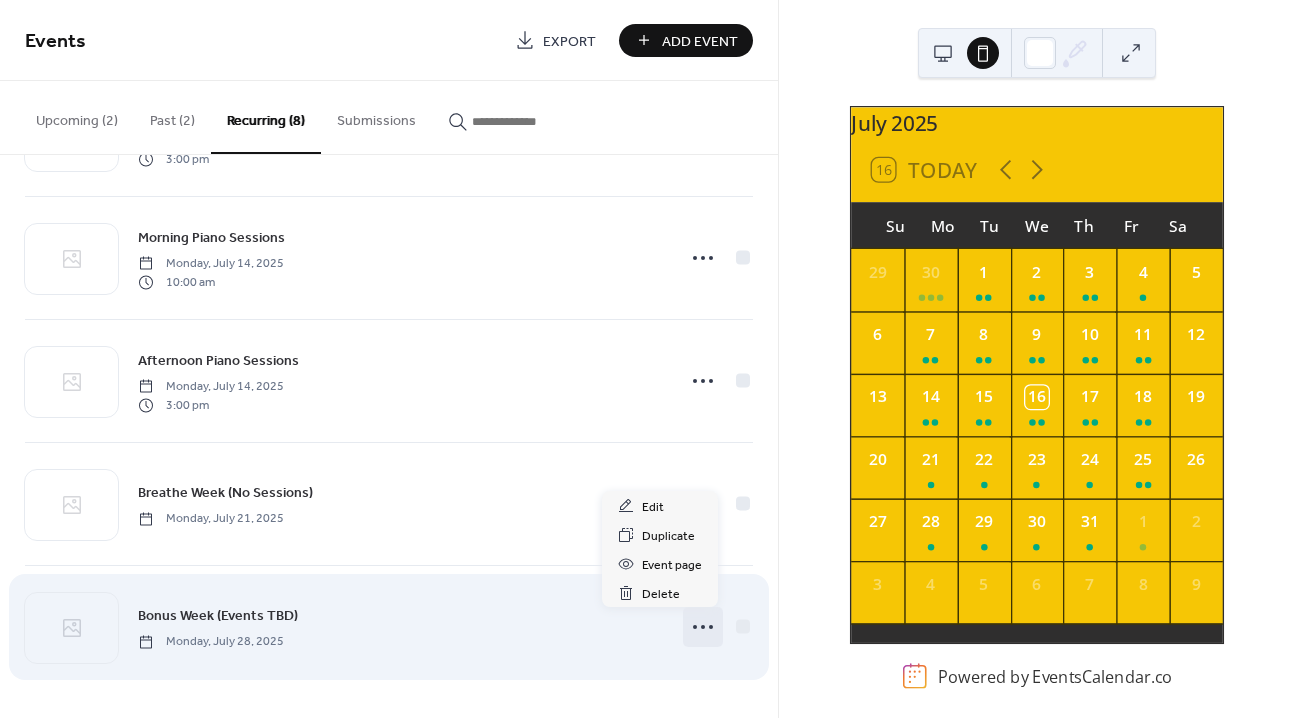 click 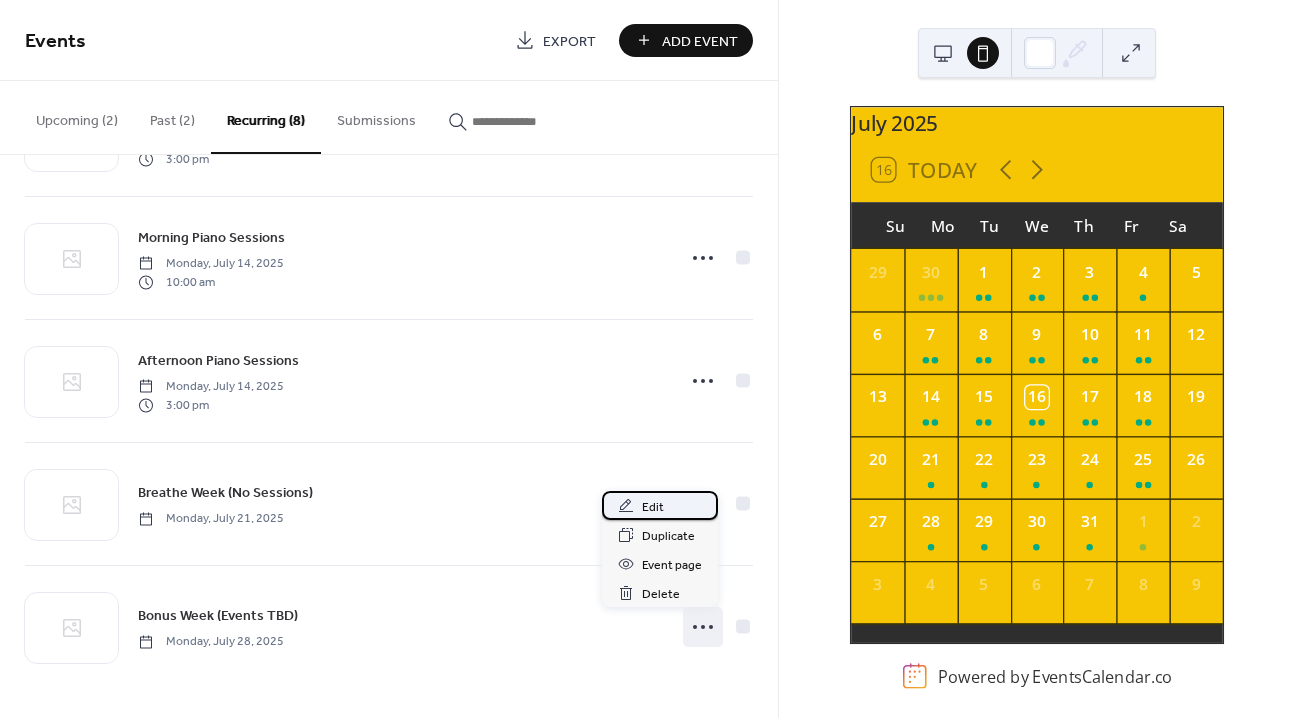 click on "Edit" at bounding box center [660, 505] 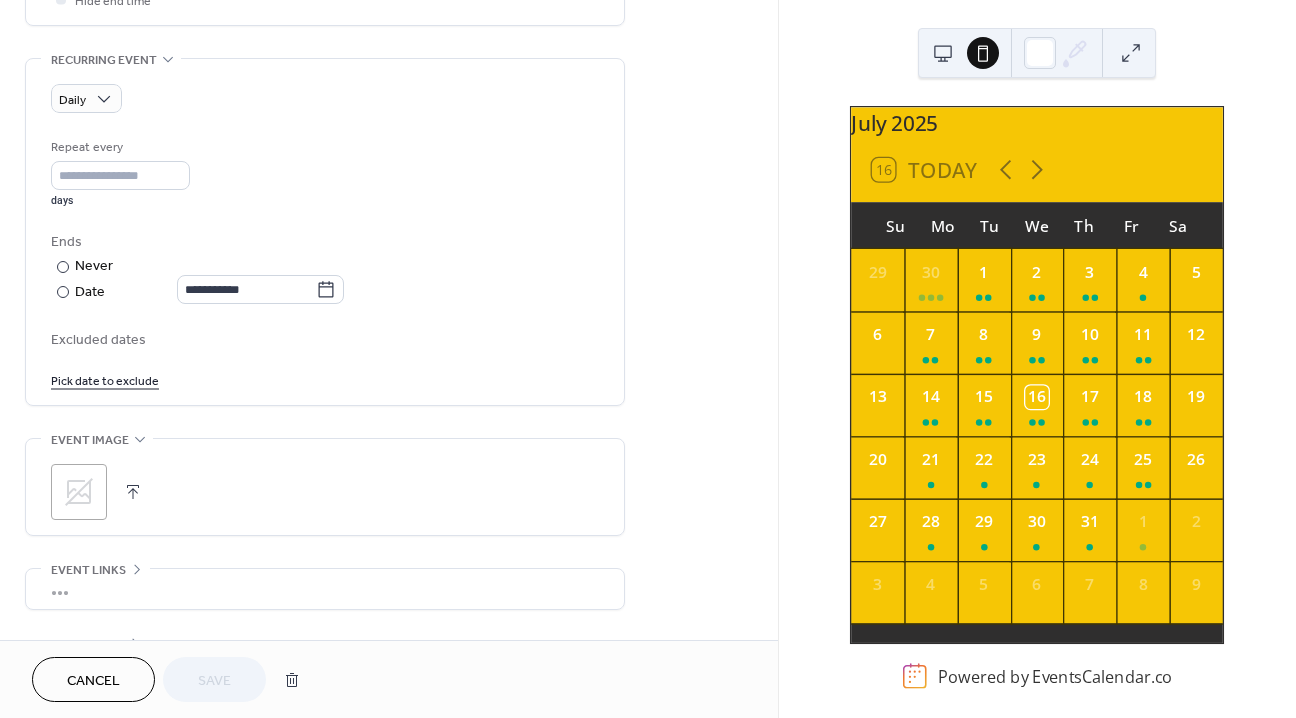 scroll, scrollTop: 966, scrollLeft: 0, axis: vertical 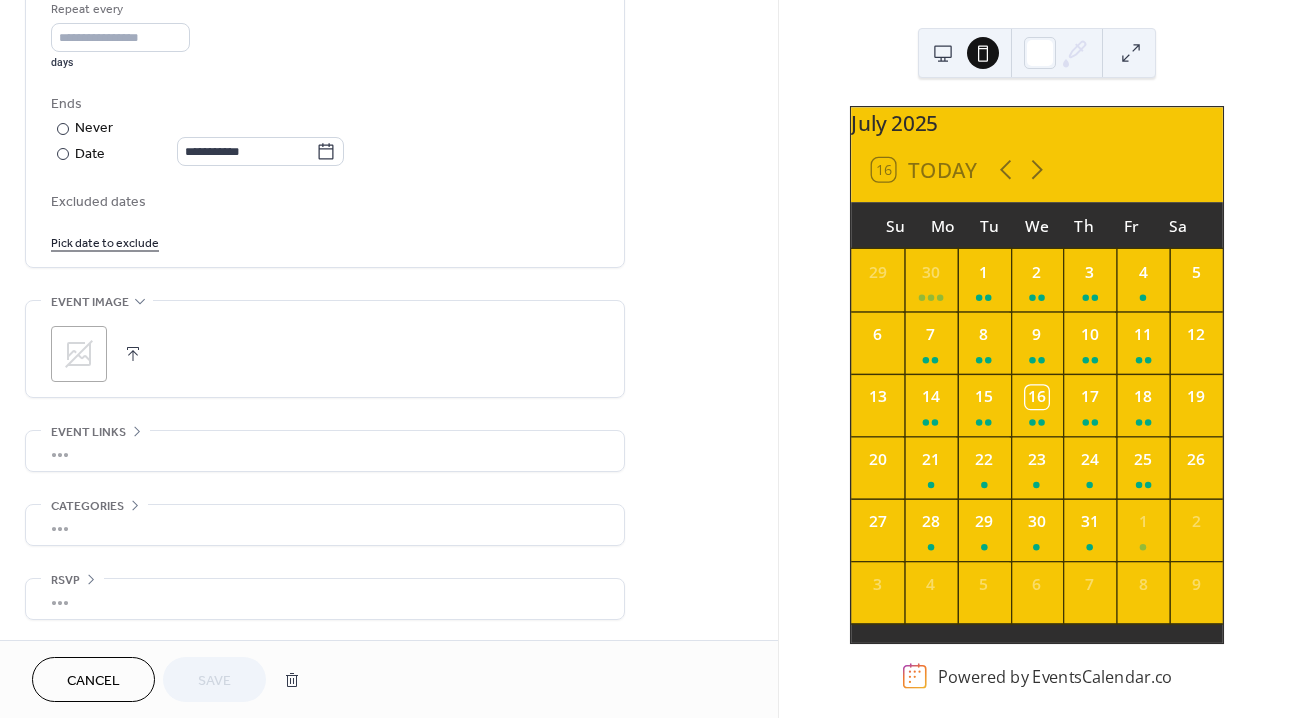 click on "Cancel" at bounding box center [93, 679] 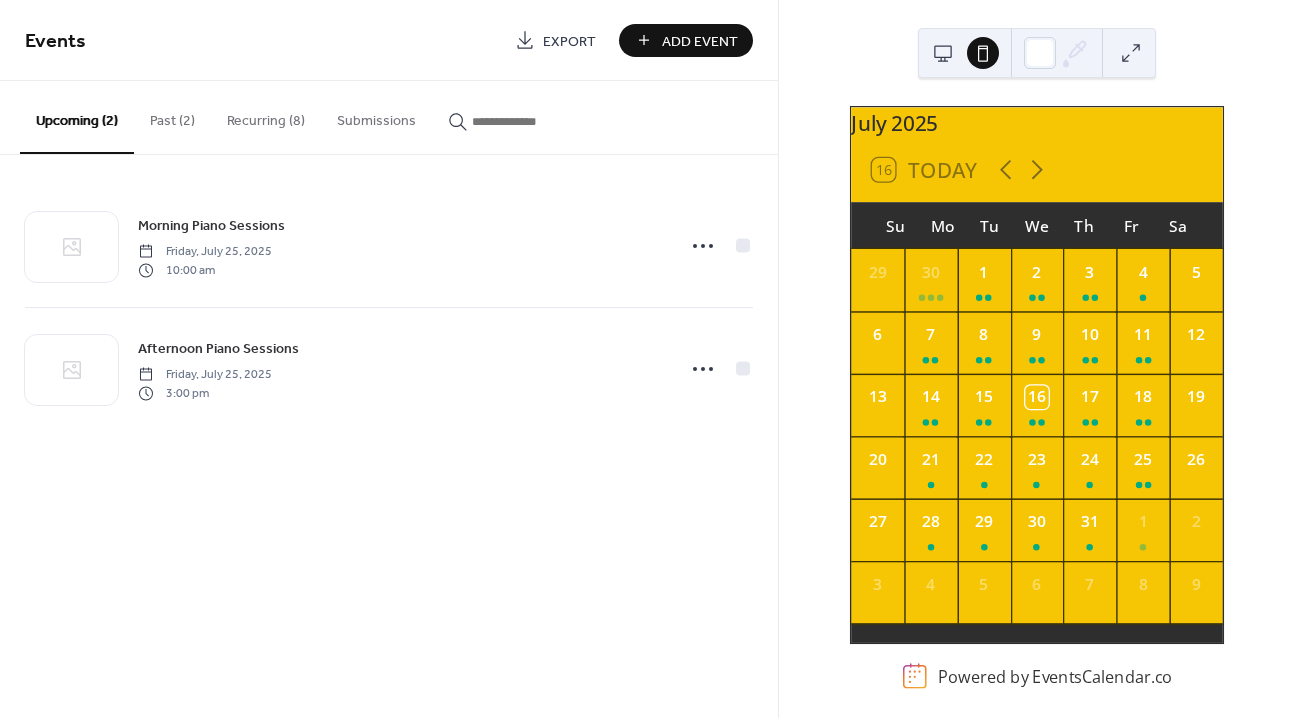 click at bounding box center [943, 53] 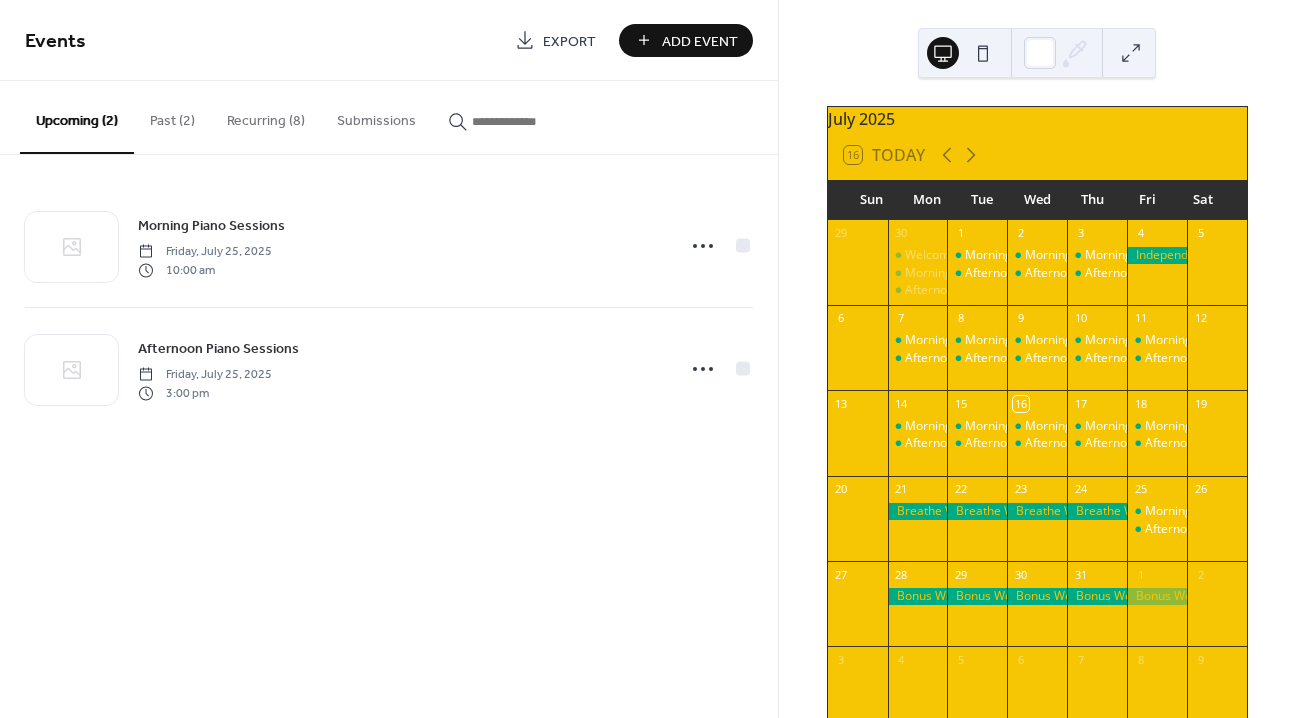 click on "Recurring (8)" at bounding box center (266, 116) 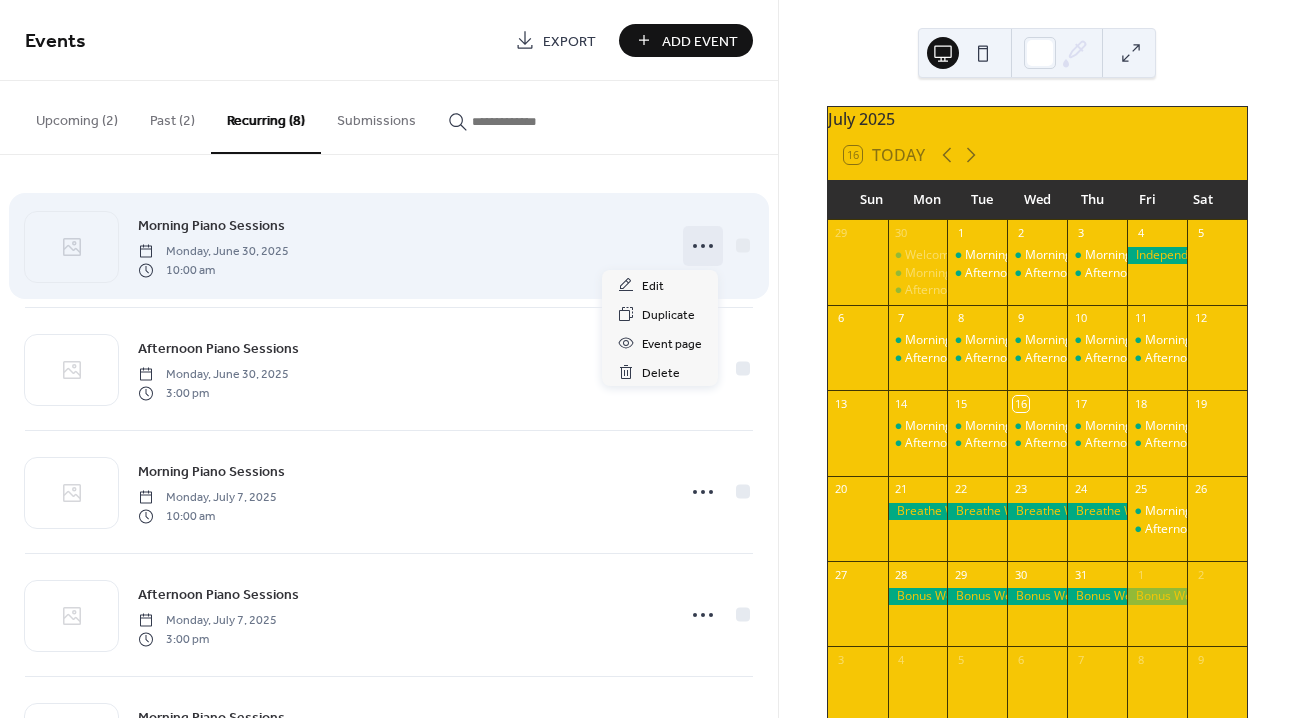 click 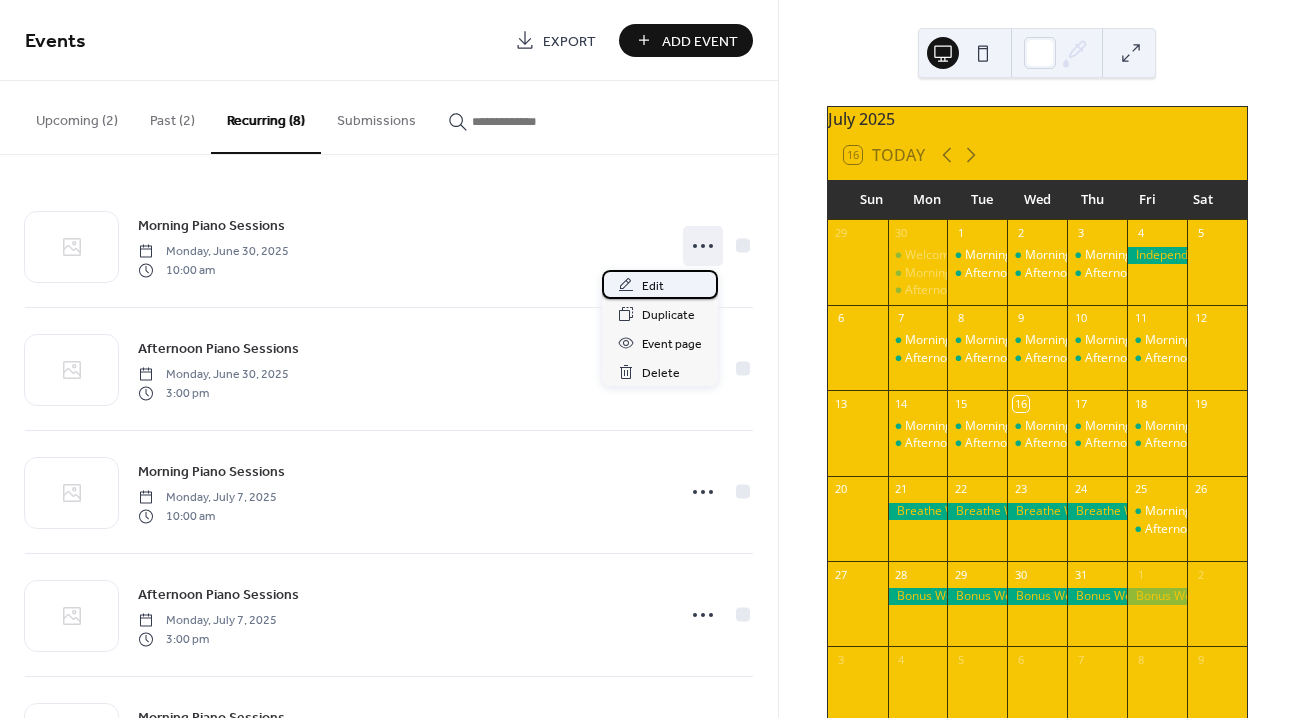 click on "Edit" at bounding box center (660, 284) 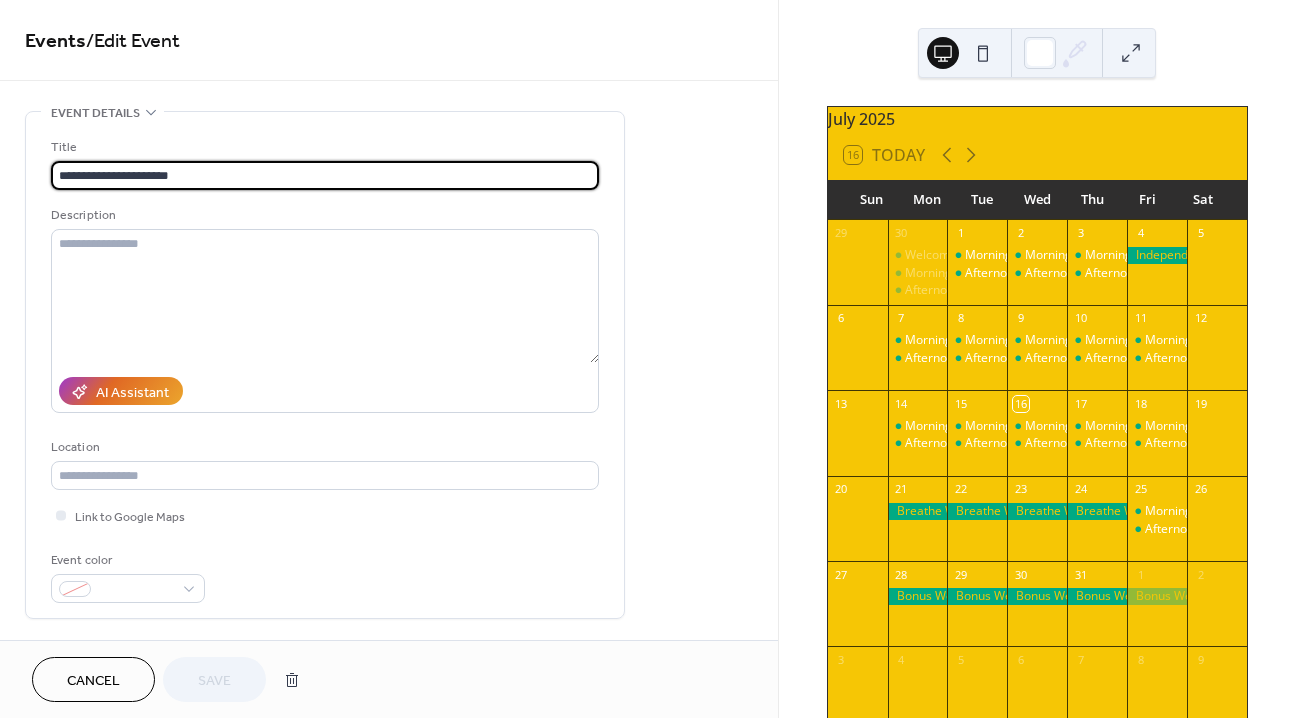 type on "**********" 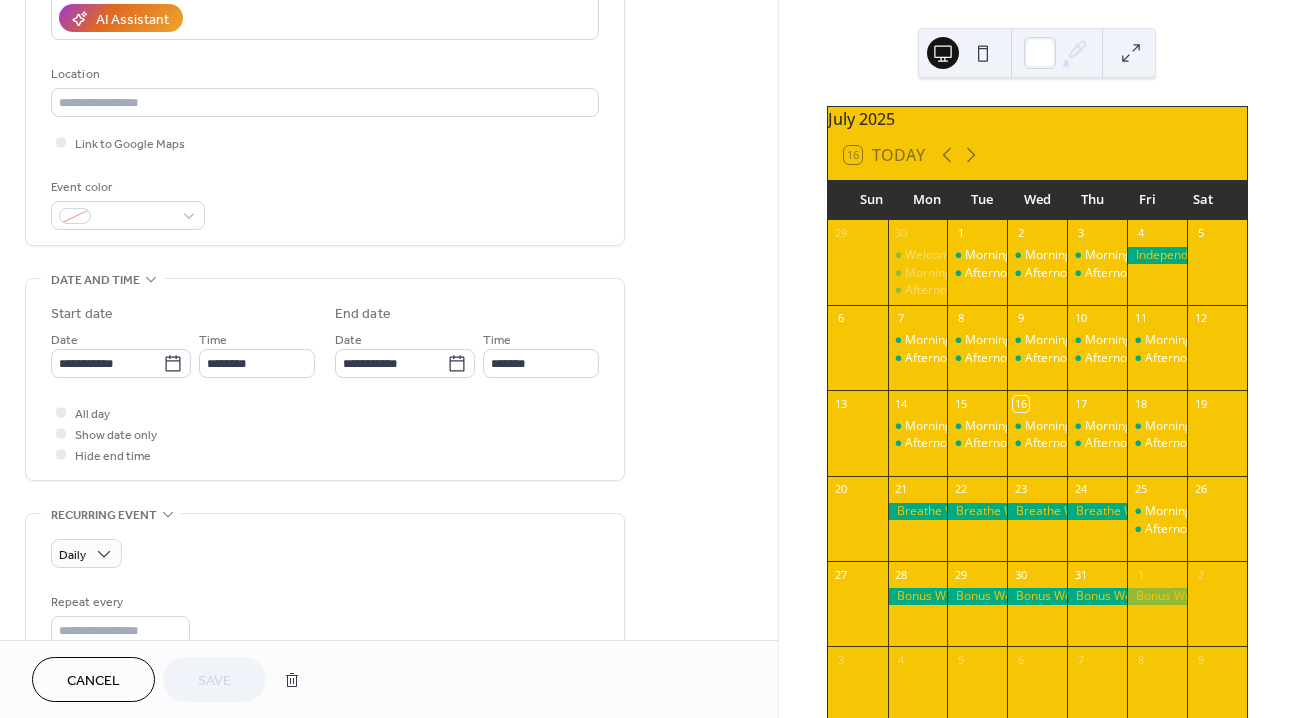 scroll, scrollTop: 173, scrollLeft: 0, axis: vertical 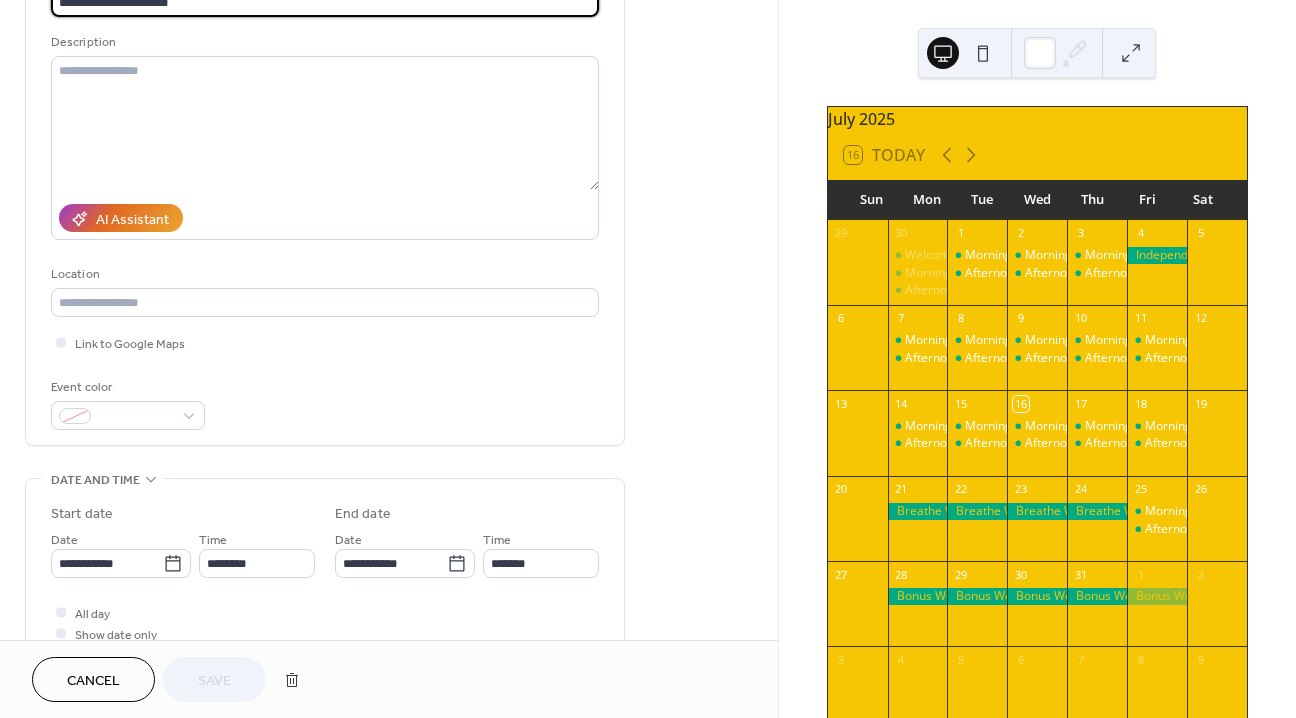 click on "Cancel" at bounding box center (93, 681) 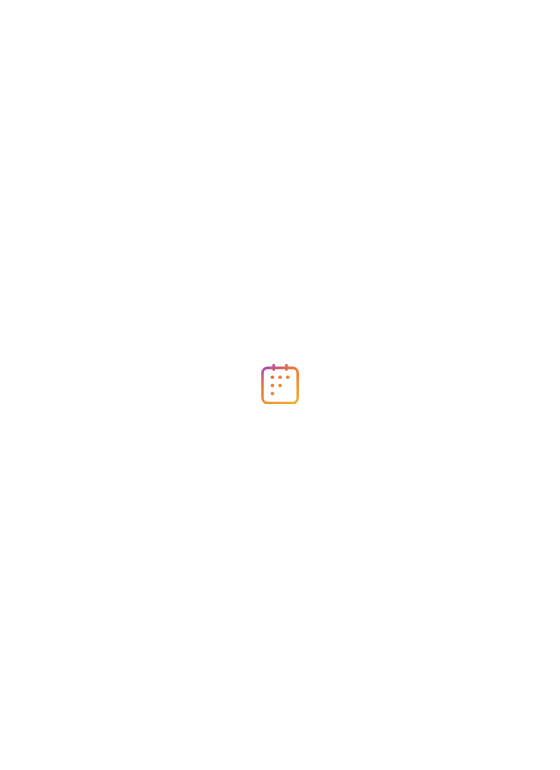 scroll, scrollTop: 0, scrollLeft: 0, axis: both 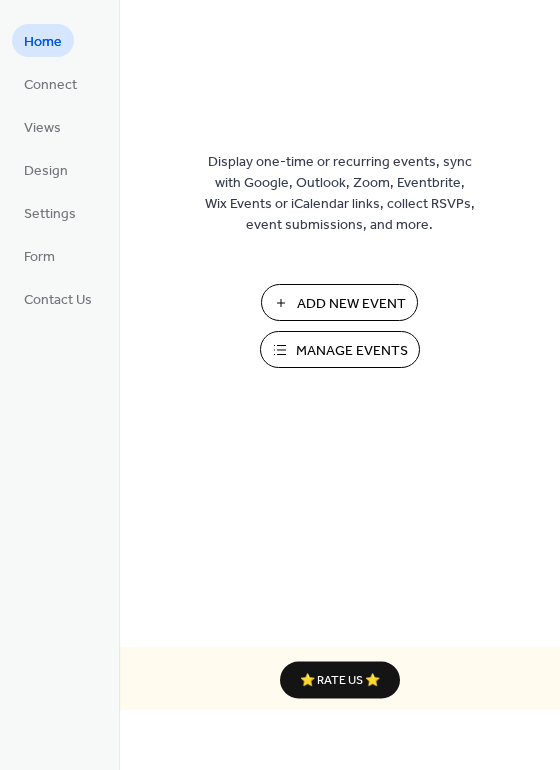 click on "Manage Events" at bounding box center (352, 351) 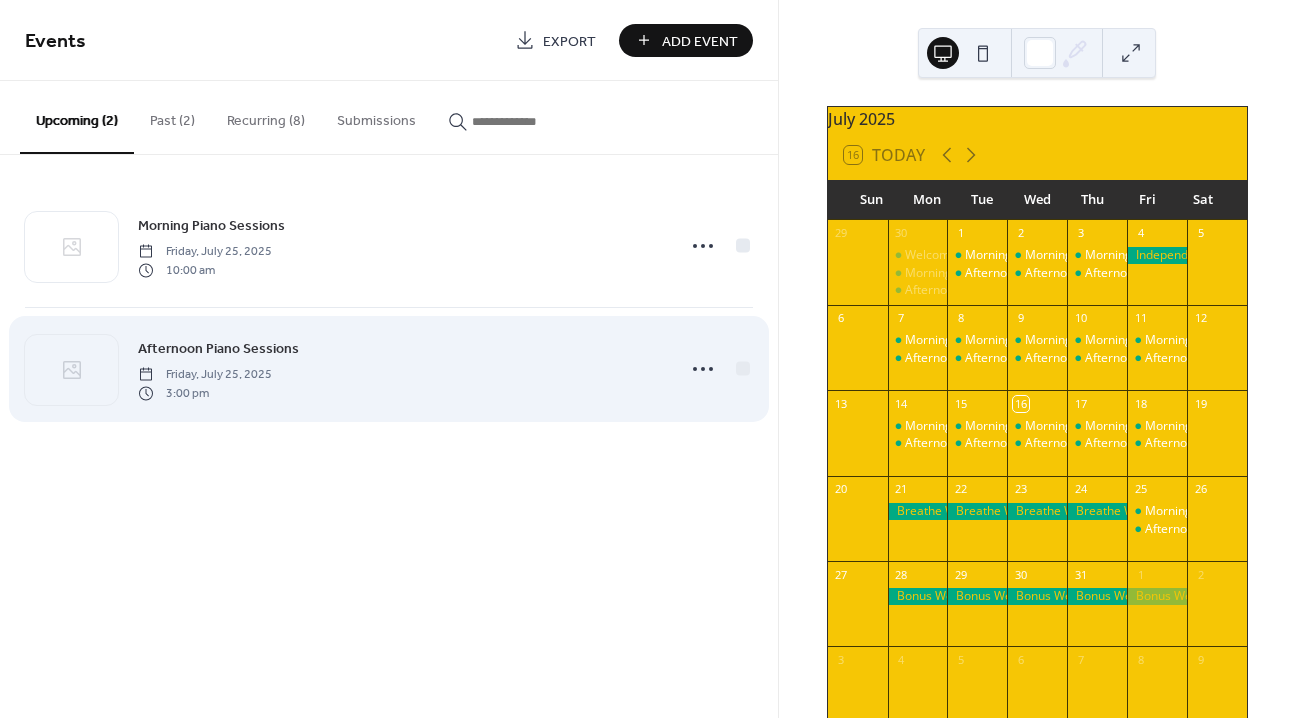 scroll, scrollTop: 0, scrollLeft: 0, axis: both 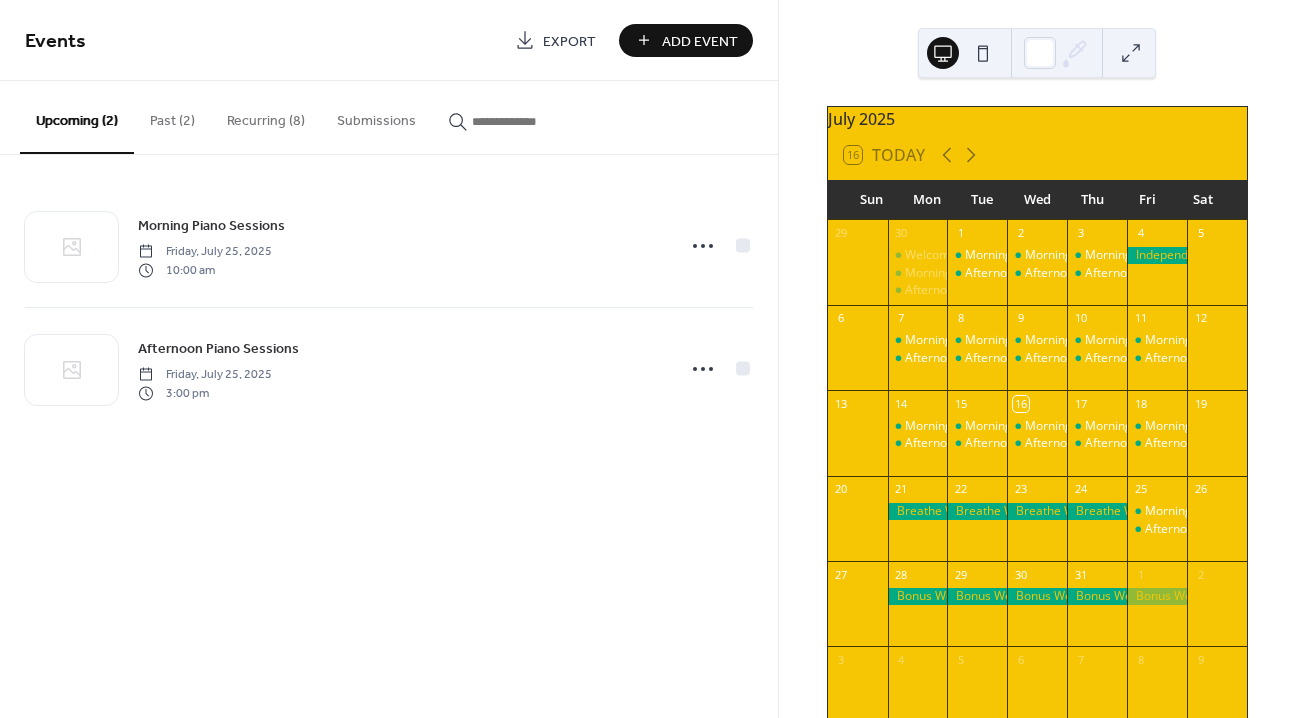 click on "Recurring (8)" at bounding box center (266, 116) 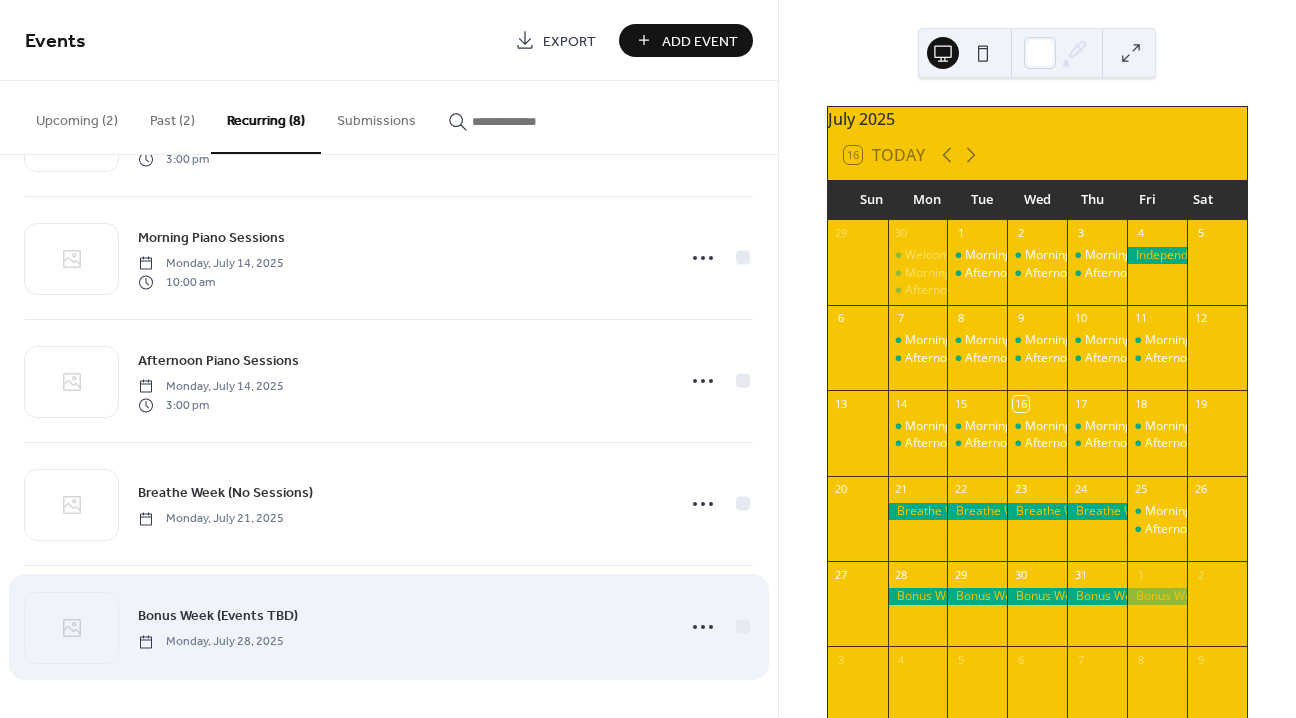 scroll, scrollTop: 0, scrollLeft: 0, axis: both 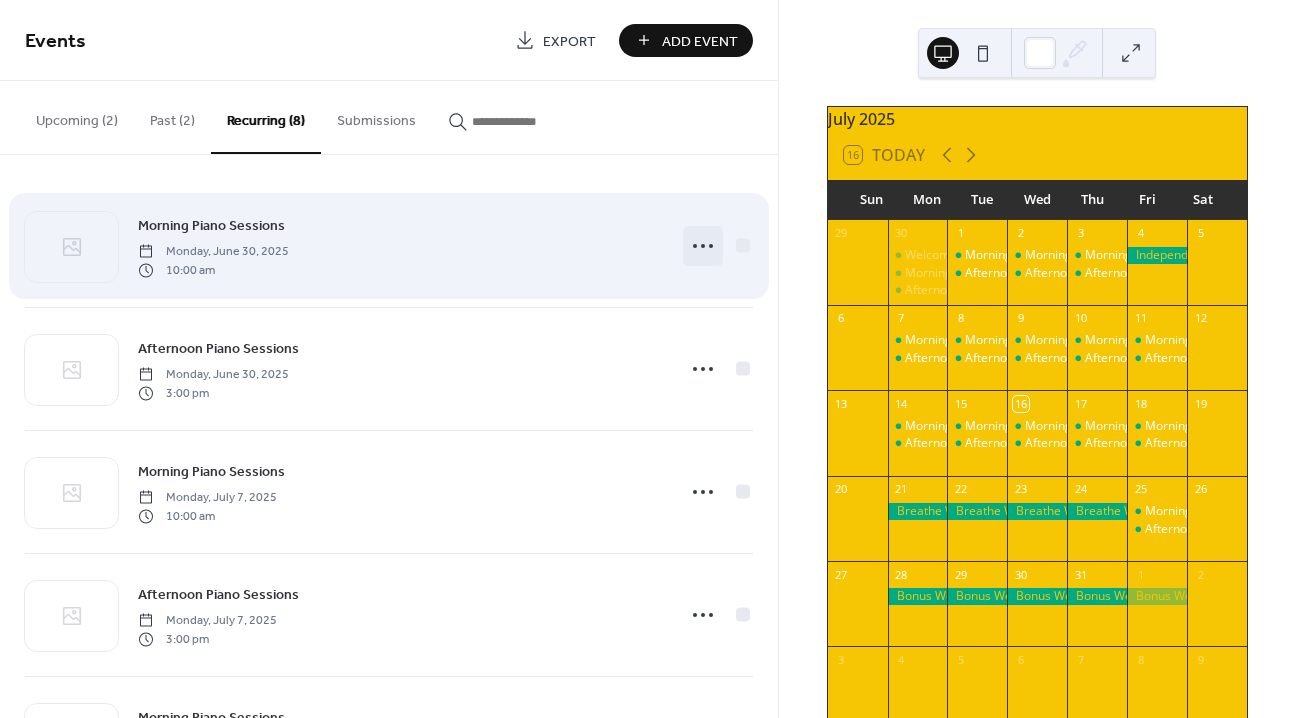 click 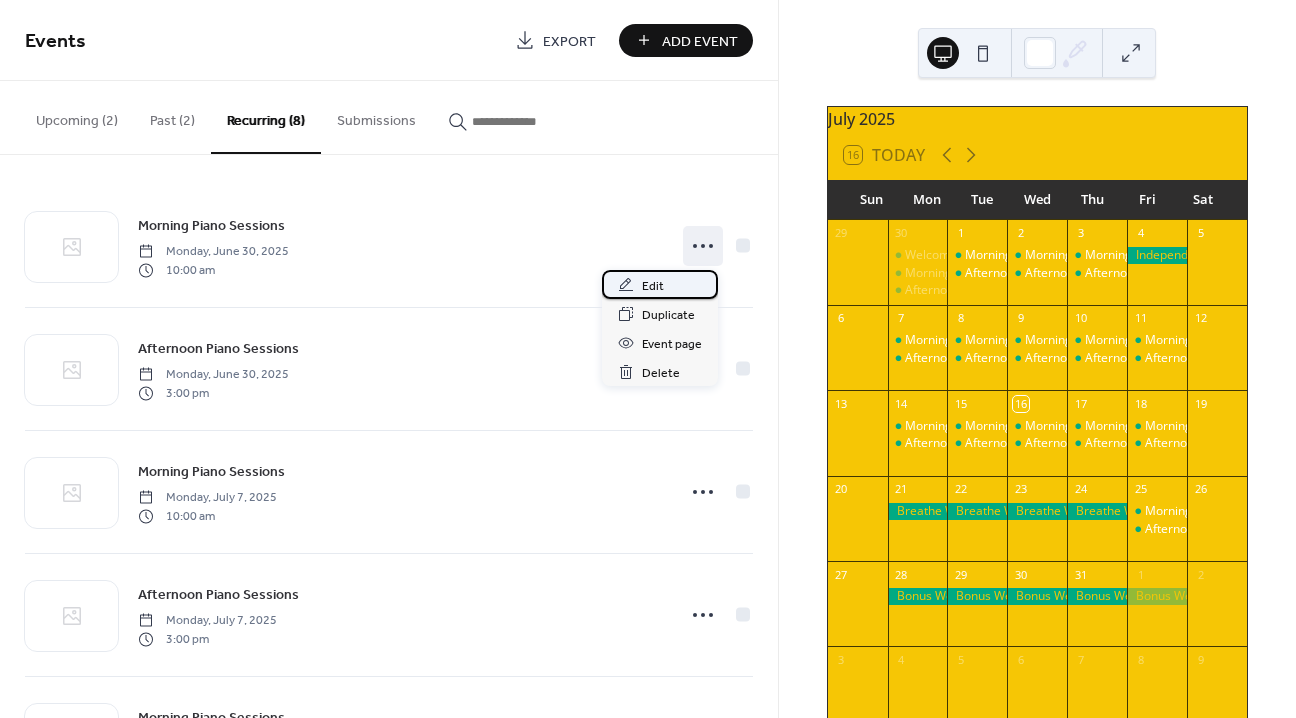 click on "Edit" at bounding box center [660, 284] 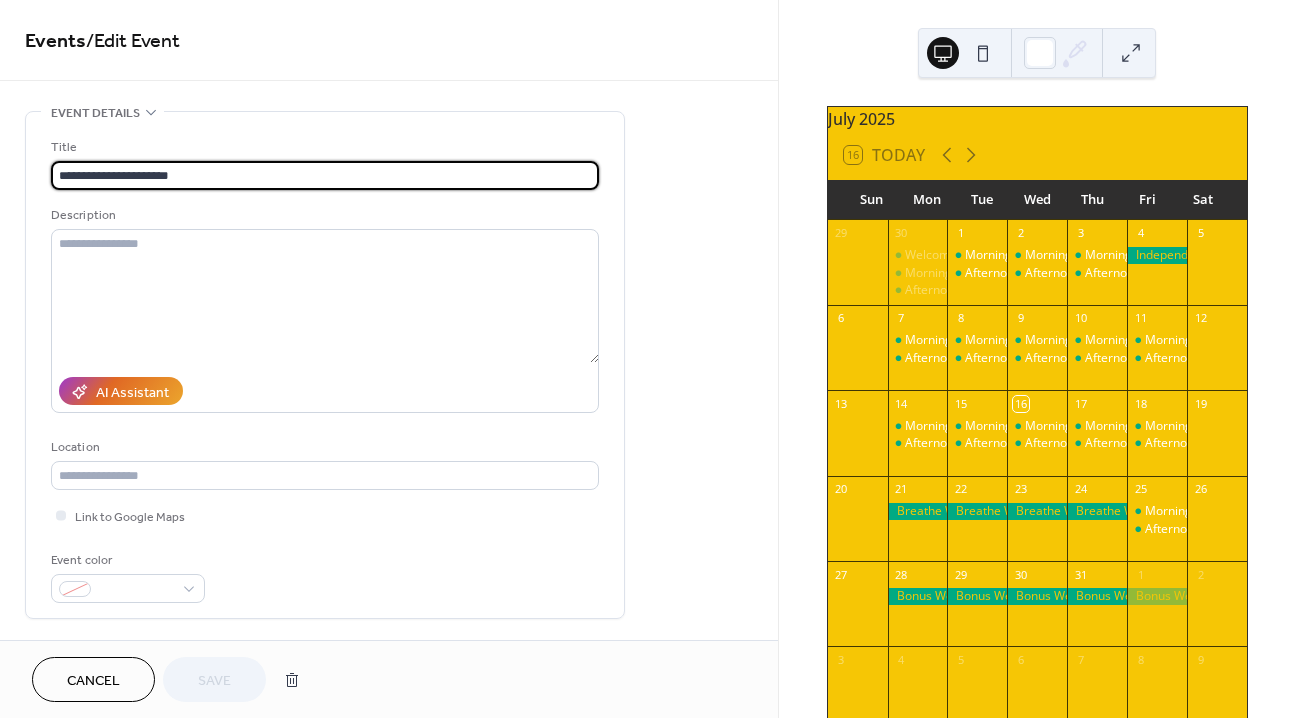 type on "**********" 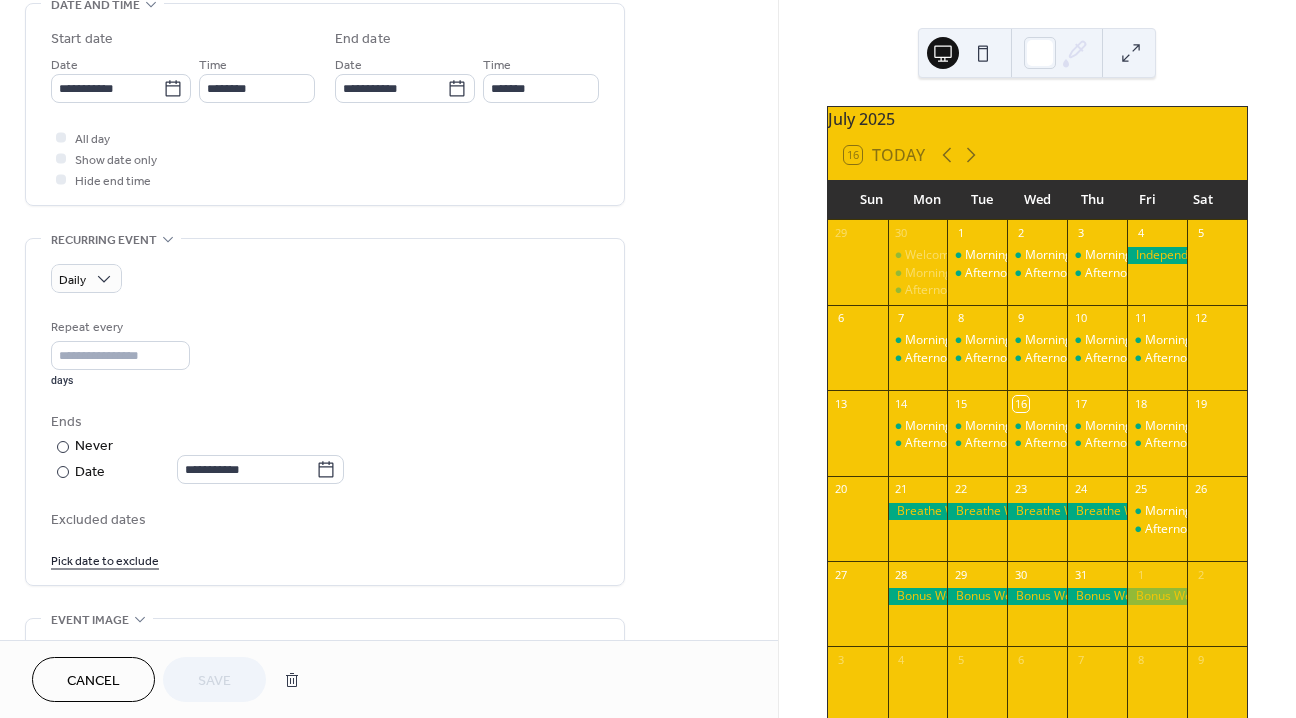 scroll, scrollTop: 0, scrollLeft: 0, axis: both 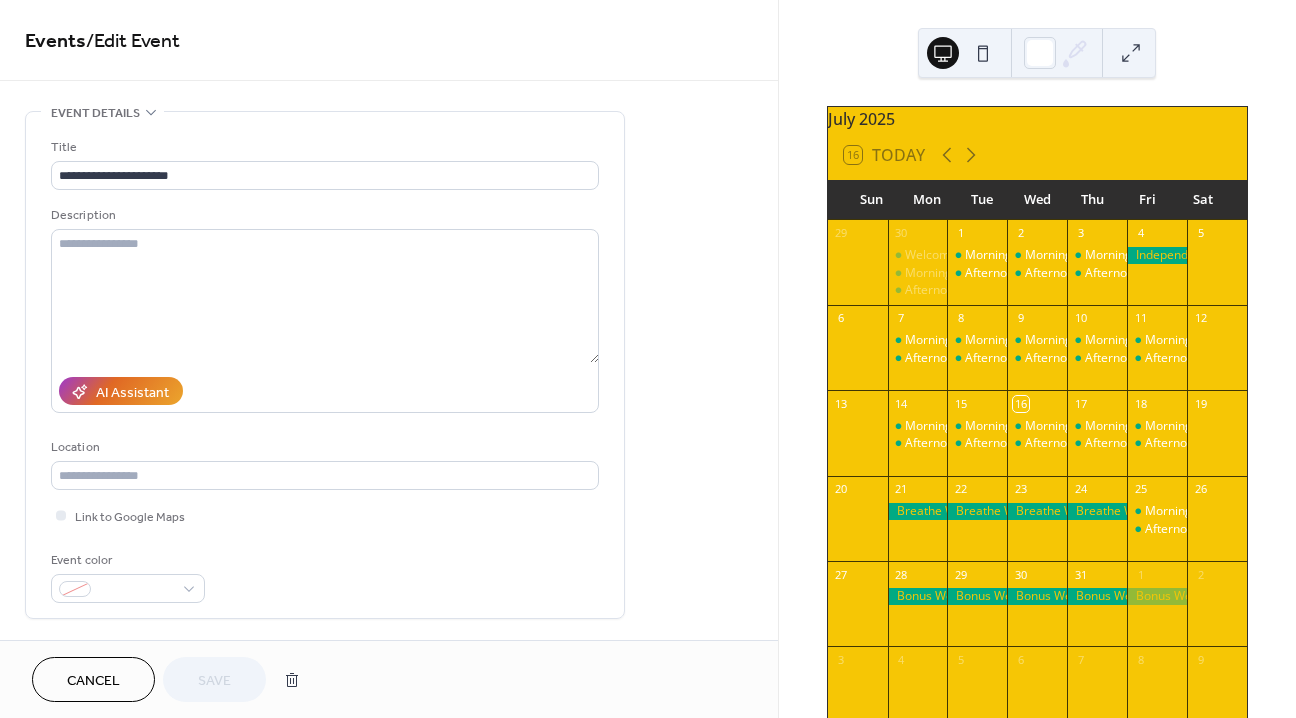 click on "Cancel" at bounding box center [93, 681] 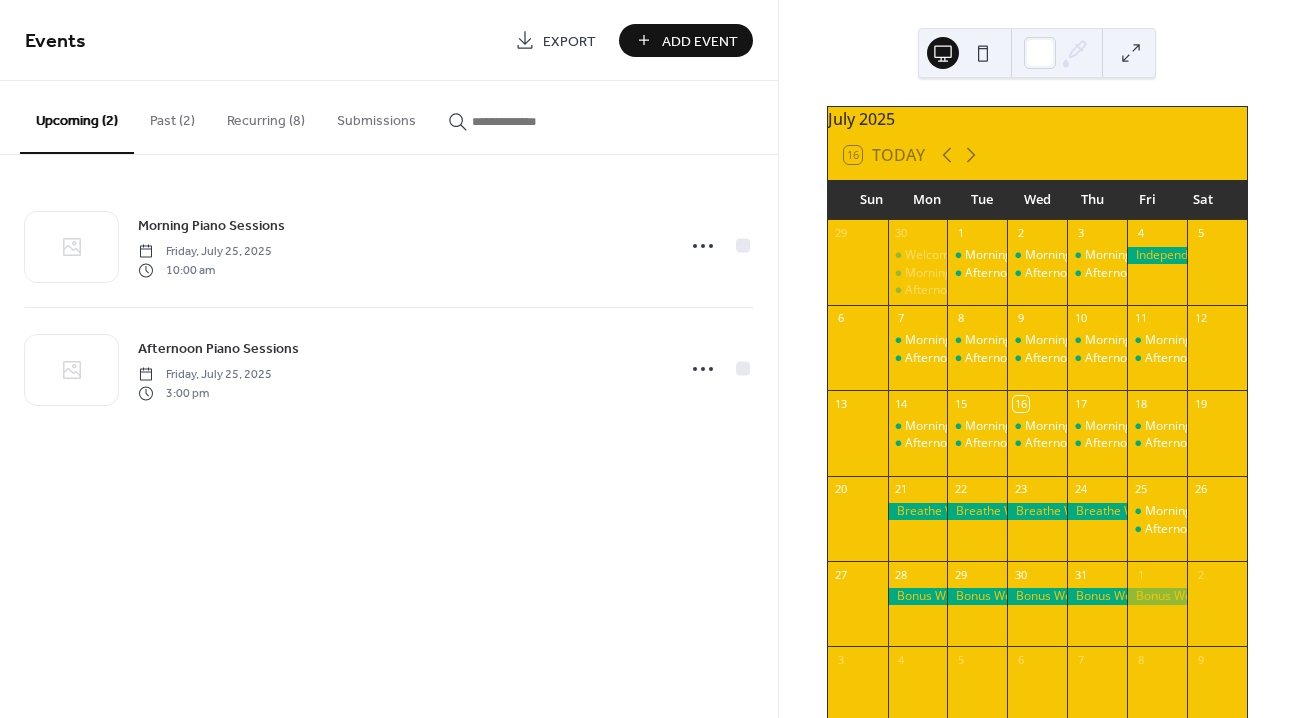 click on "Past (2)" at bounding box center (172, 116) 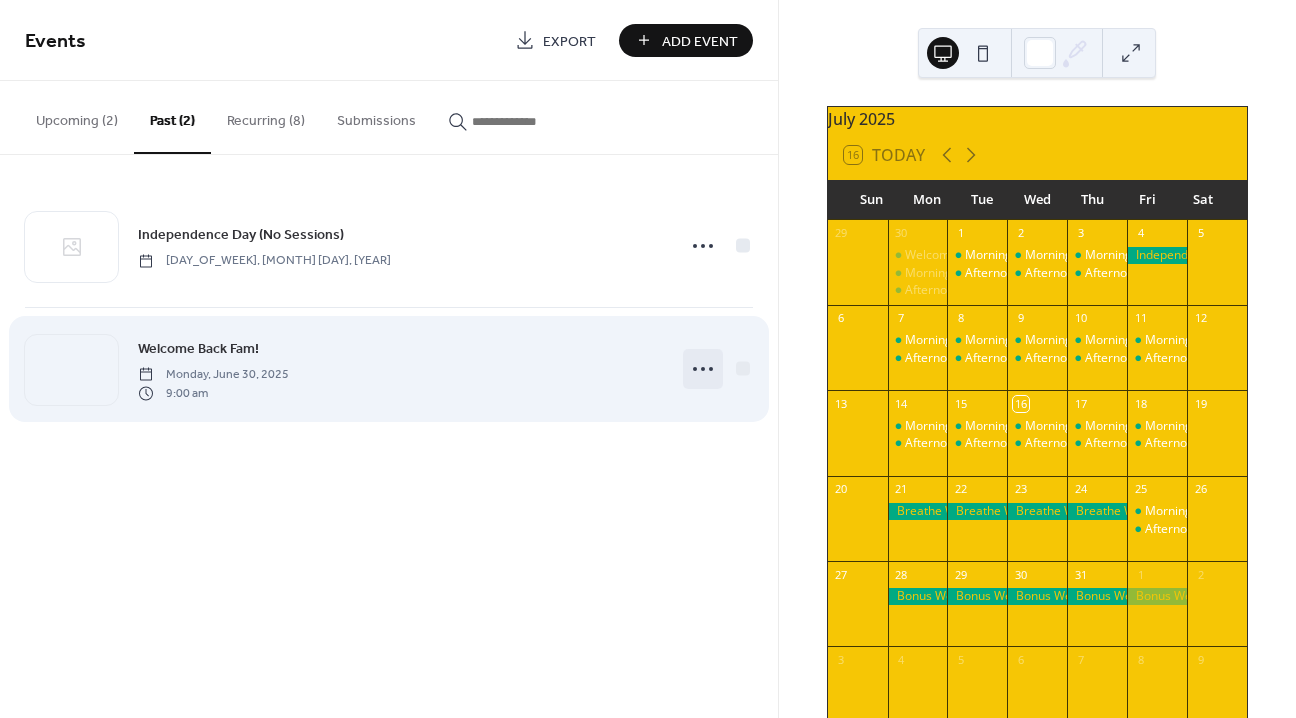 click at bounding box center [703, 369] 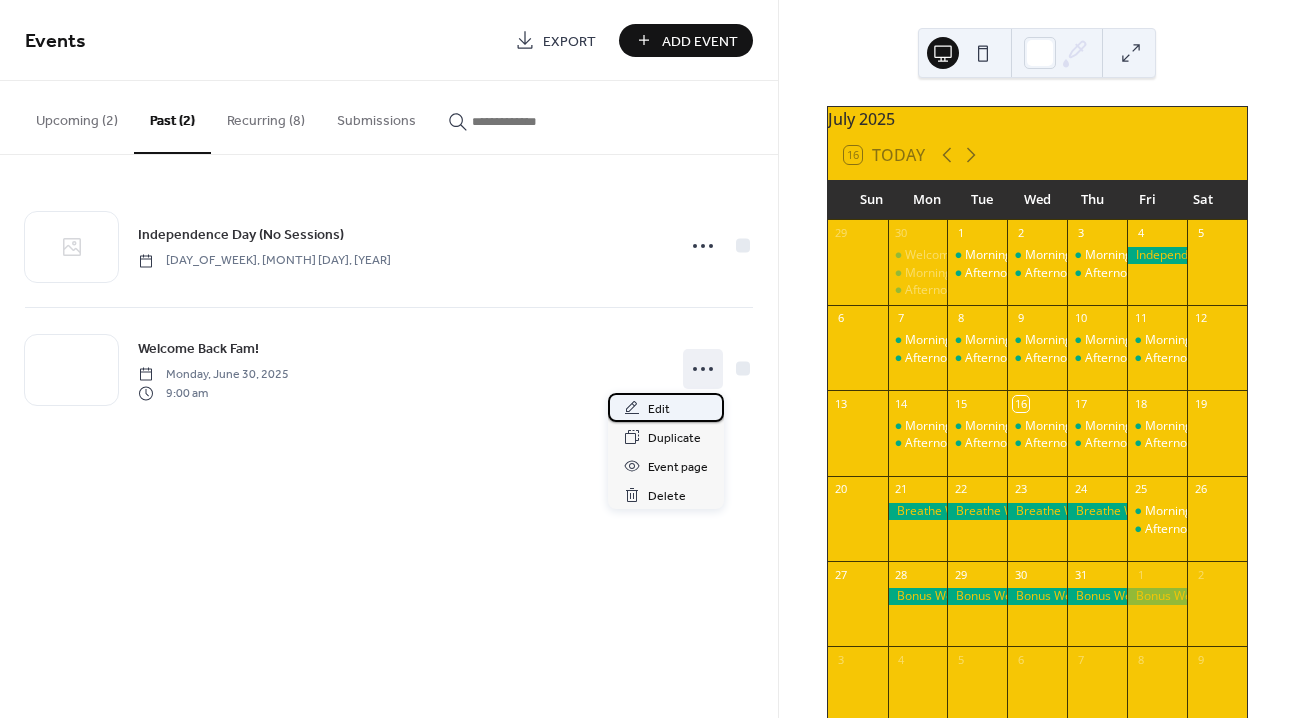 click on "Edit" at bounding box center [659, 409] 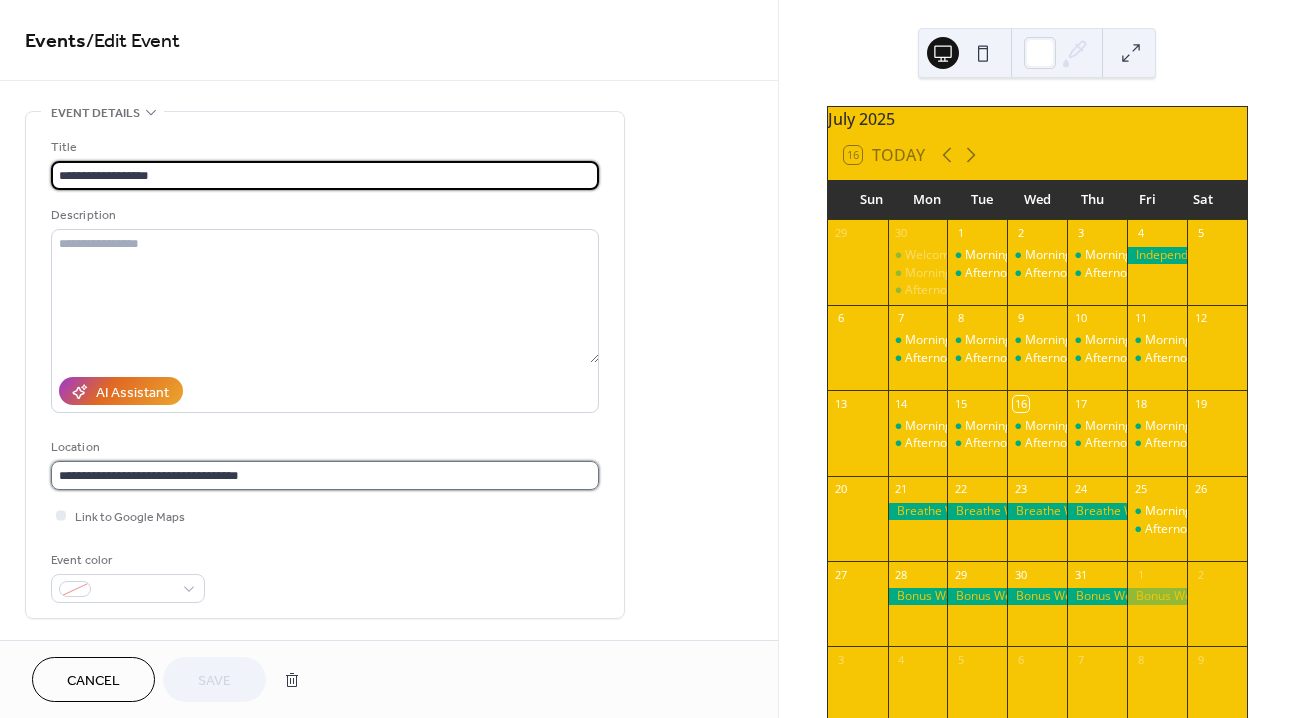 click on "**********" at bounding box center (325, 475) 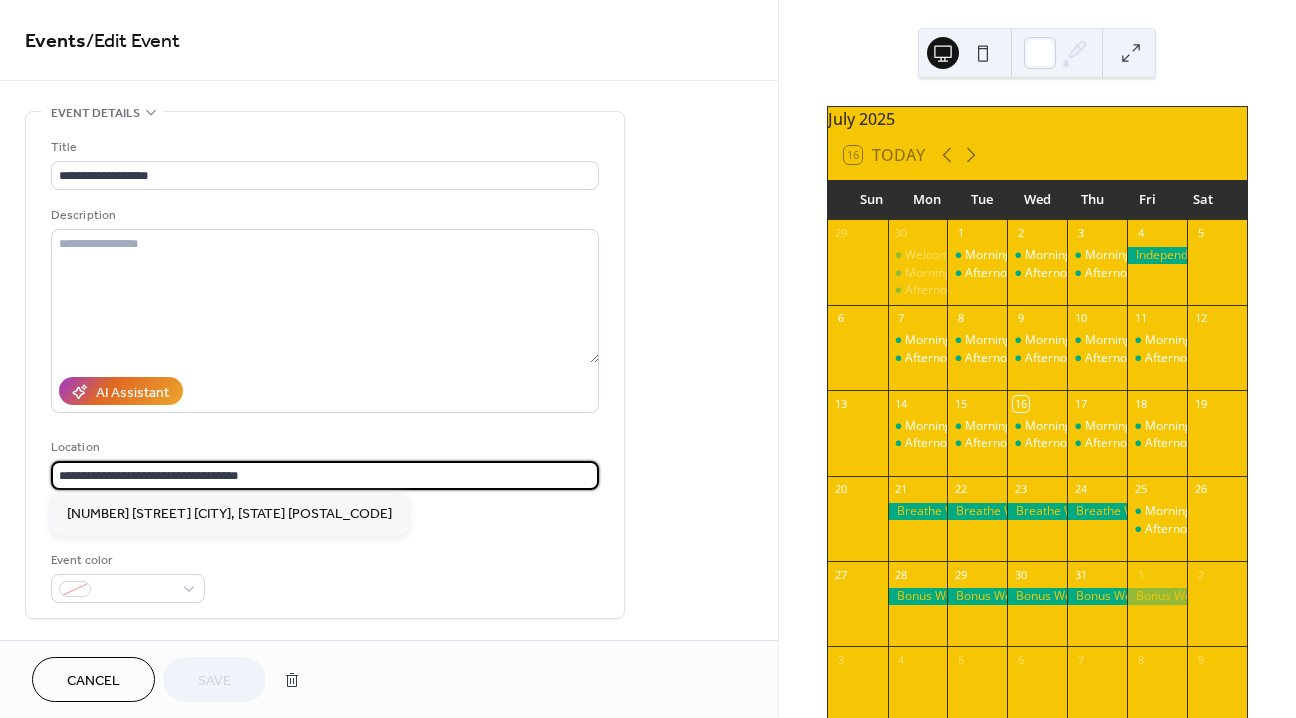 click on "**********" at bounding box center (325, 475) 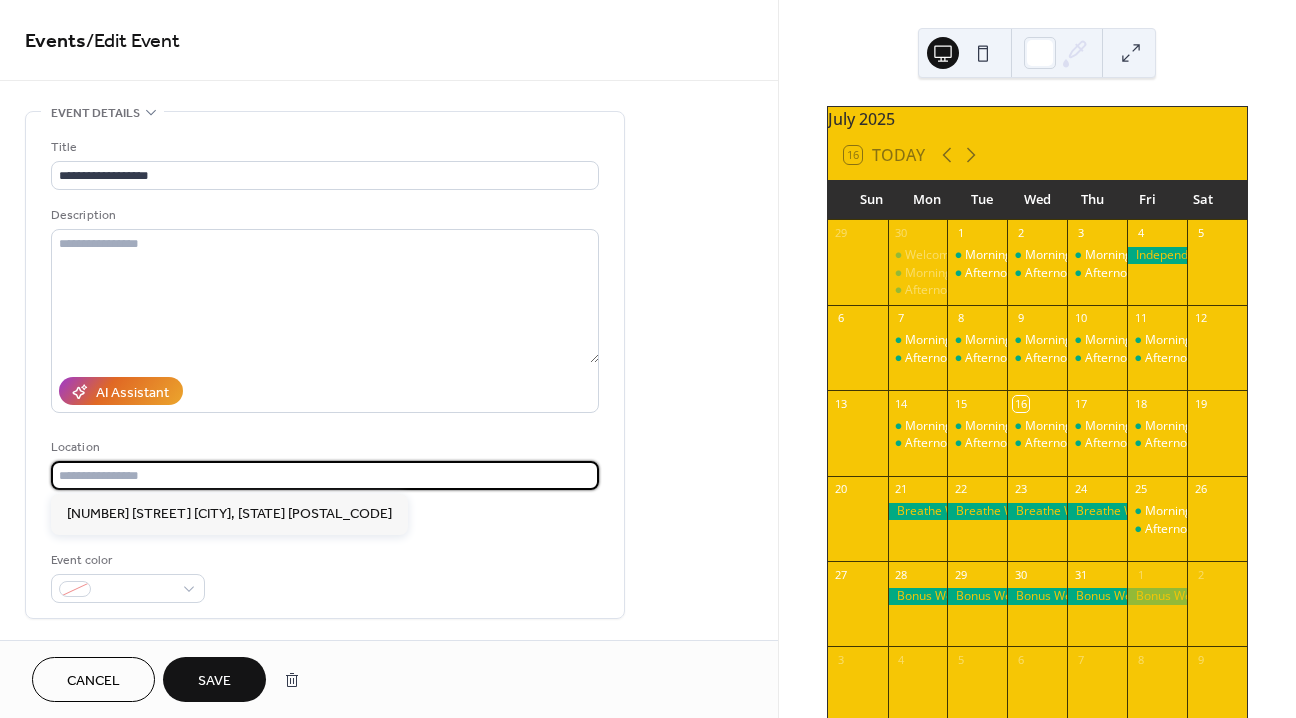 type 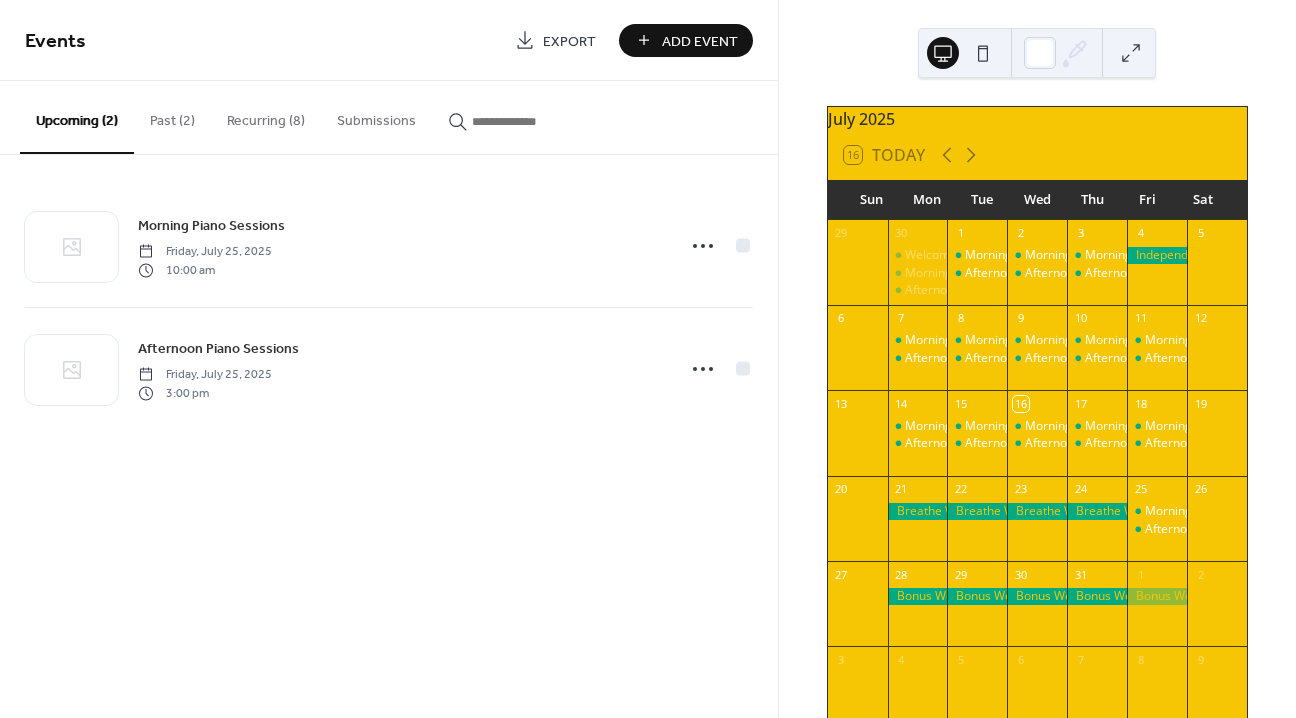 click on "Recurring (8)" at bounding box center [266, 116] 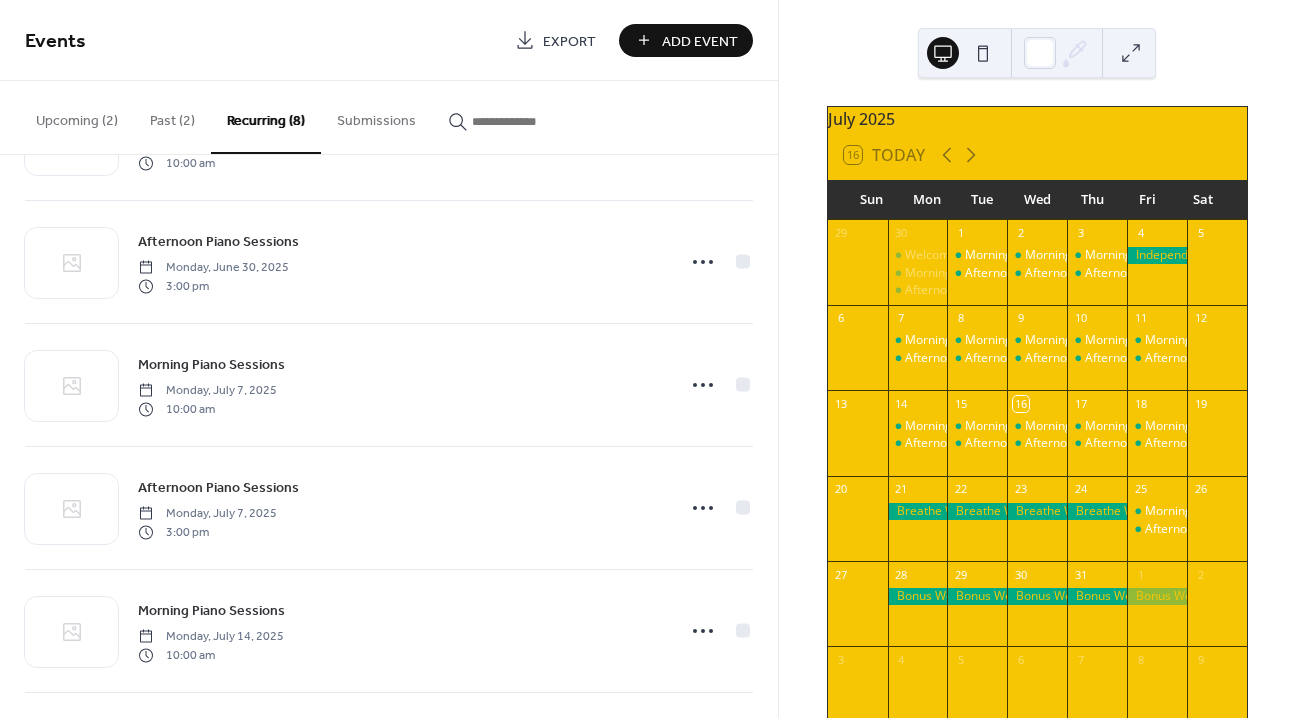 scroll, scrollTop: 0, scrollLeft: 0, axis: both 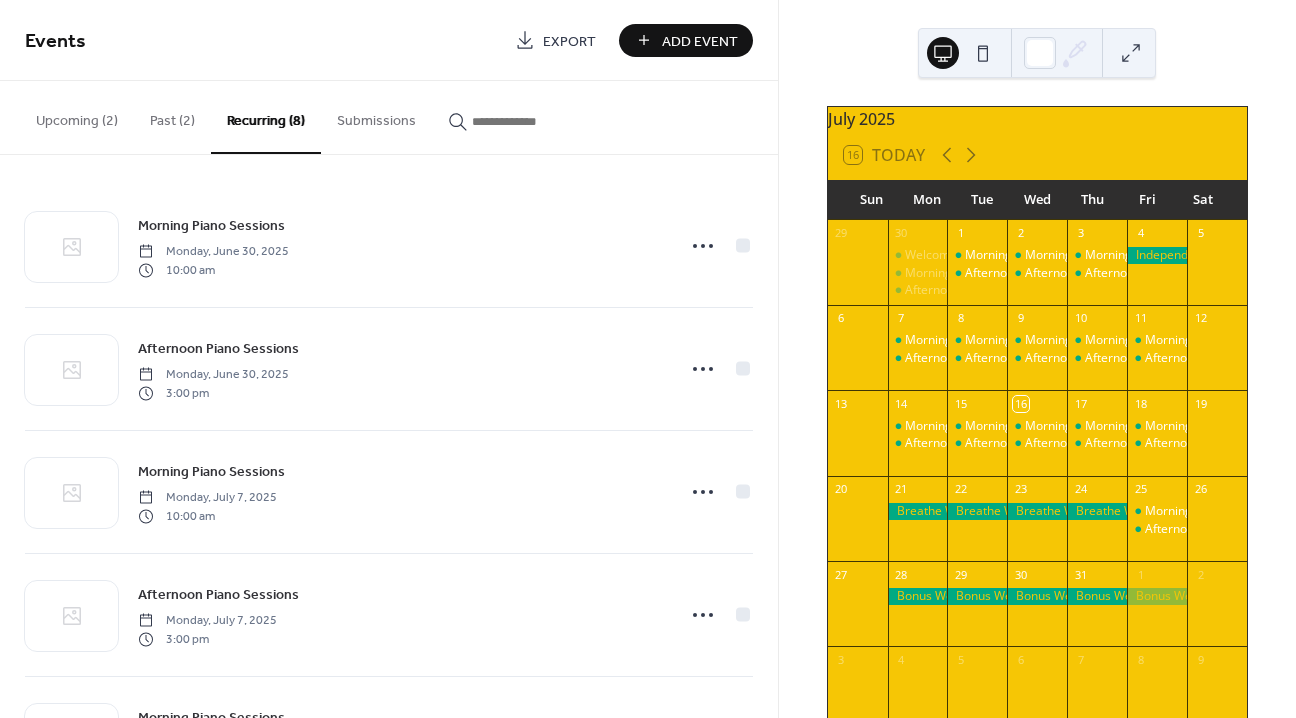 click at bounding box center (532, 121) 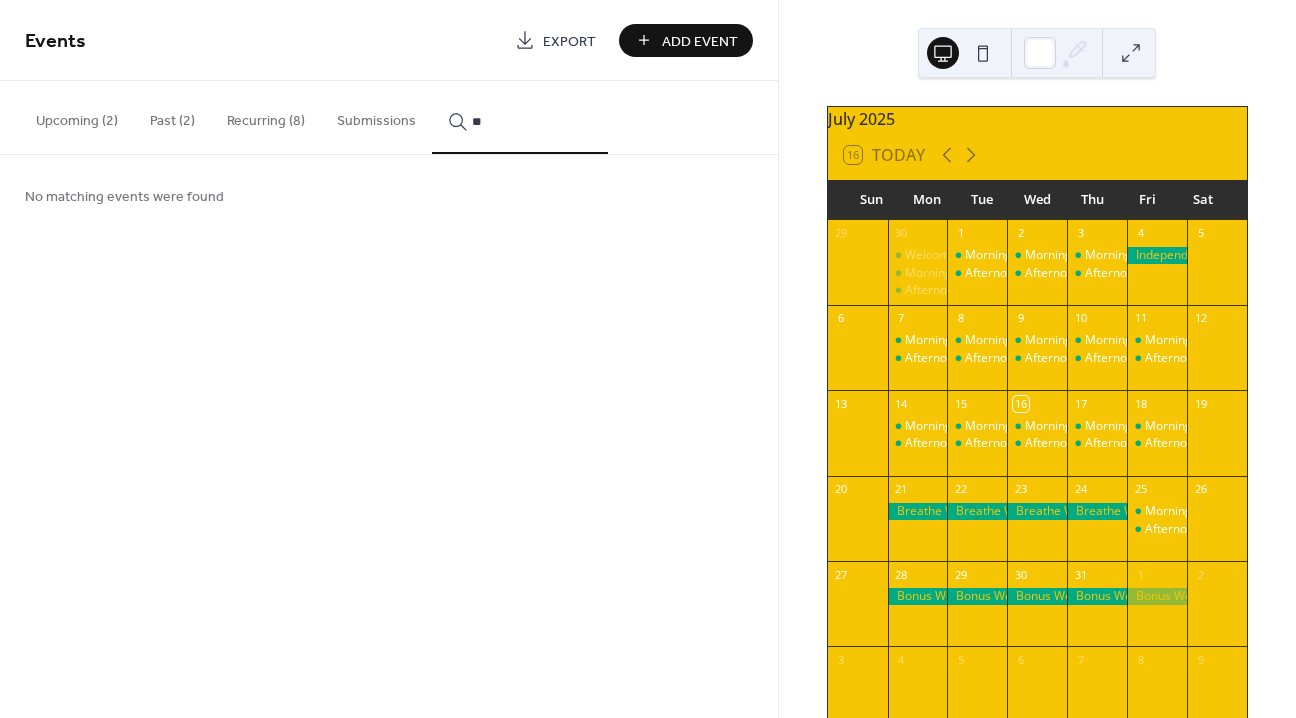 type on "*" 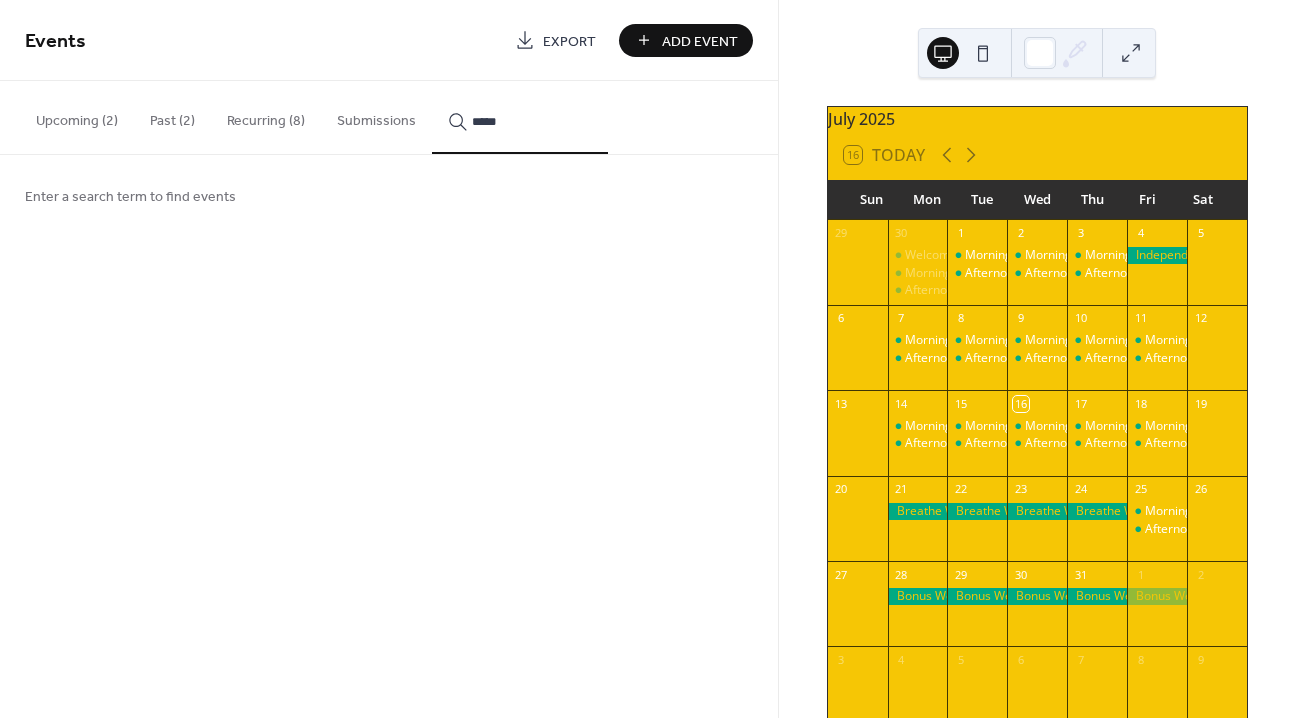 click on "****" at bounding box center (520, 117) 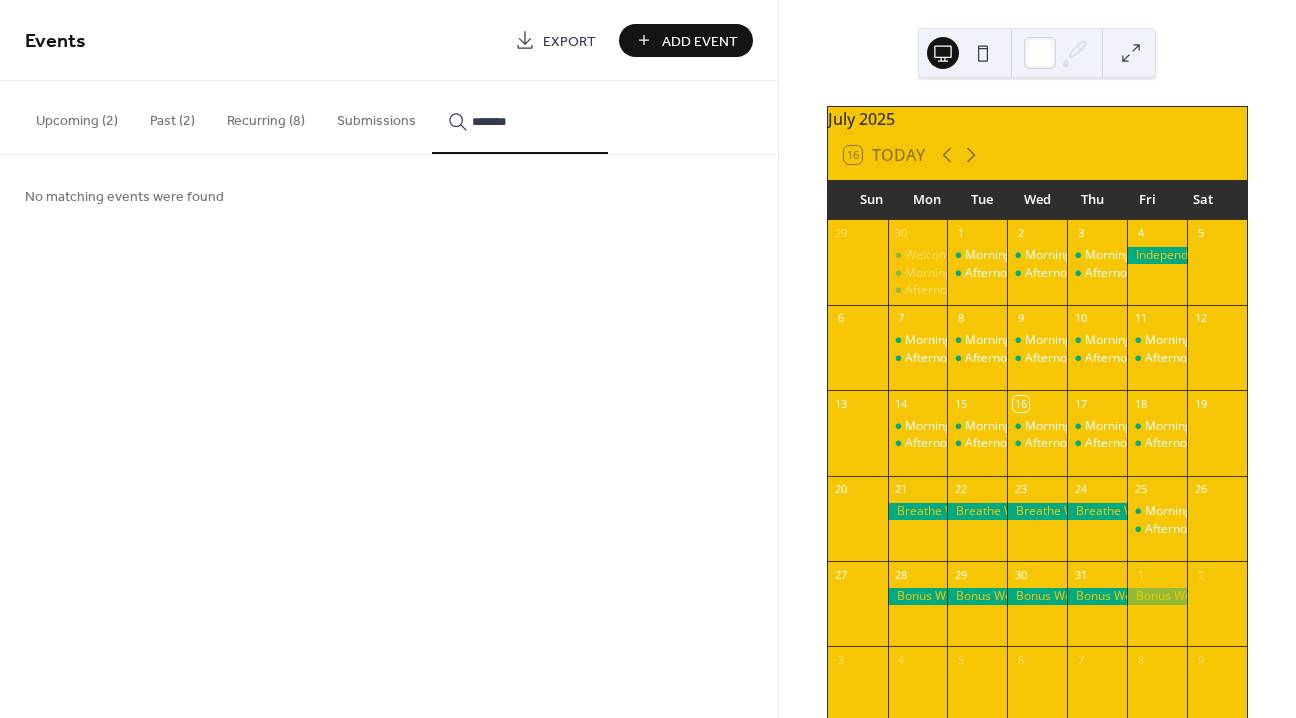 type on "*******" 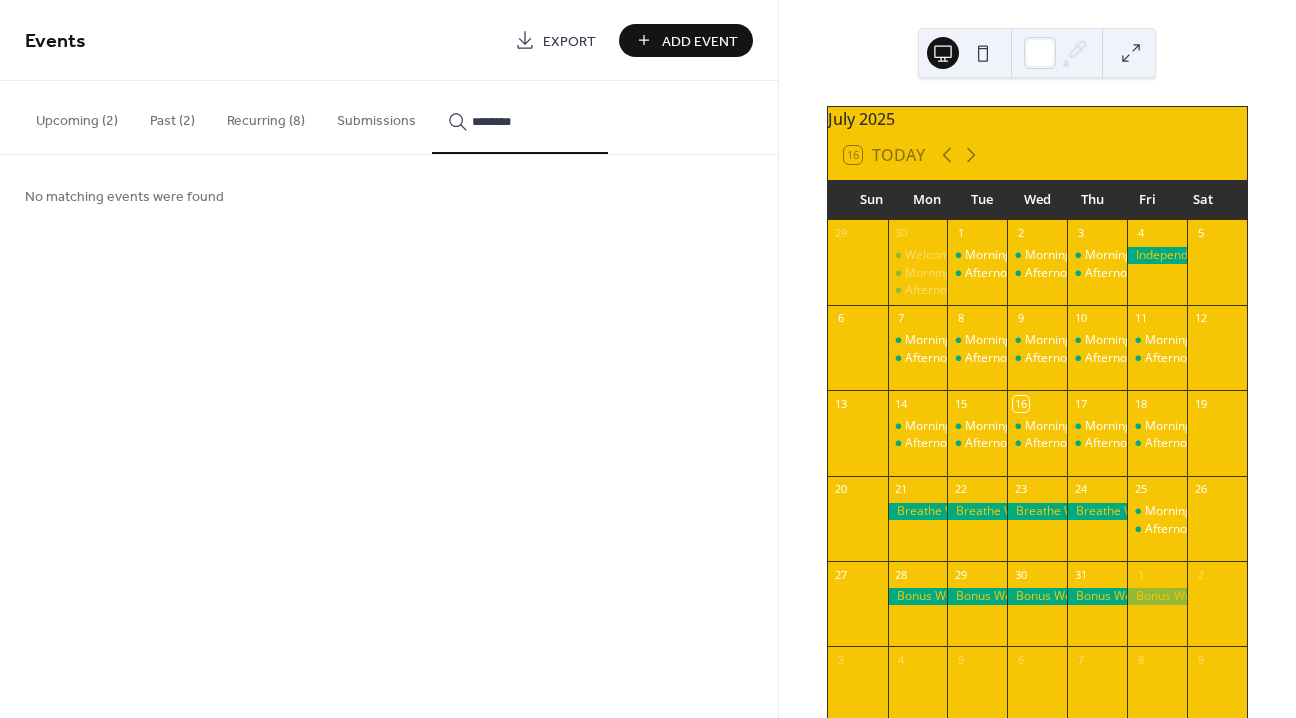 click on "*******" at bounding box center [520, 117] 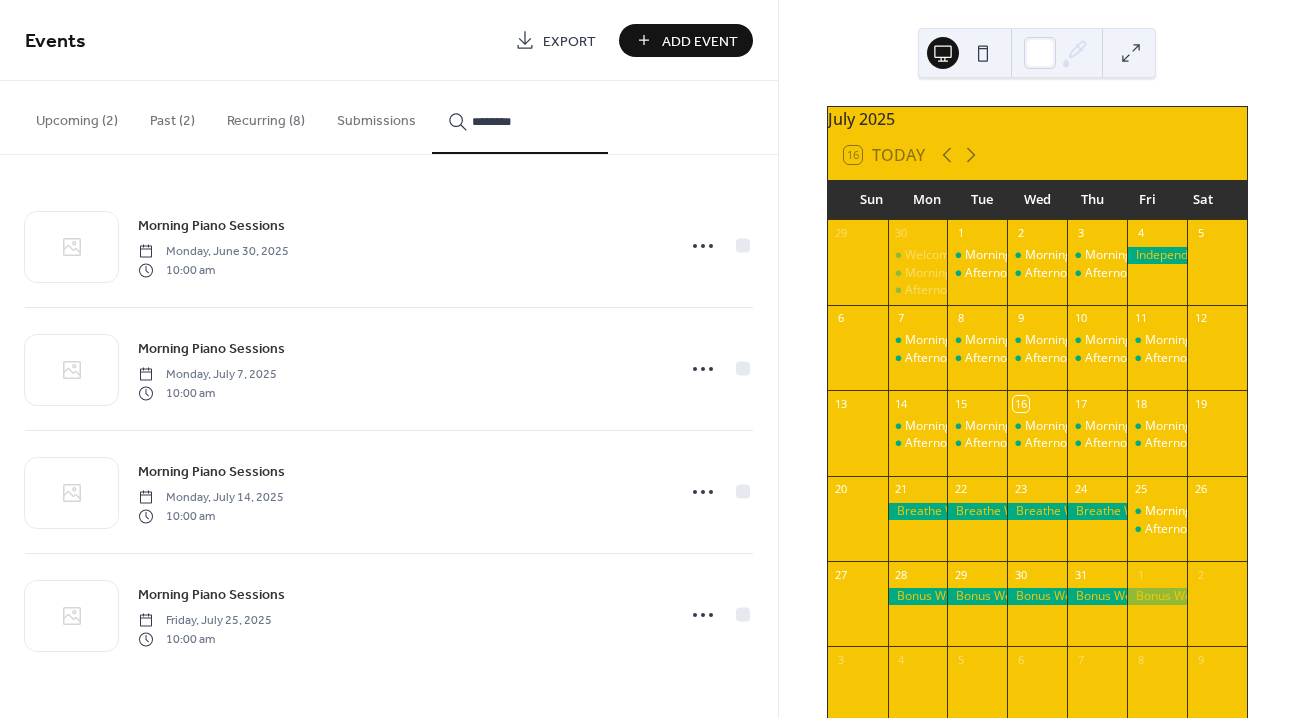 type on "*******" 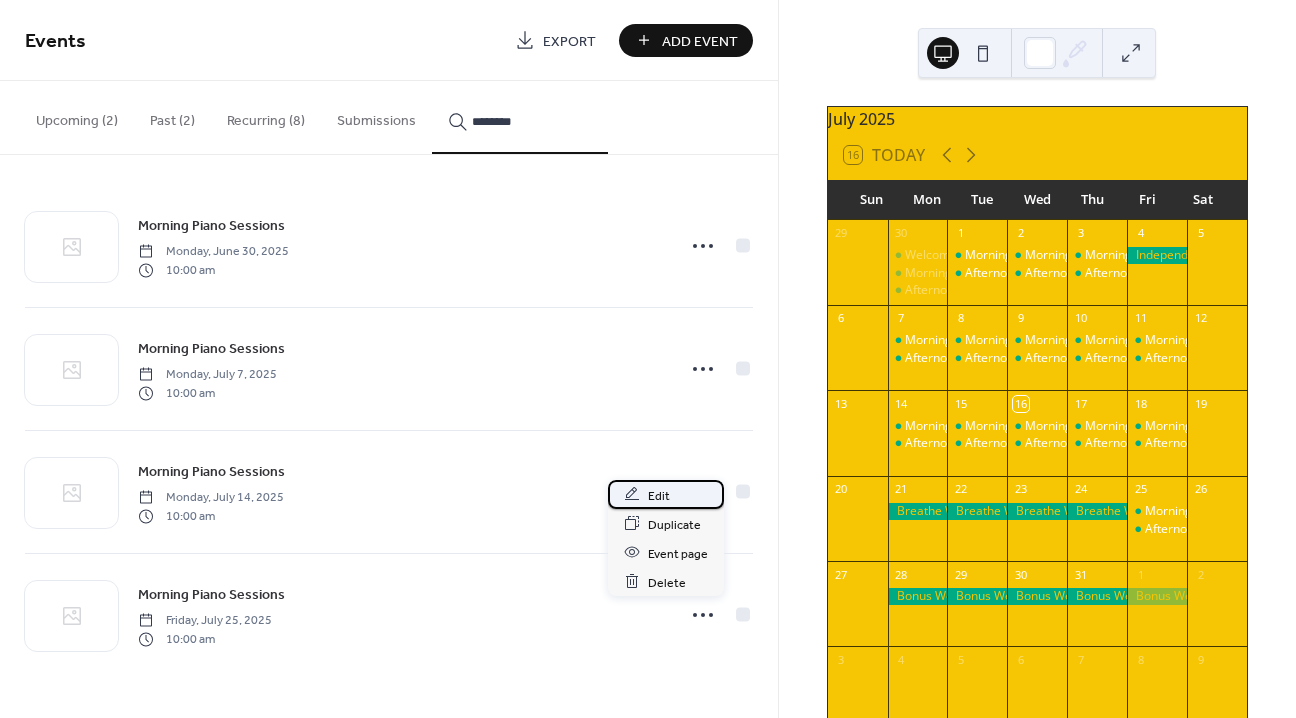 click on "Edit" at bounding box center (659, 495) 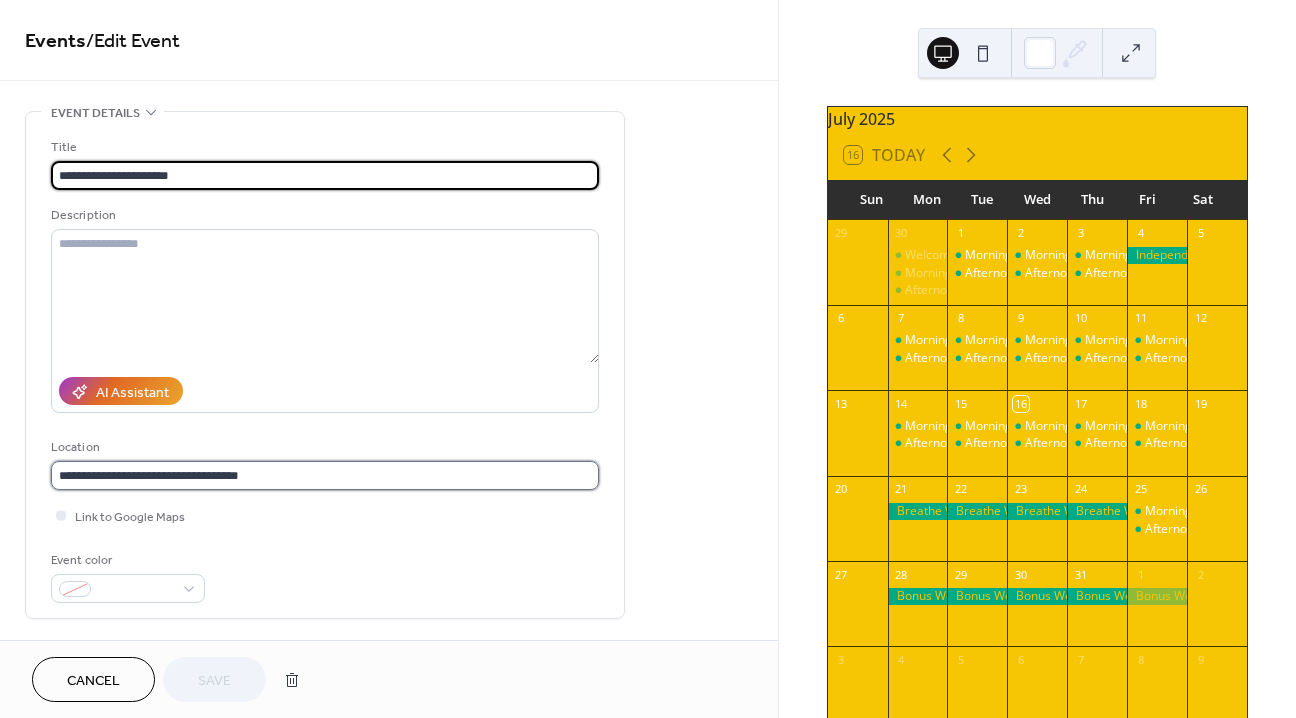 click on "**********" at bounding box center [325, 475] 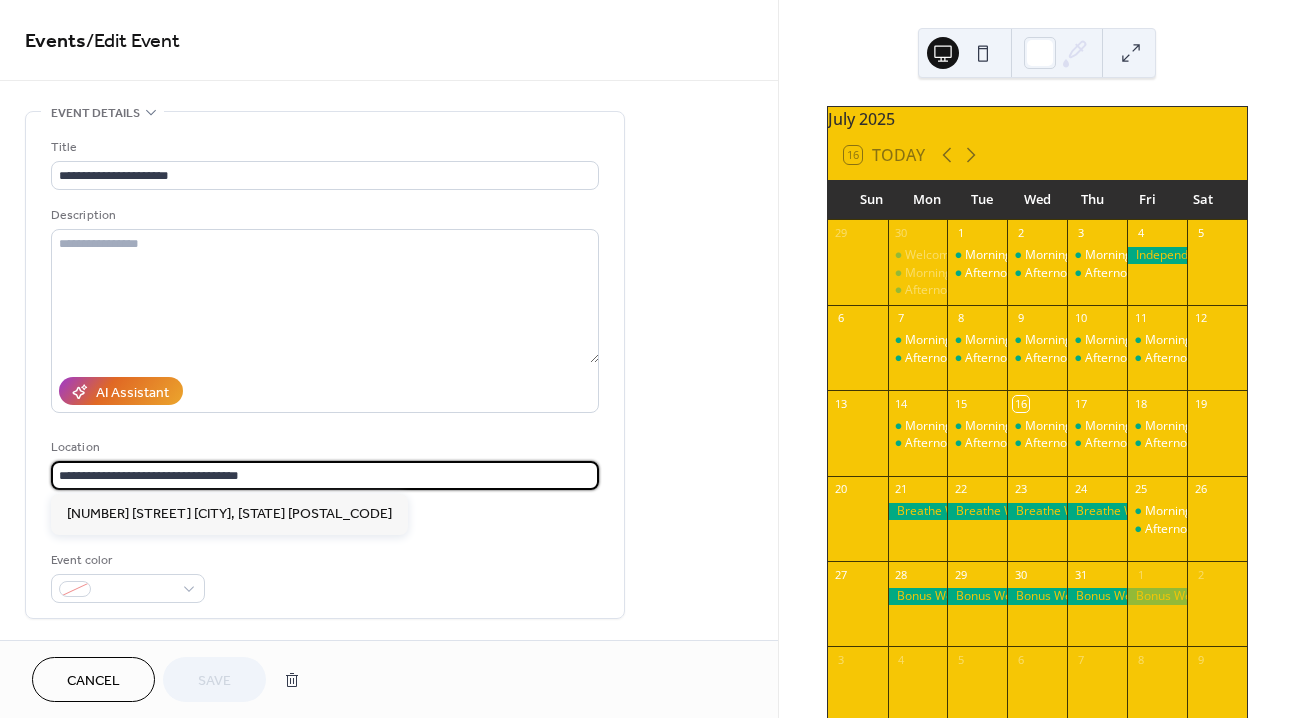 click on "**********" at bounding box center [325, 475] 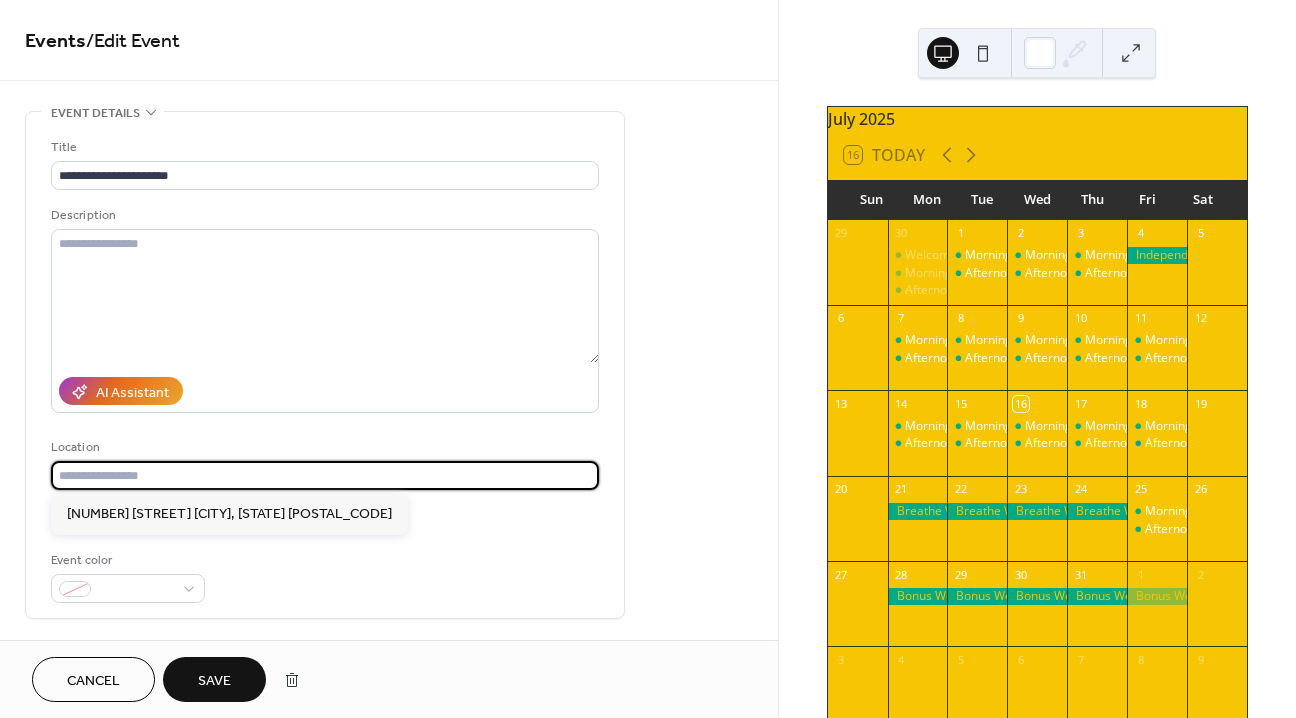 type 